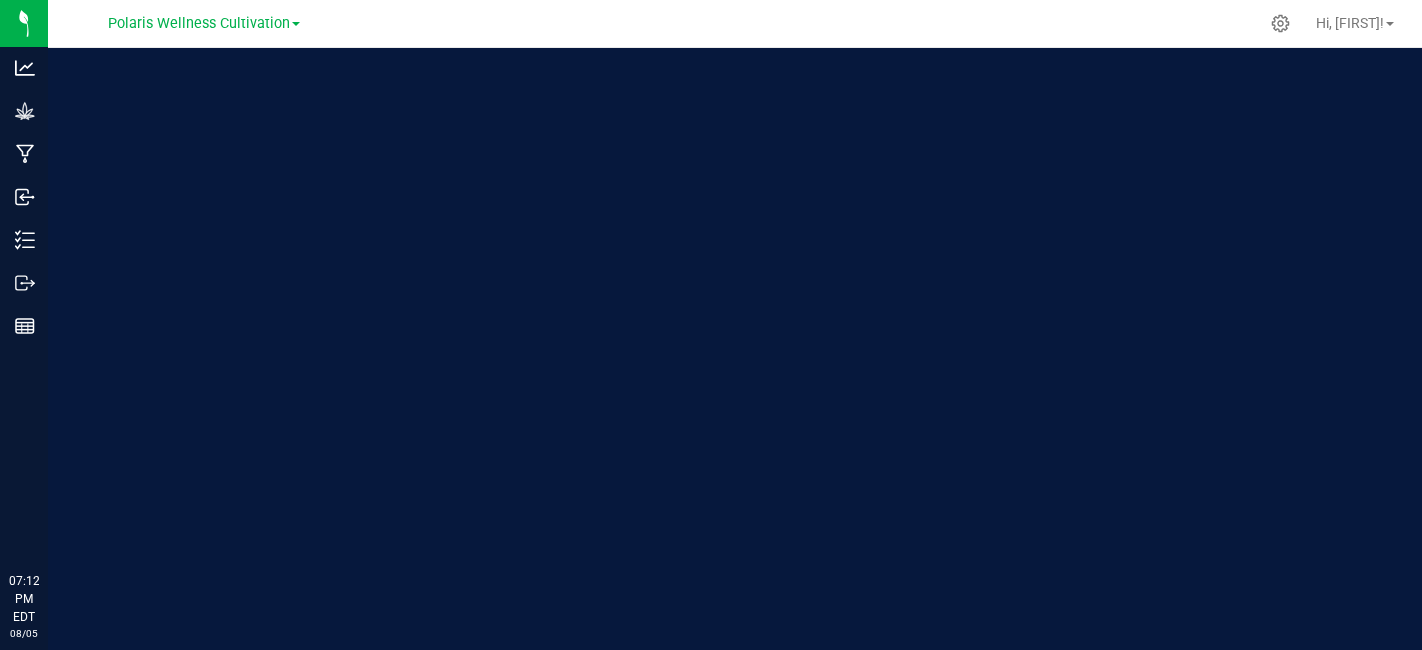 scroll, scrollTop: 0, scrollLeft: 0, axis: both 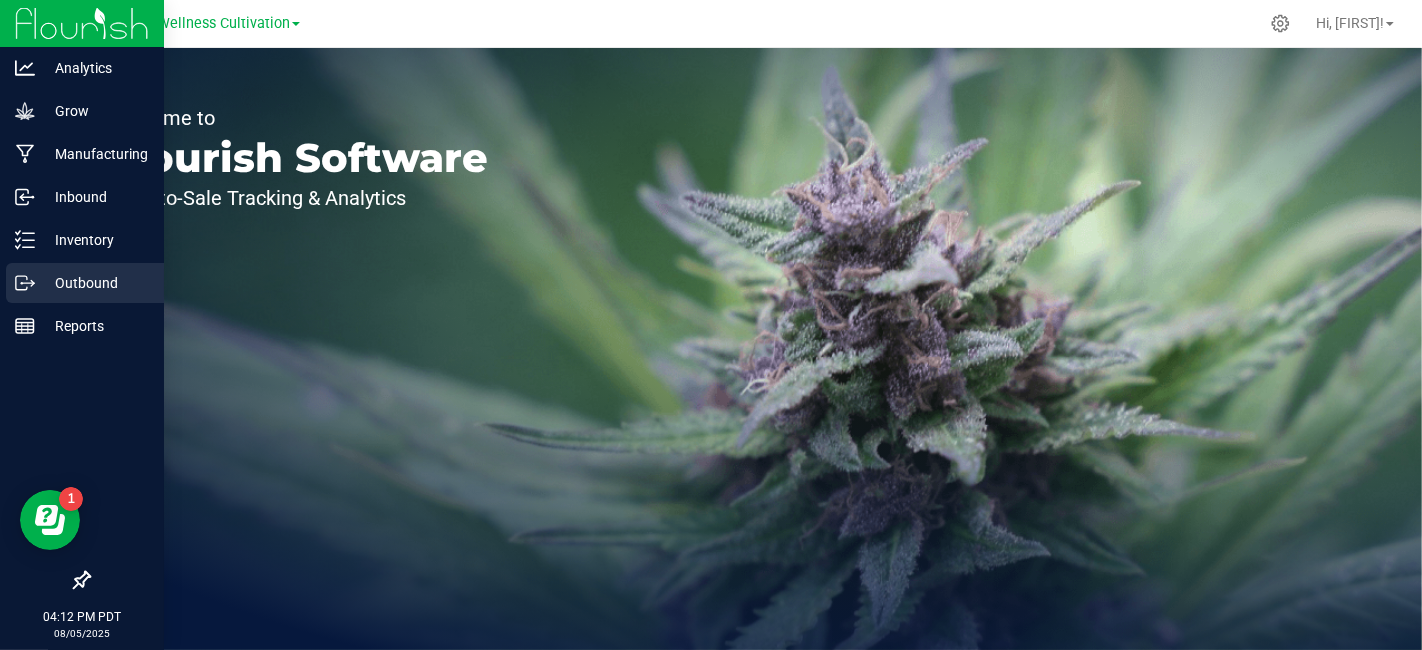 click on "Outbound" at bounding box center [95, 283] 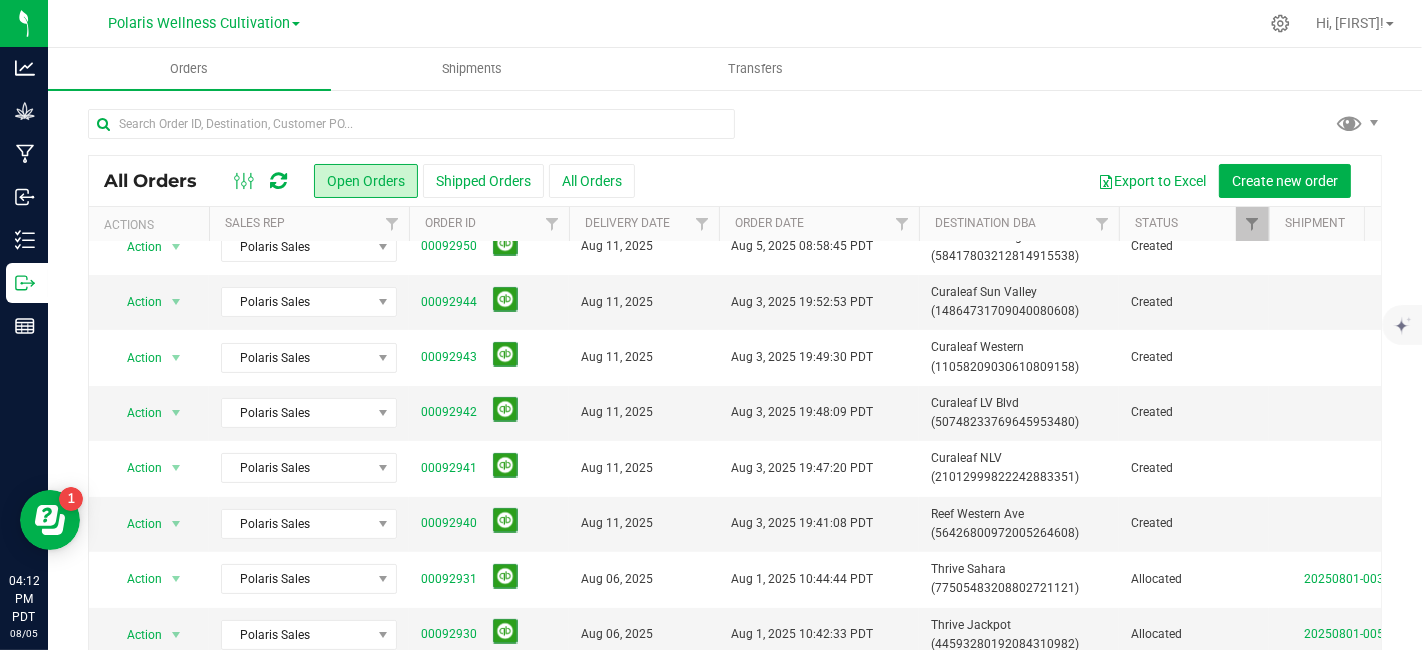 scroll, scrollTop: 388, scrollLeft: 0, axis: vertical 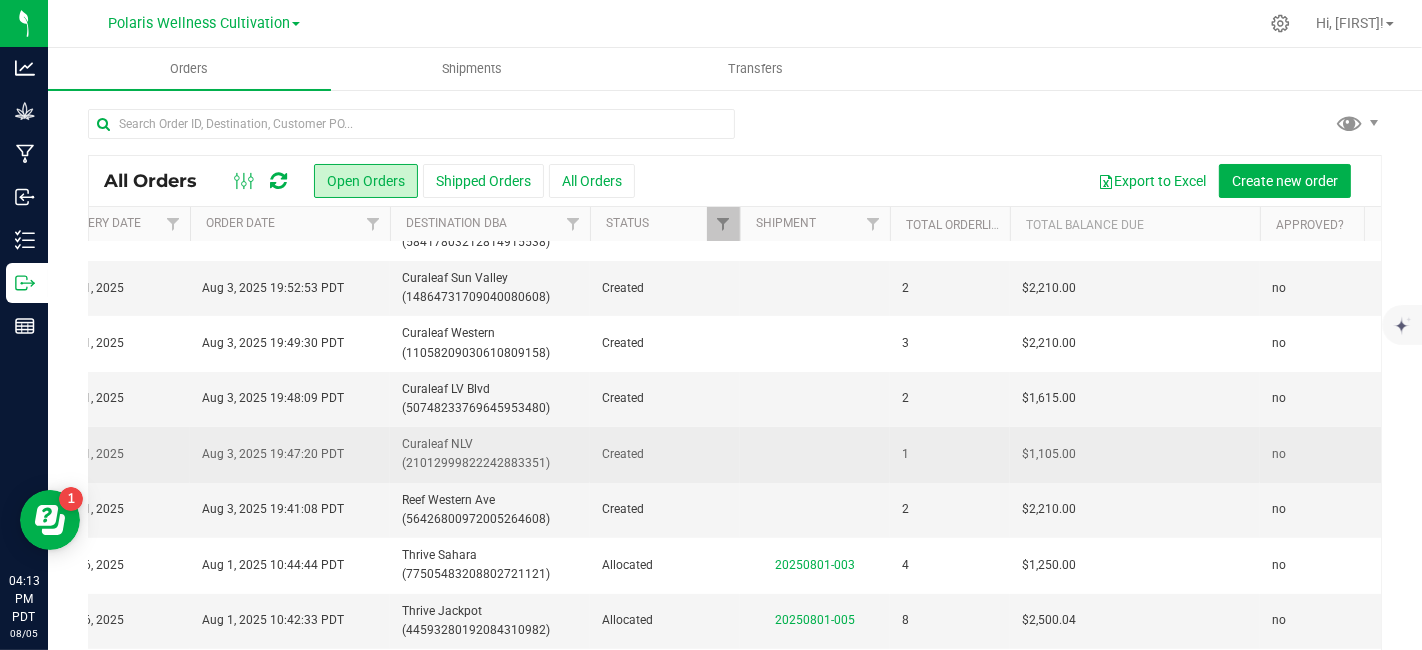 click on "1" at bounding box center (950, 454) 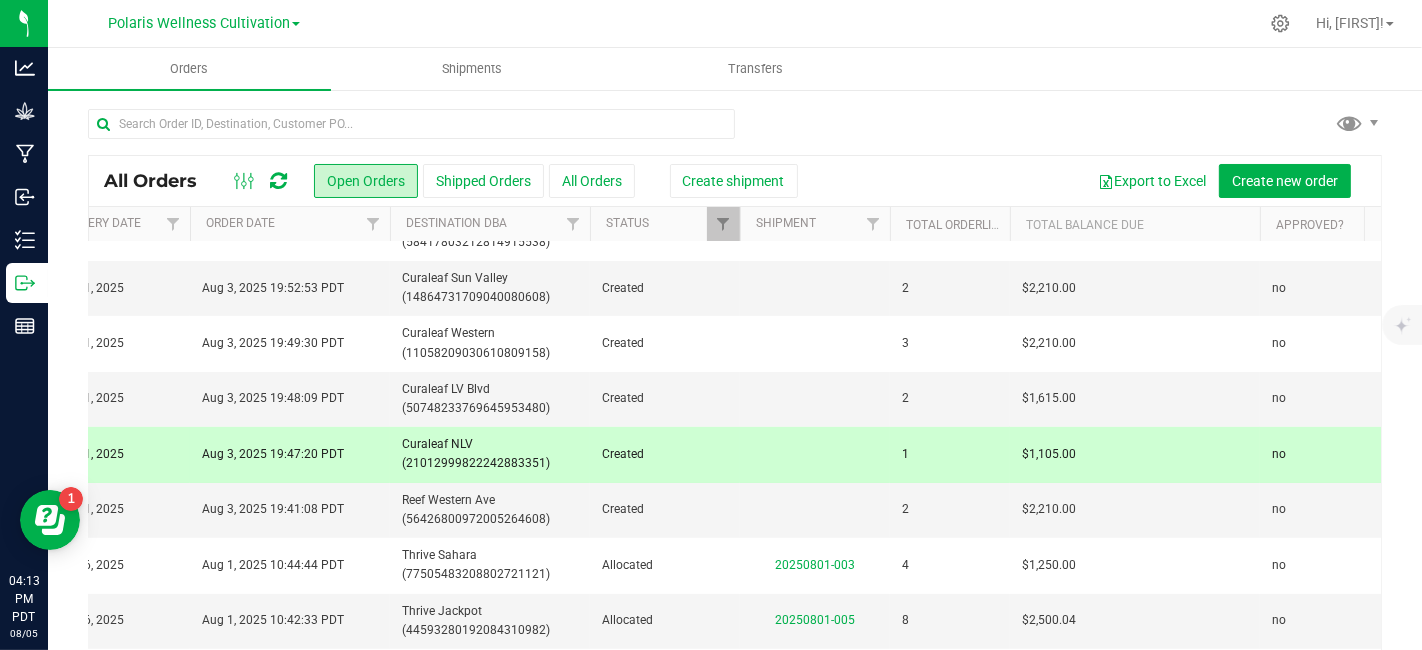 scroll, scrollTop: 386, scrollLeft: 529, axis: both 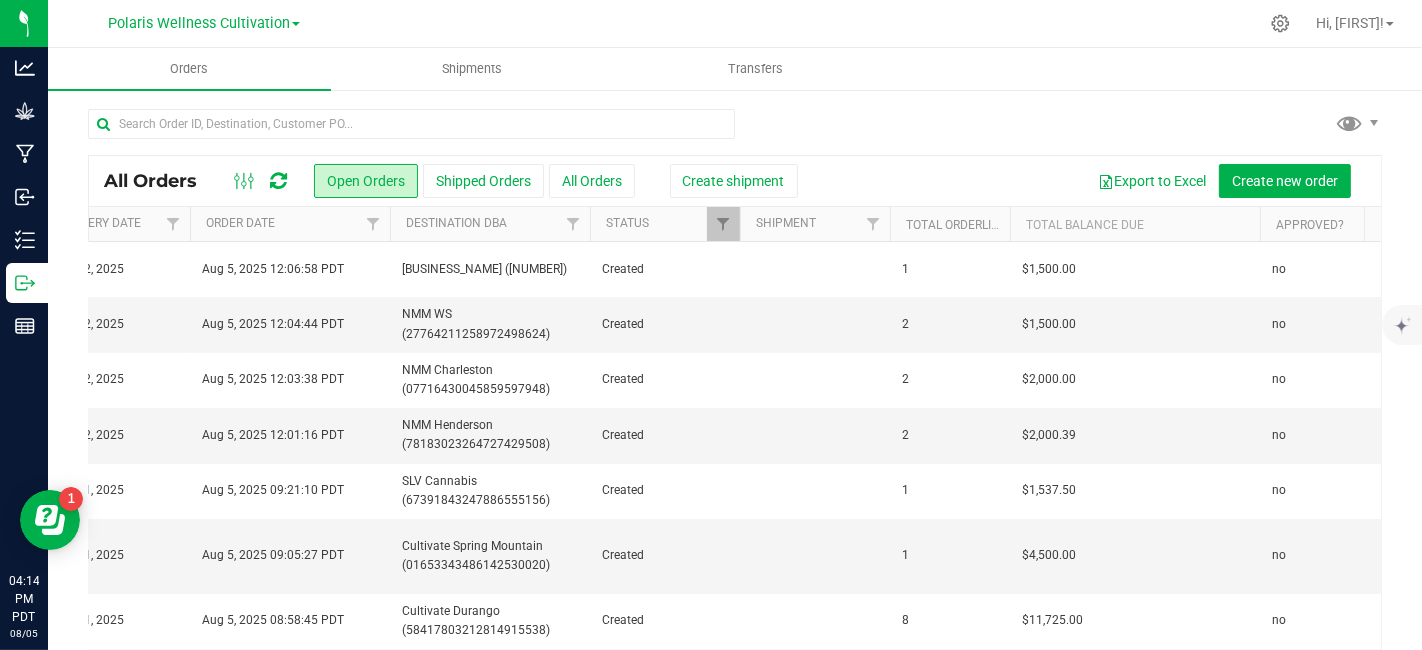 click on "Polaris Wellness Cultivation" at bounding box center [204, 22] 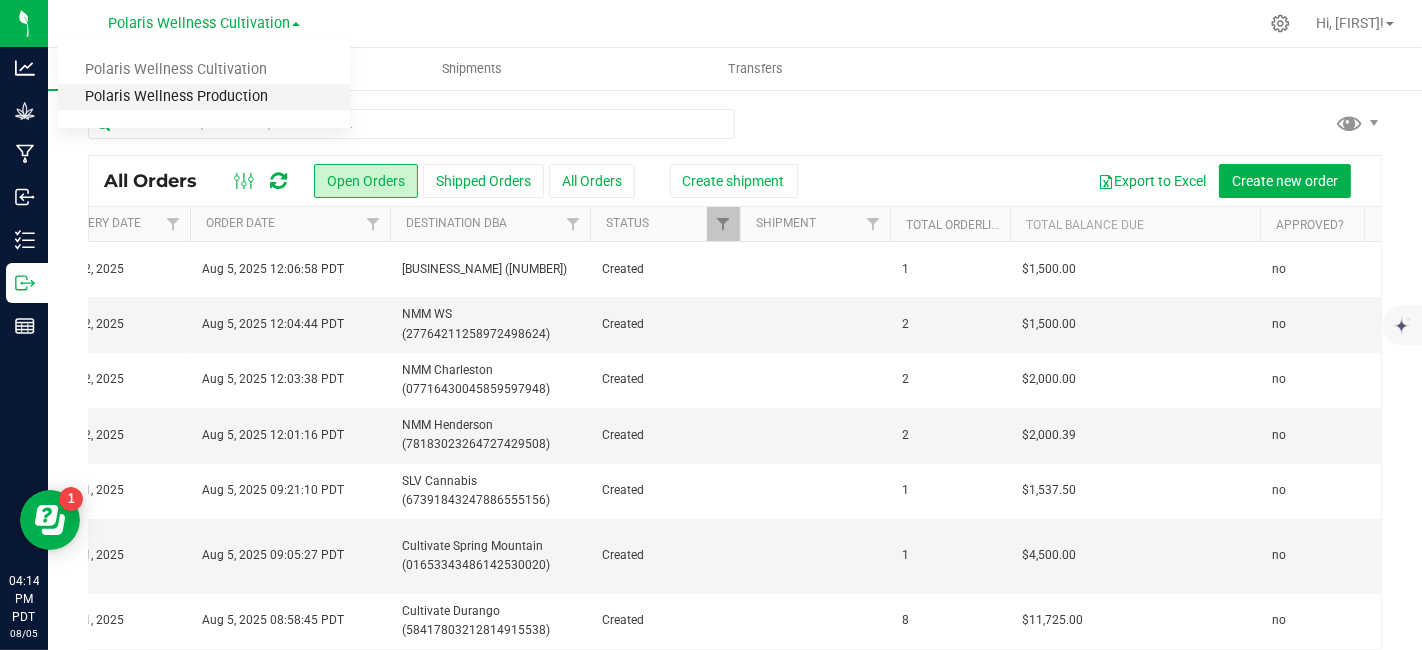 click on "Polaris Wellness Production" at bounding box center [204, 97] 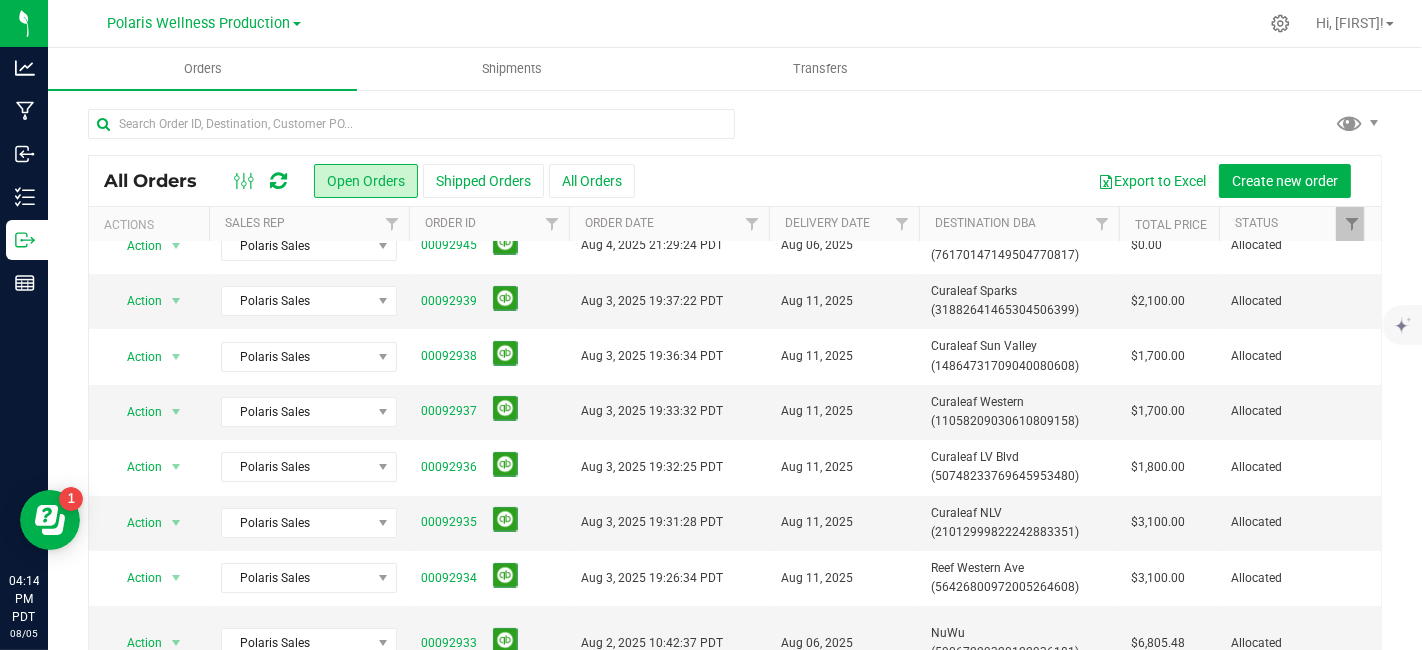 scroll, scrollTop: 266, scrollLeft: 0, axis: vertical 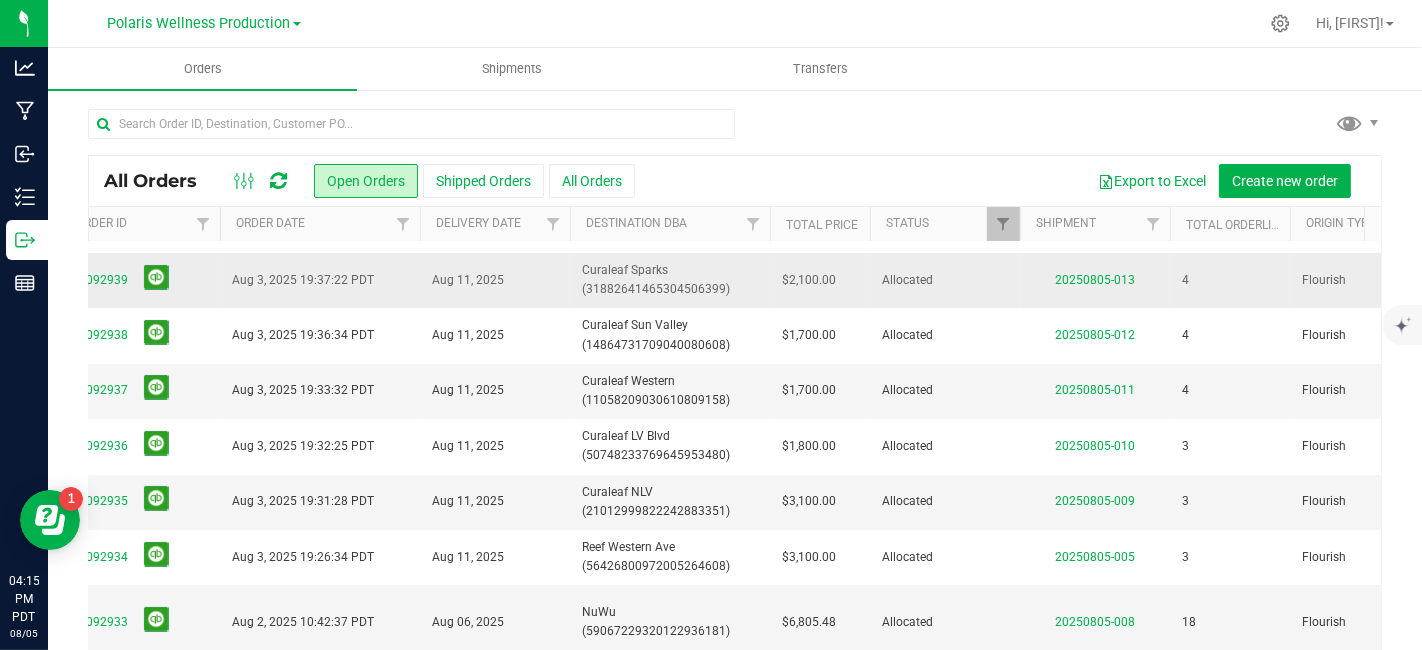 click on "Curaleaf Sparks (31882641465304506399)" at bounding box center [670, 280] 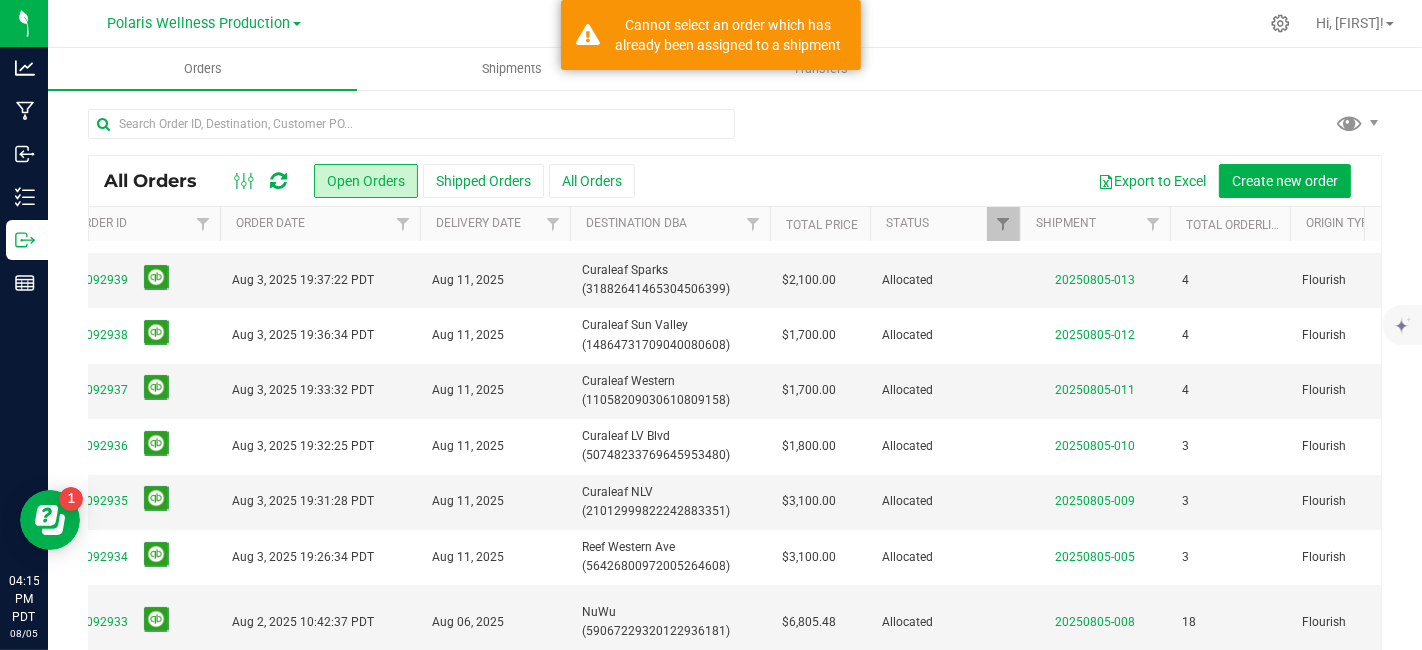 click at bounding box center (297, 24) 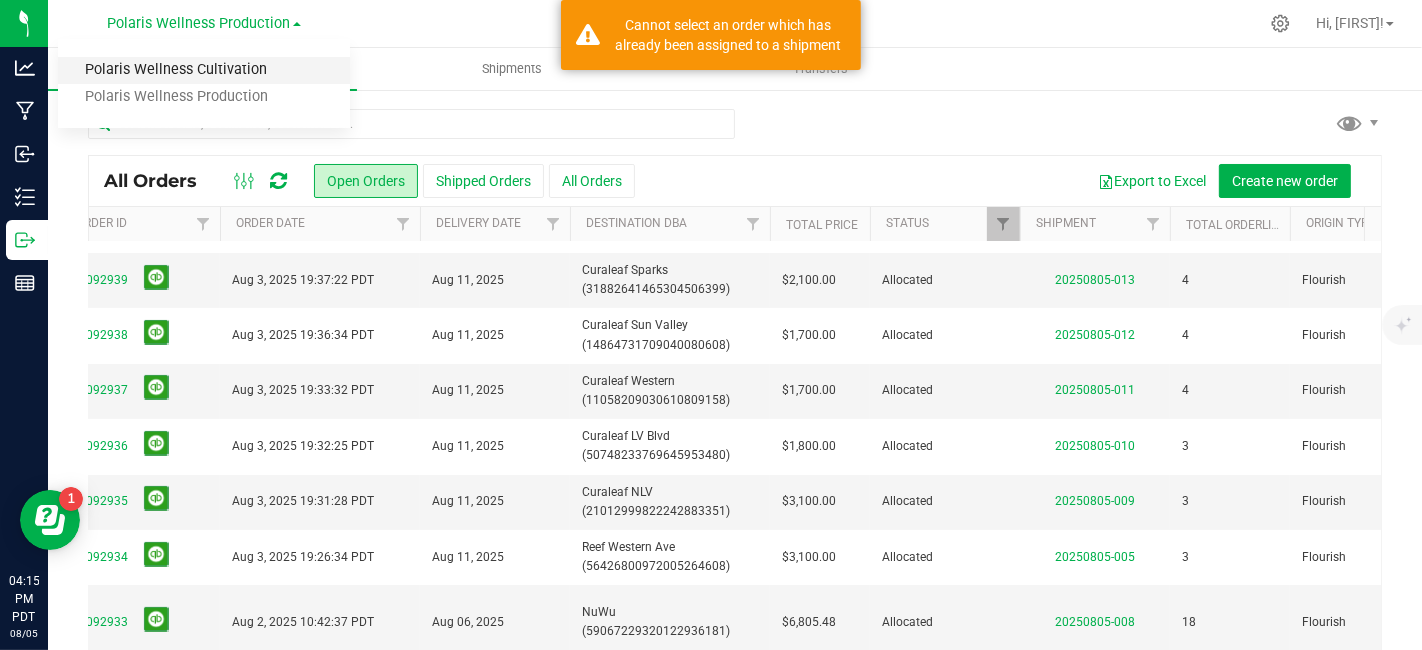 click on "Polaris Wellness Cultivation" at bounding box center (204, 70) 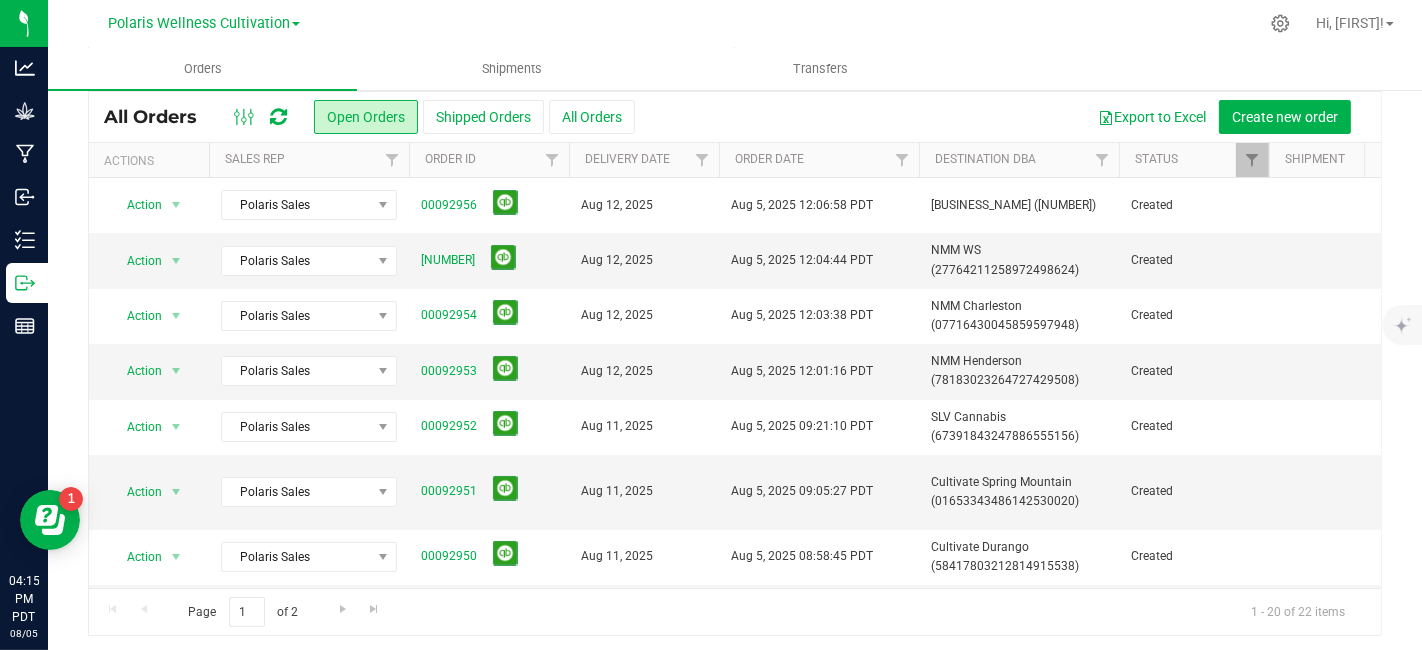 scroll, scrollTop: 68, scrollLeft: 0, axis: vertical 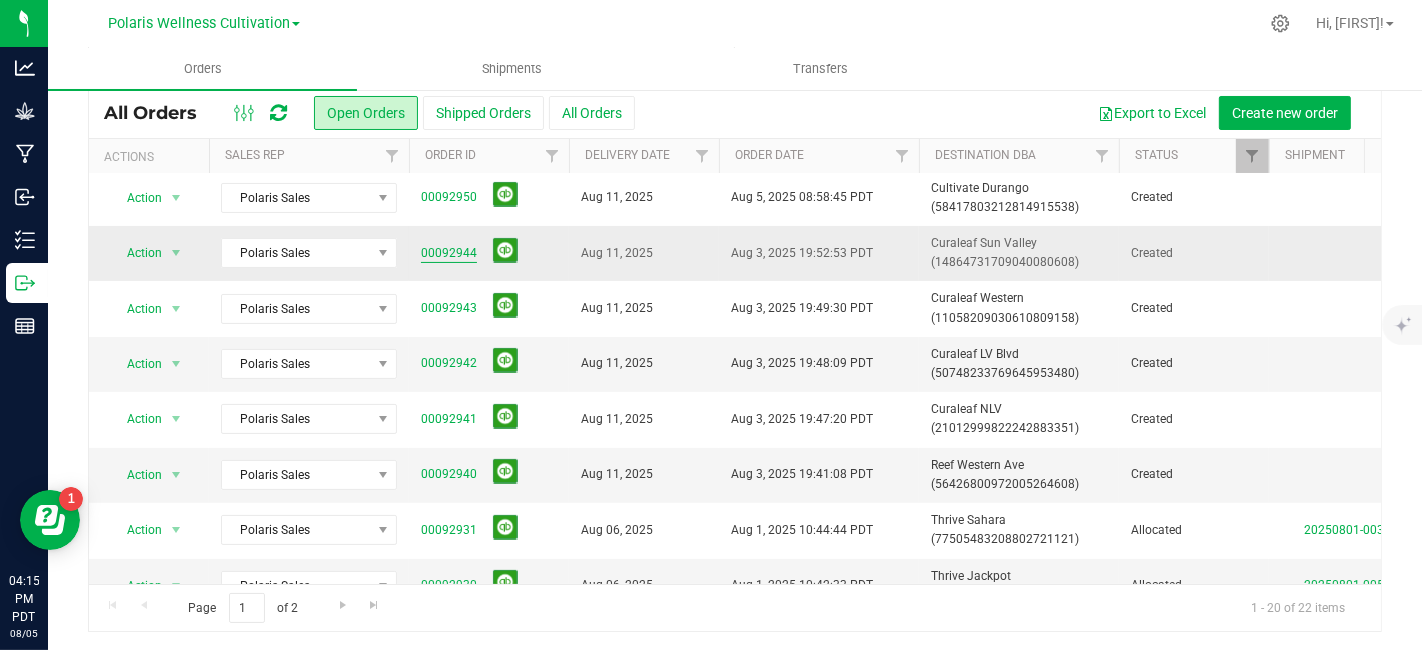 click on "00092944" at bounding box center (449, 253) 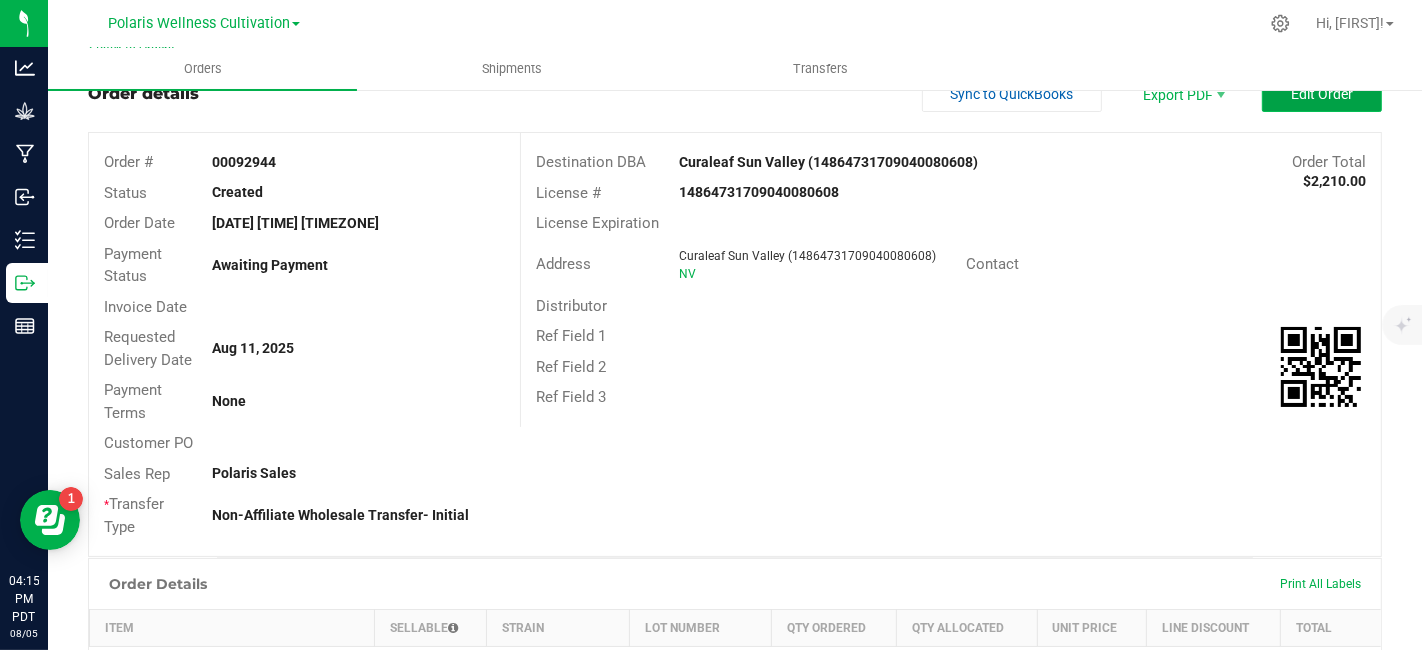 click on "Edit Order" at bounding box center [1322, 94] 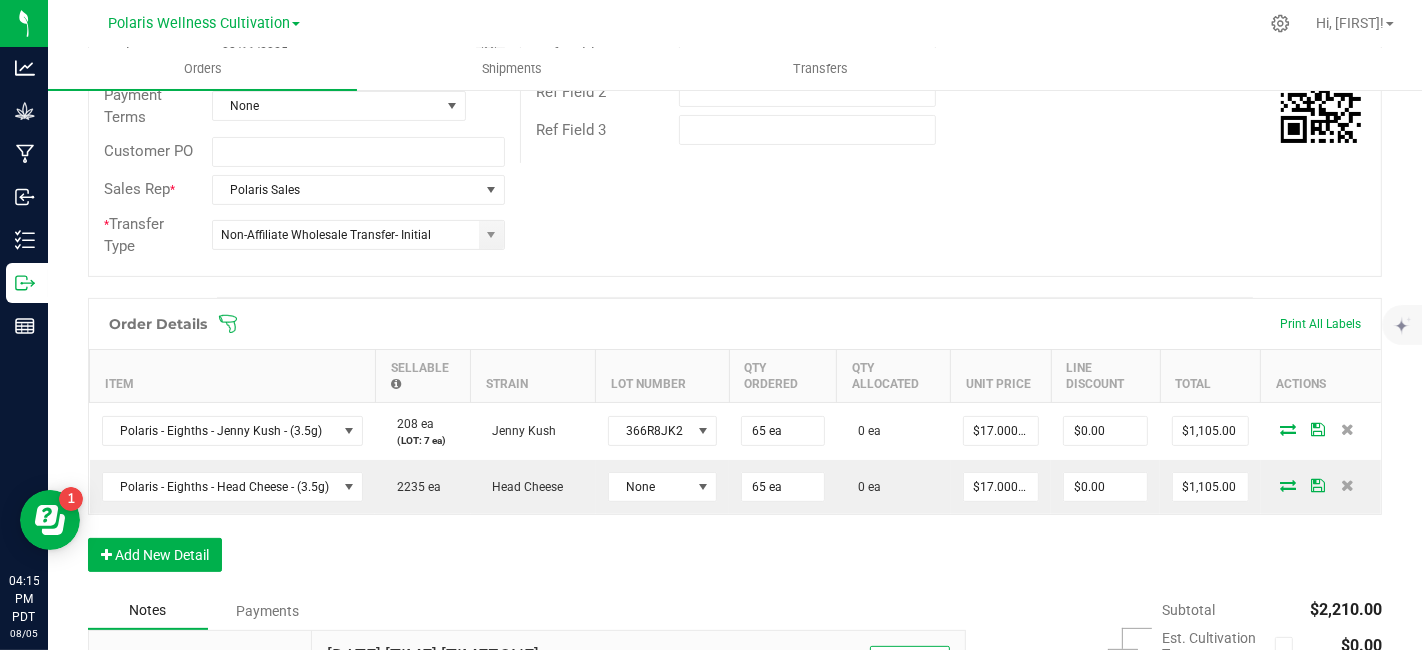 scroll, scrollTop: 394, scrollLeft: 0, axis: vertical 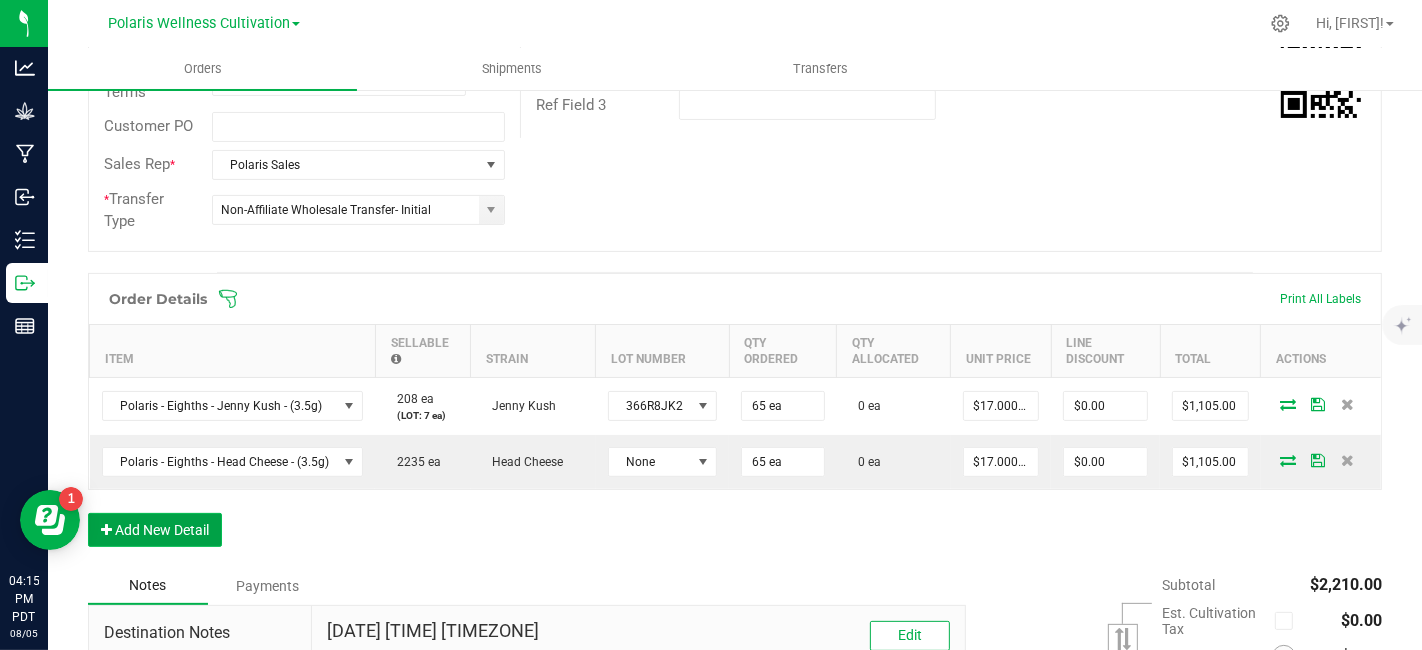 click on "Add New Detail" at bounding box center [155, 530] 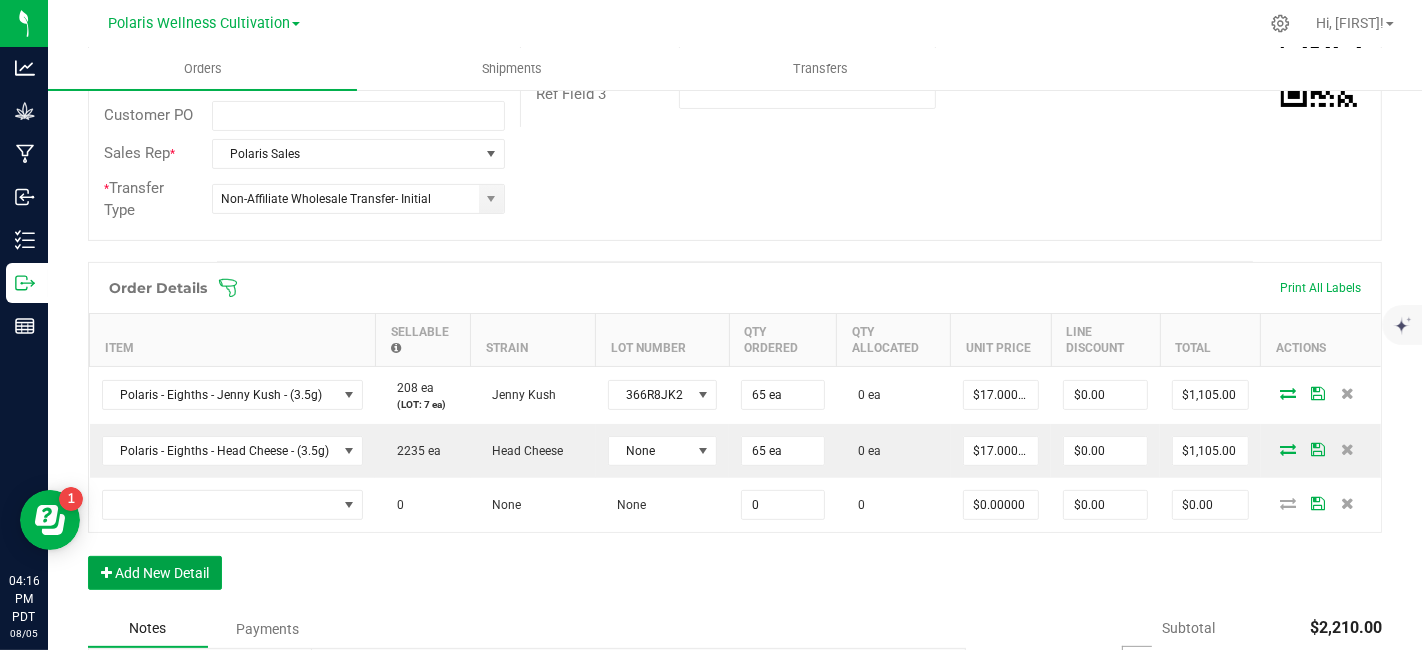 scroll, scrollTop: 425, scrollLeft: 0, axis: vertical 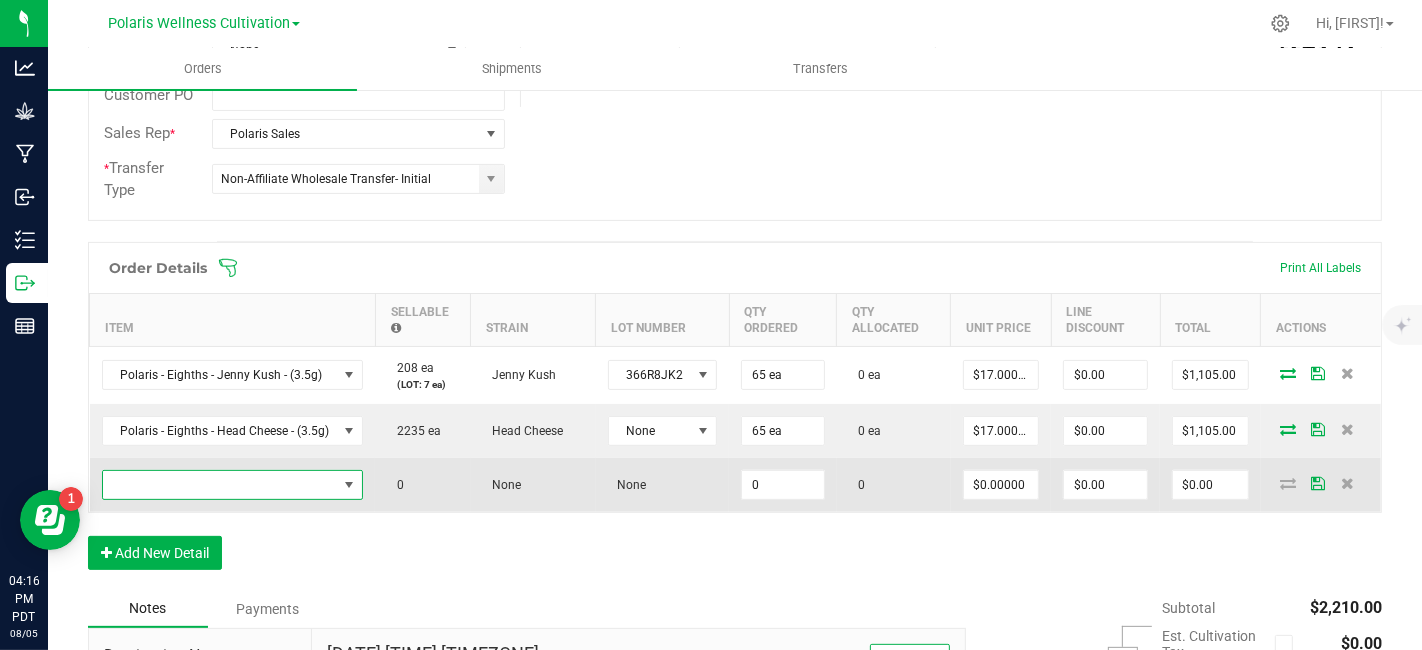 click at bounding box center (220, 485) 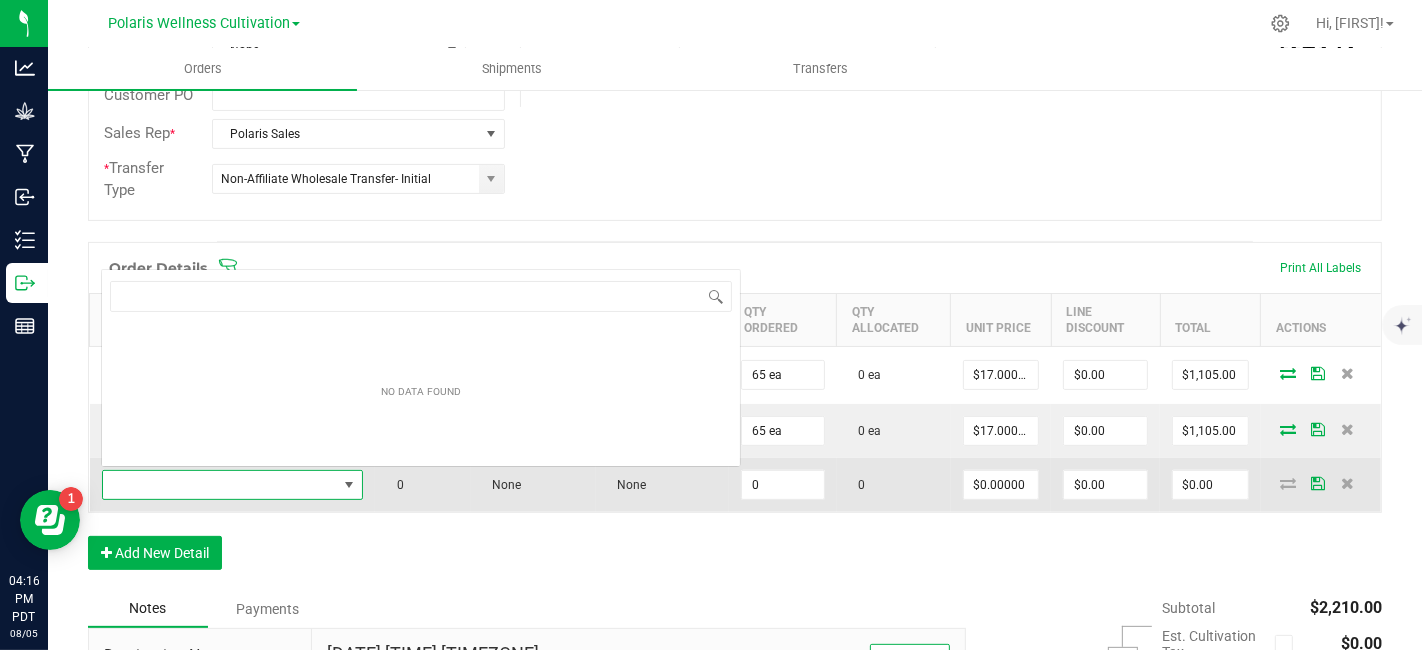 scroll, scrollTop: 0, scrollLeft: 0, axis: both 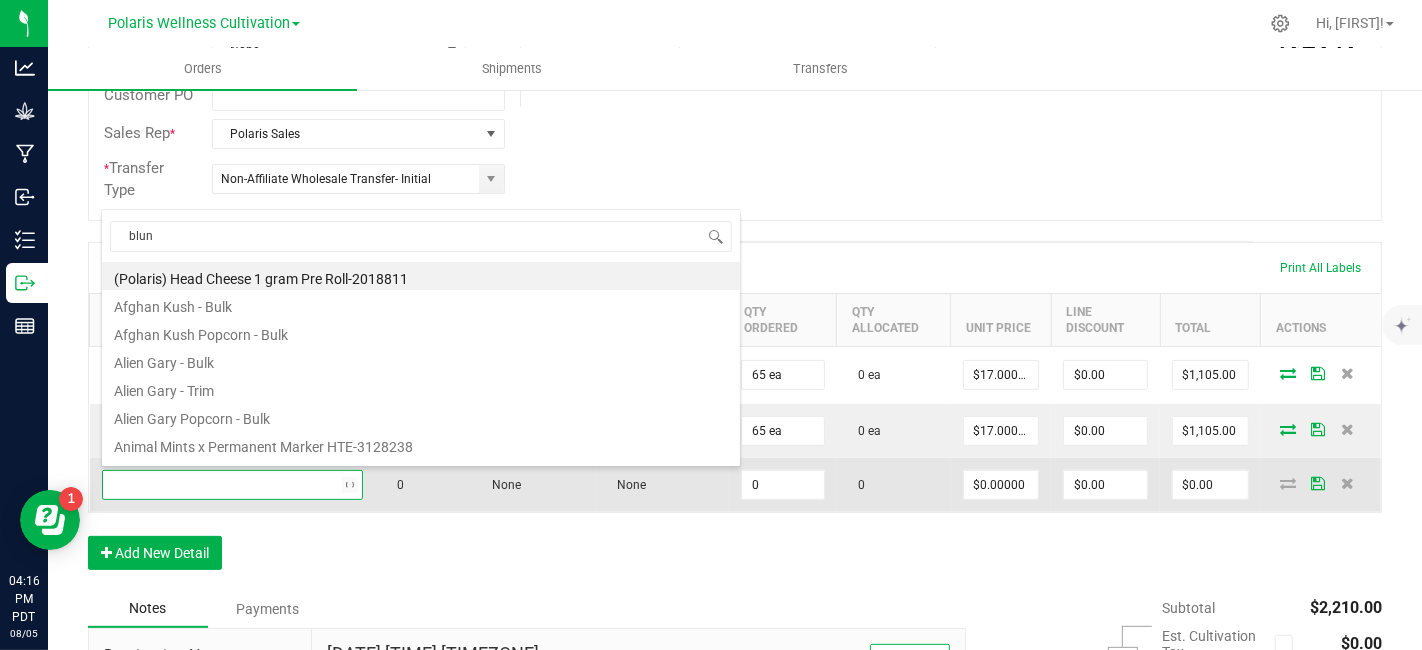 type on "blunt" 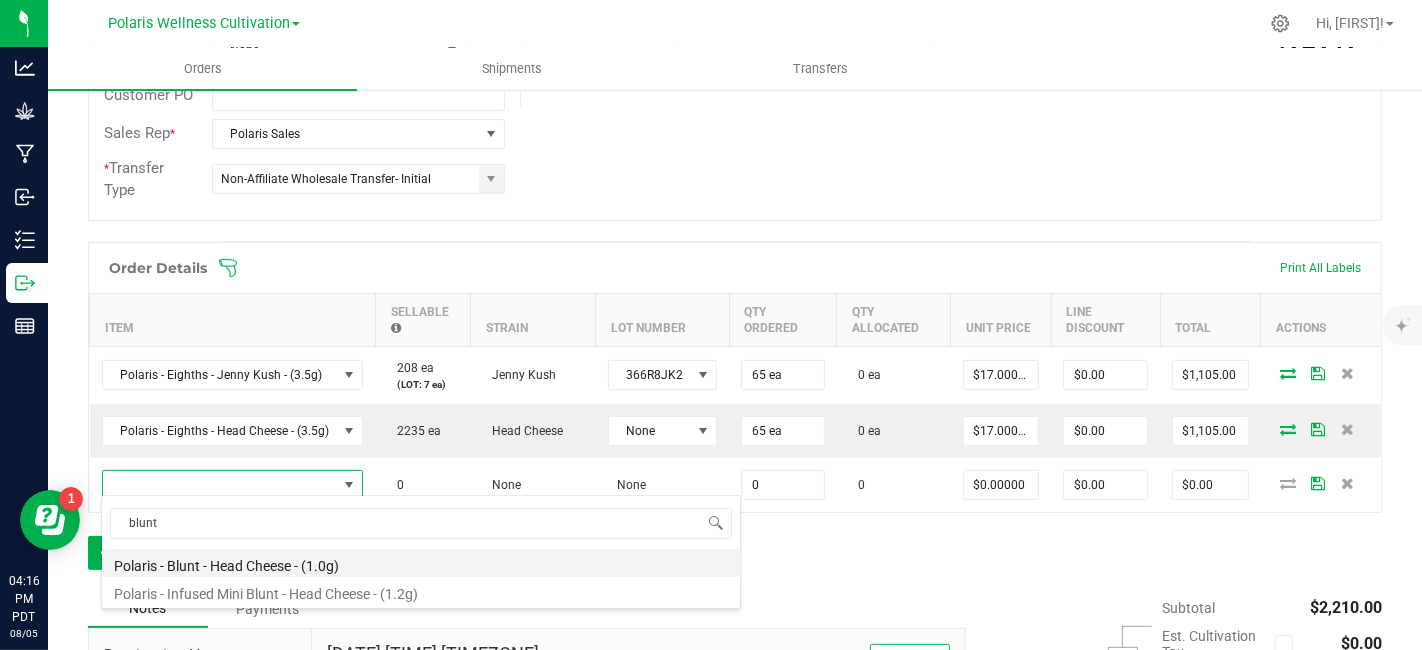 click on "Polaris - Blunt - Head Cheese - (1.0g)" at bounding box center [421, 563] 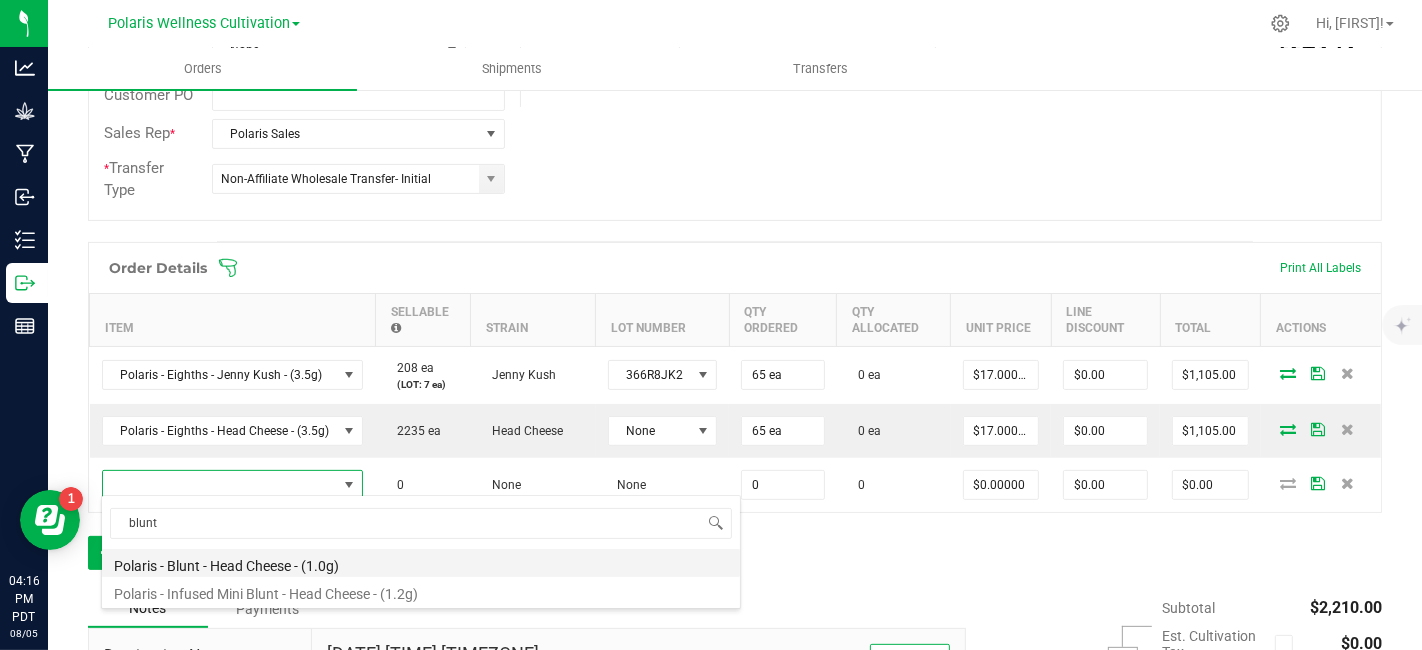 type on "0 ea" 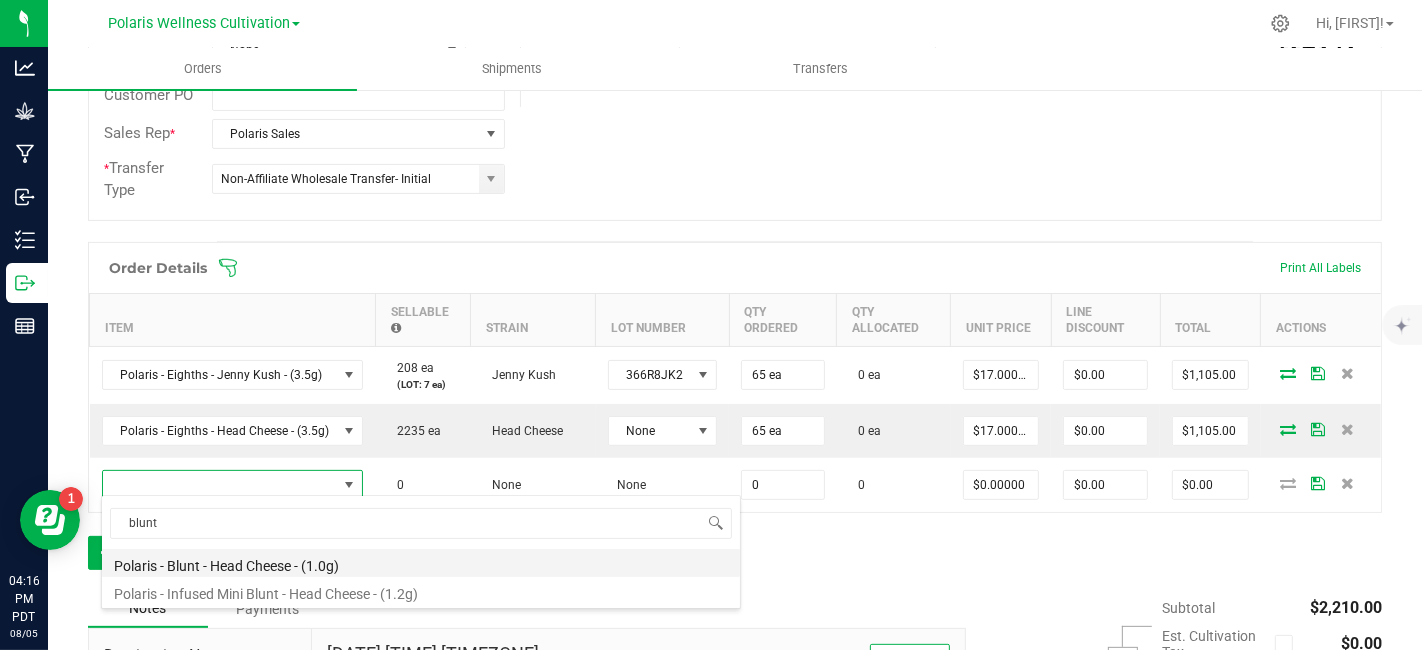 type on "$6.00000" 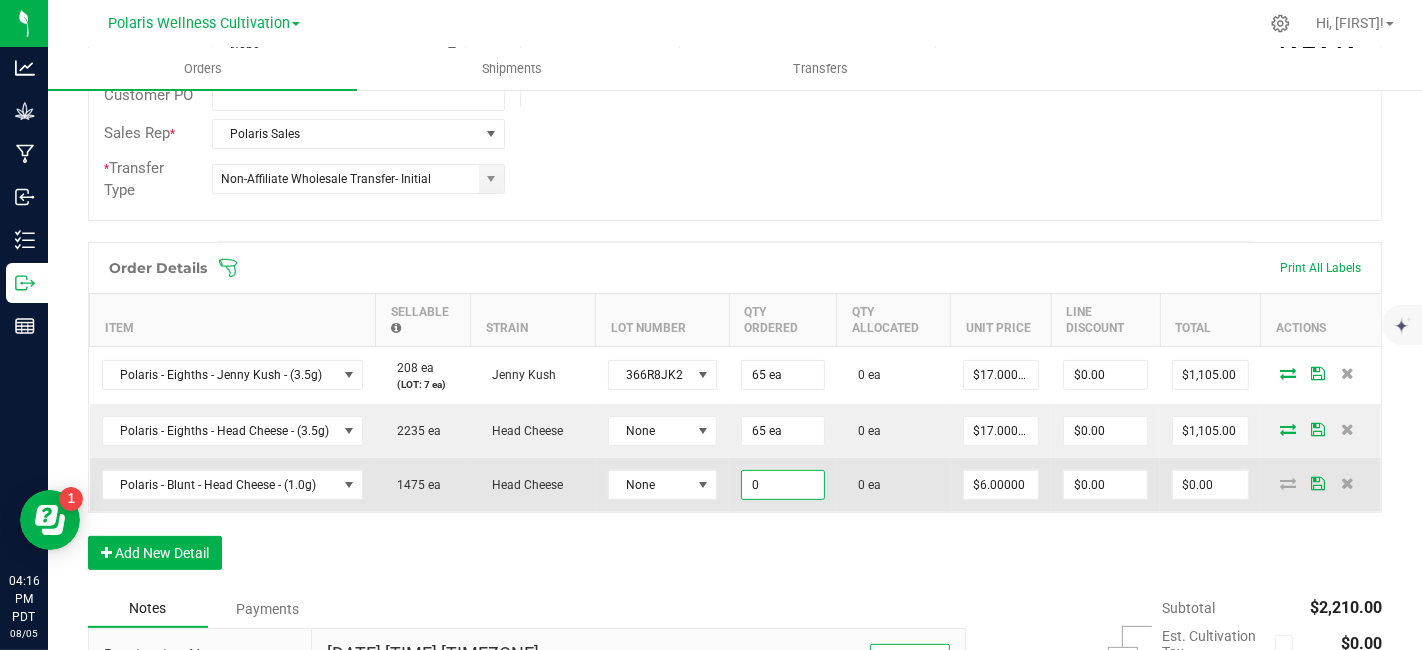 click on "0" at bounding box center (782, 485) 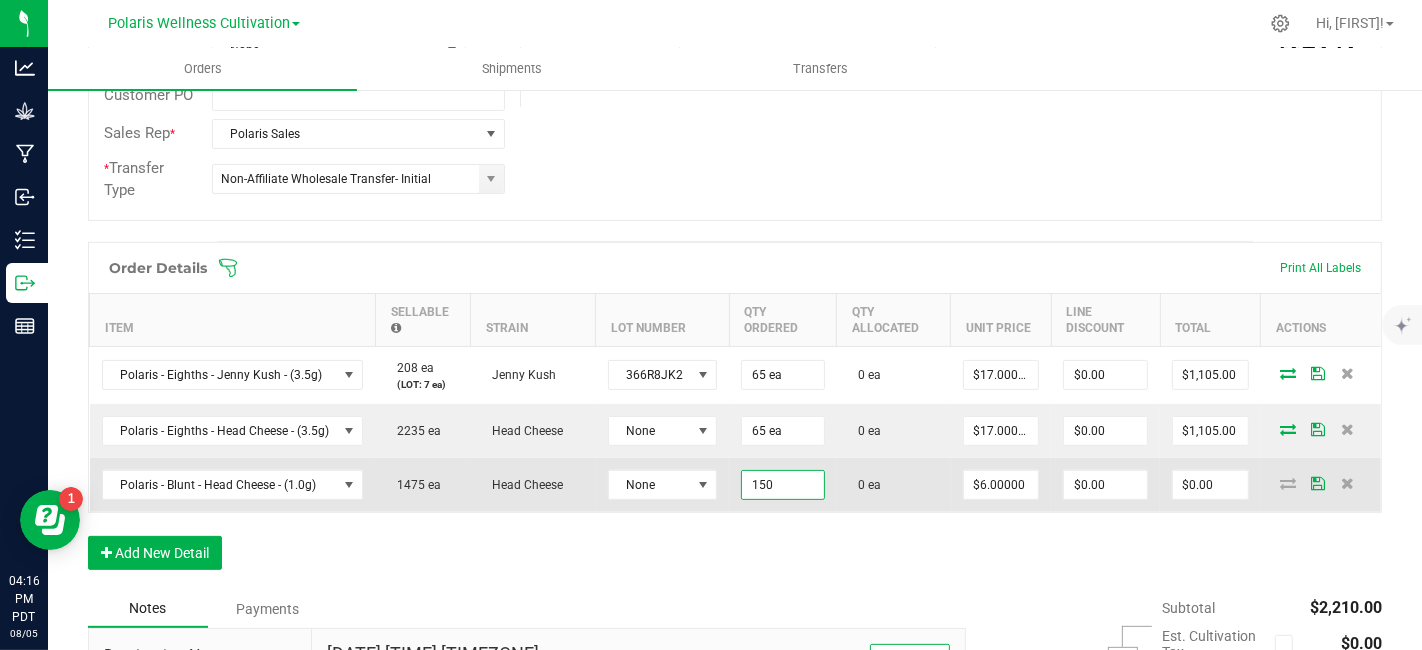 type on "150 ea" 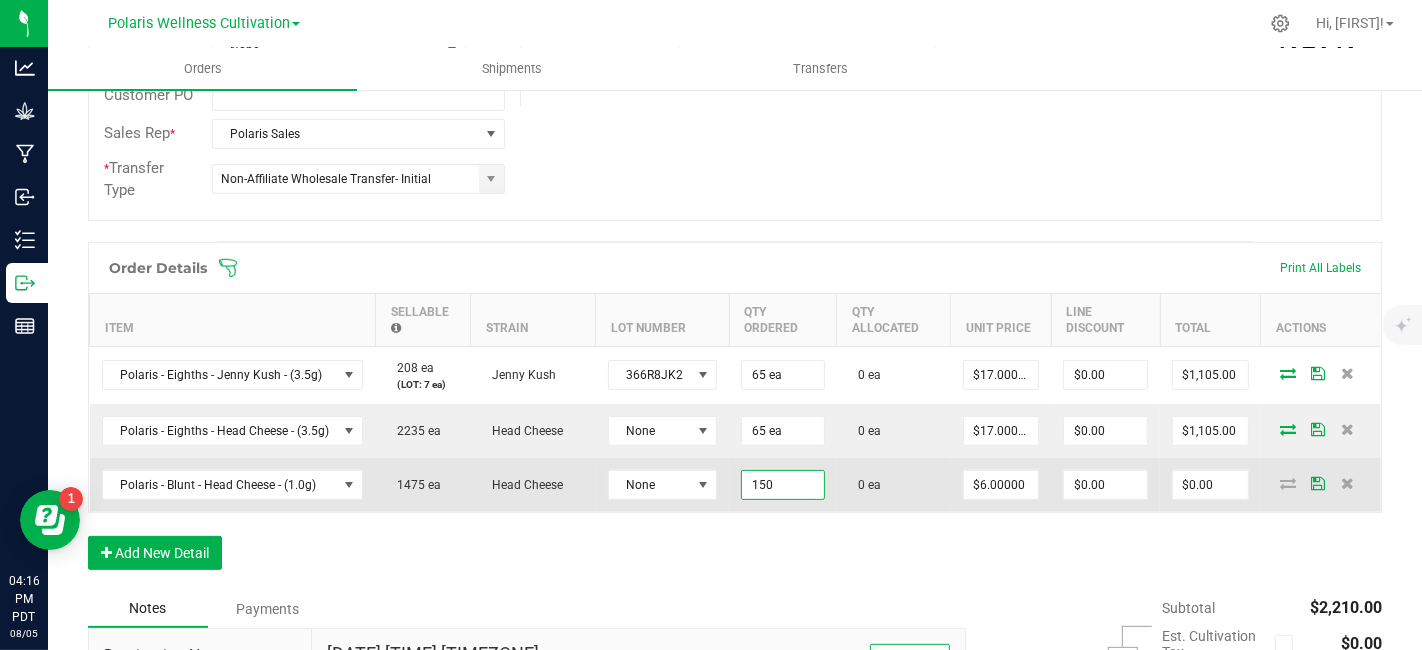 type on "6" 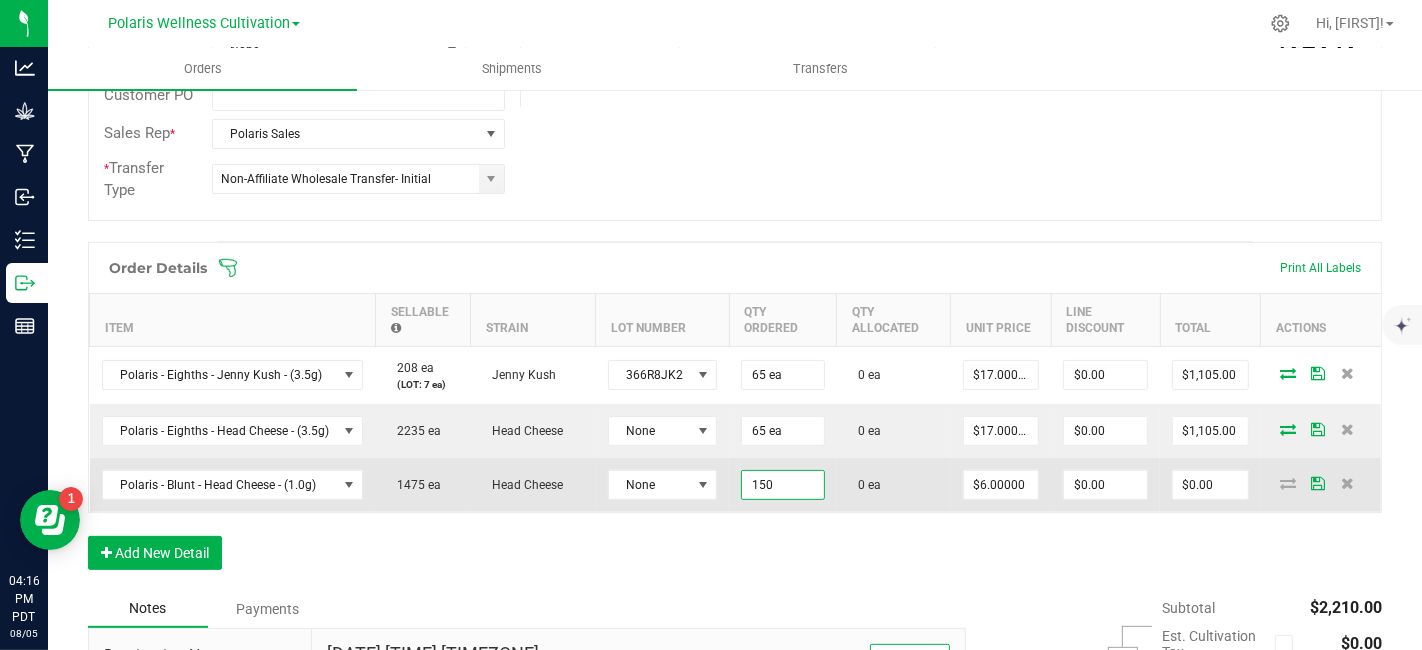 type on "$900.00" 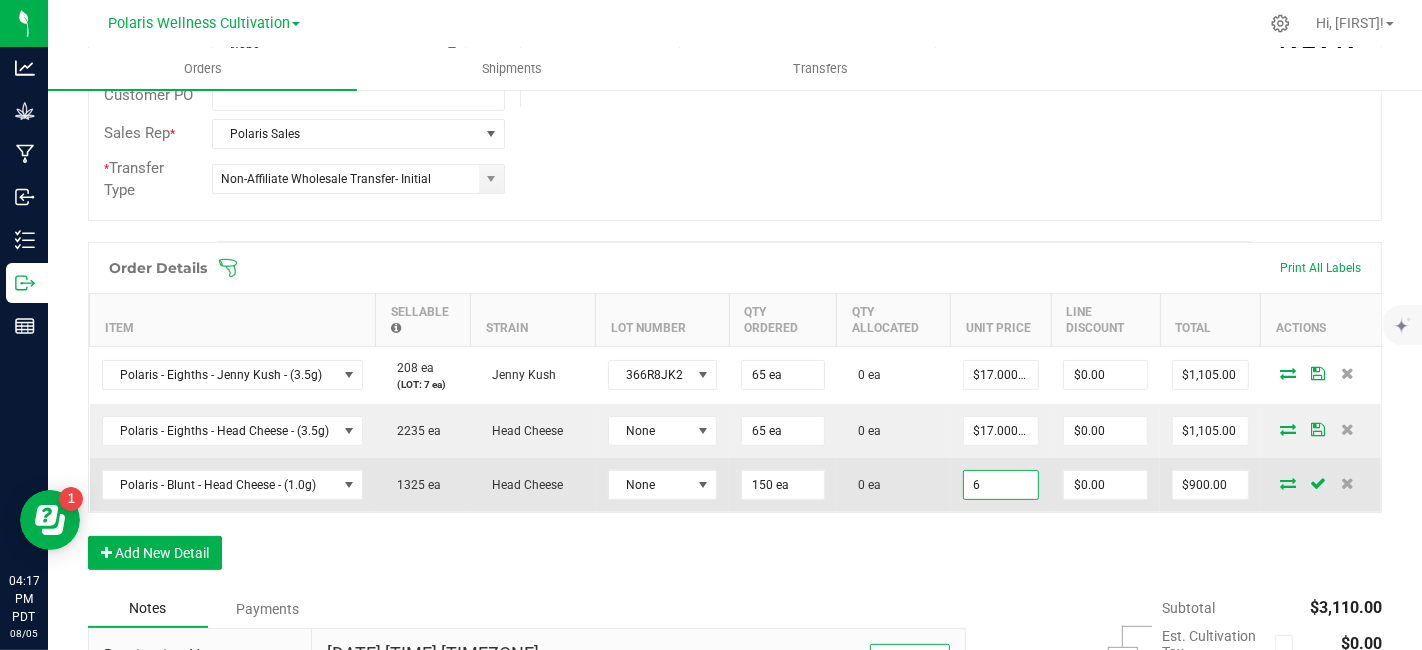 click on "6" at bounding box center [1001, 485] 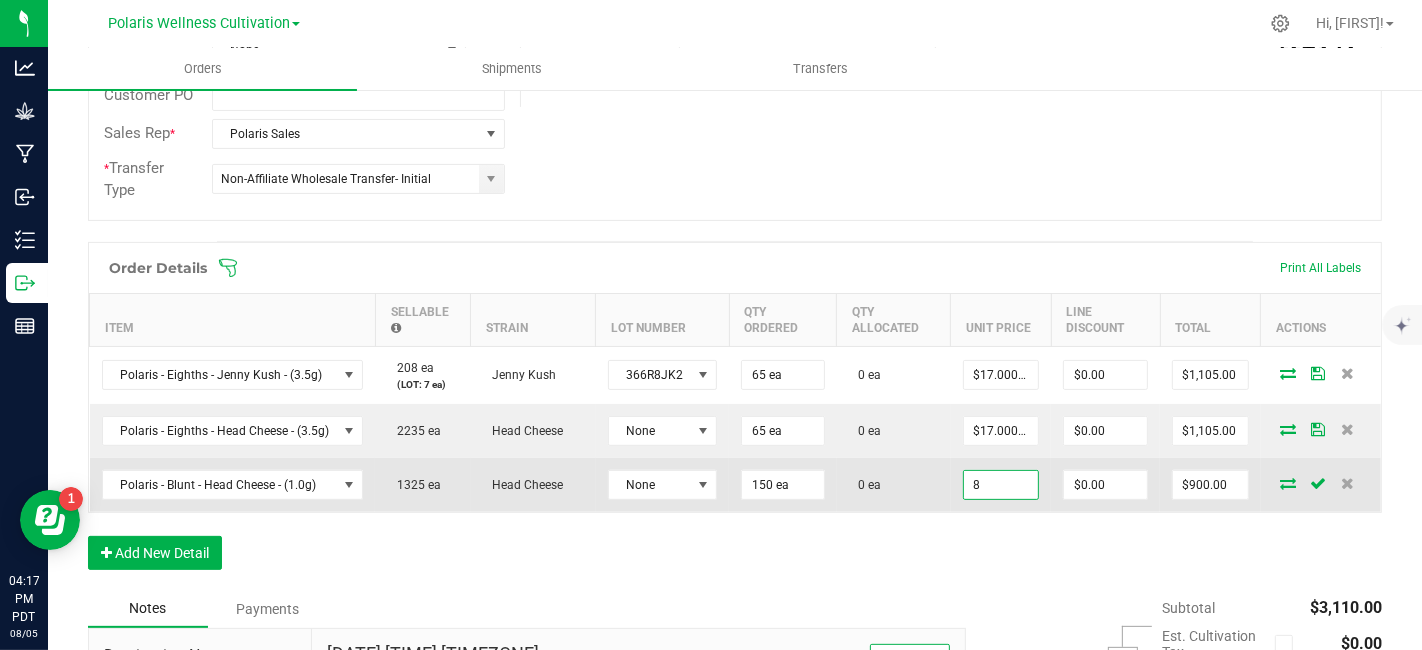 type on "$8.00000" 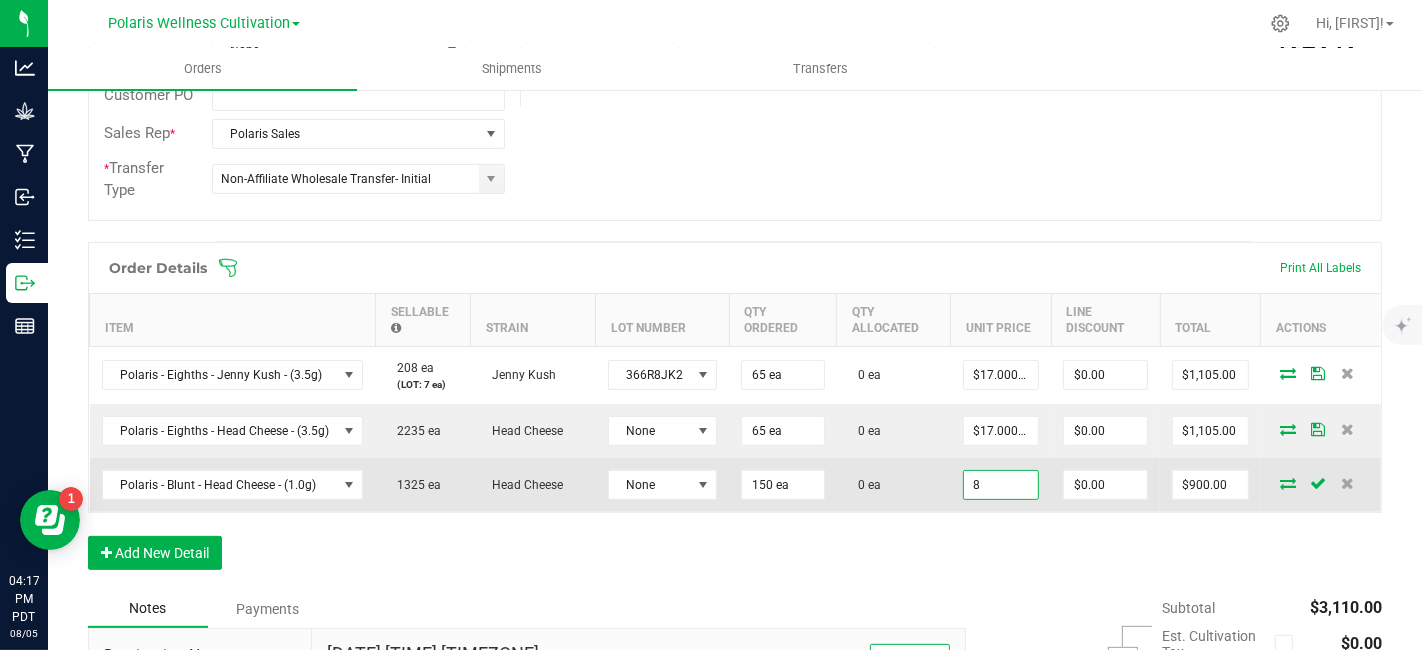 type on "0" 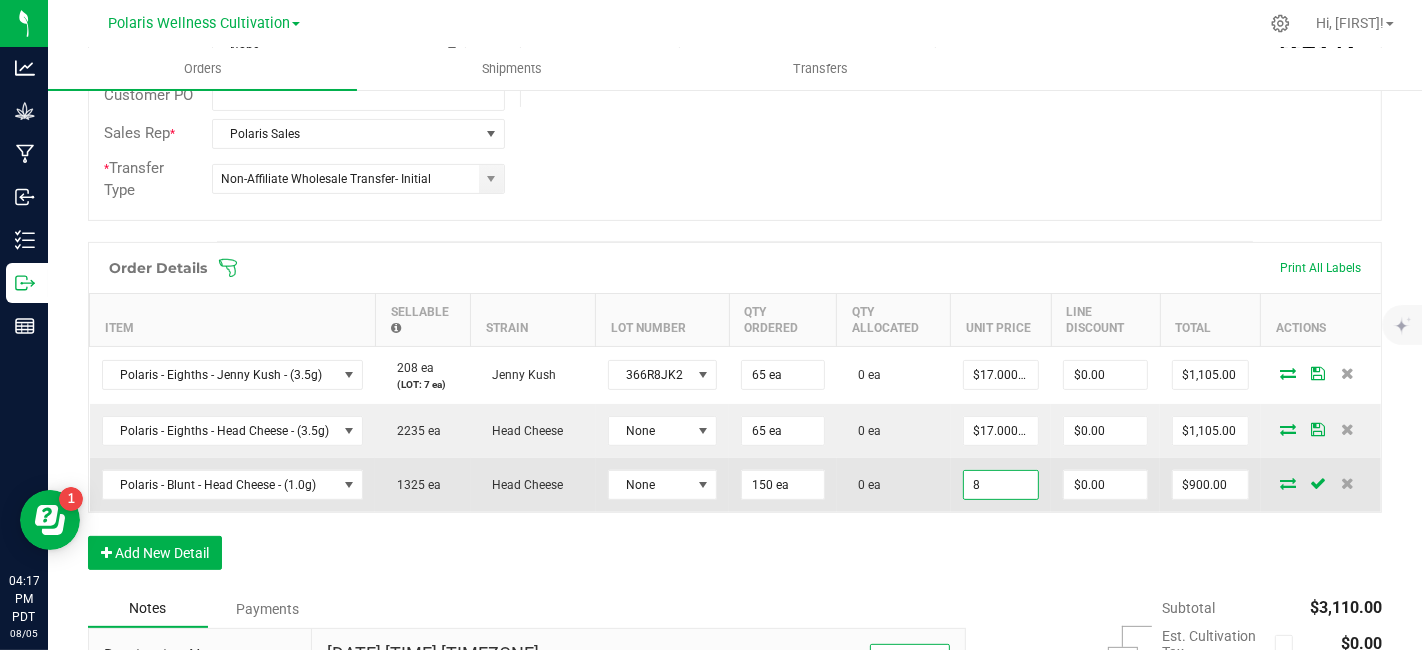type on "$1,200.00" 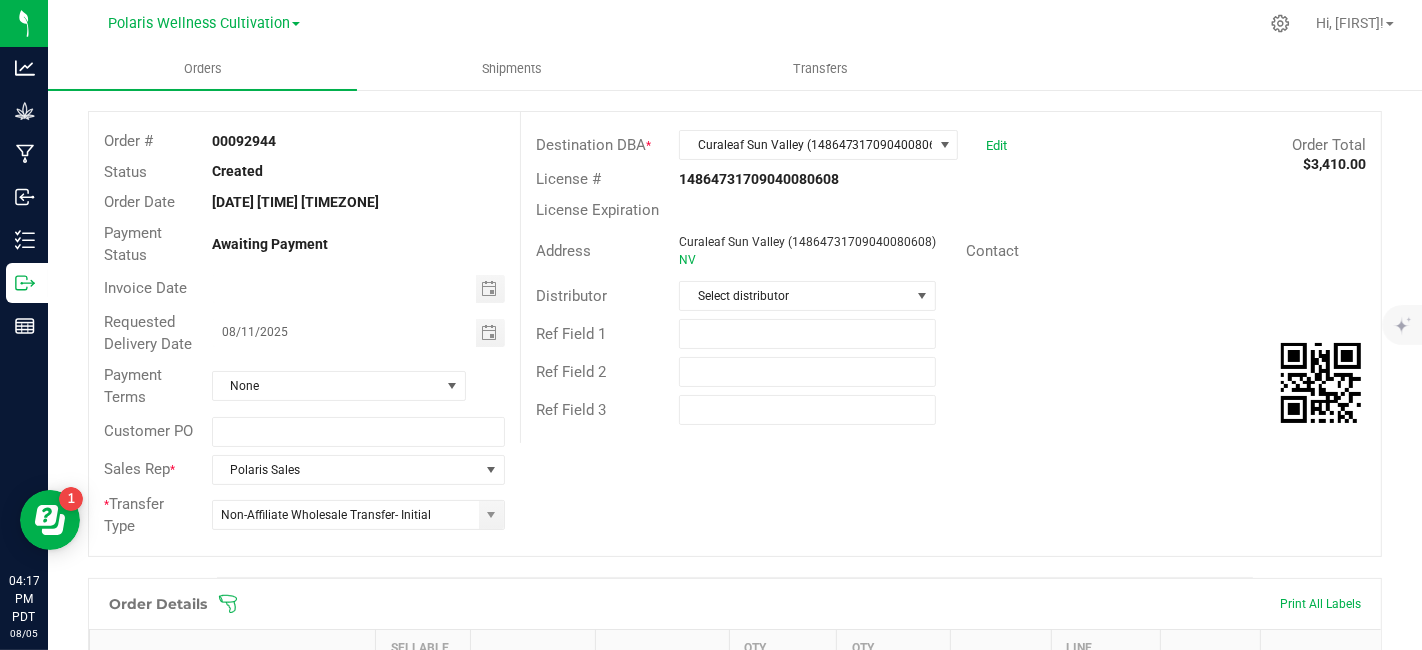 scroll, scrollTop: 0, scrollLeft: 0, axis: both 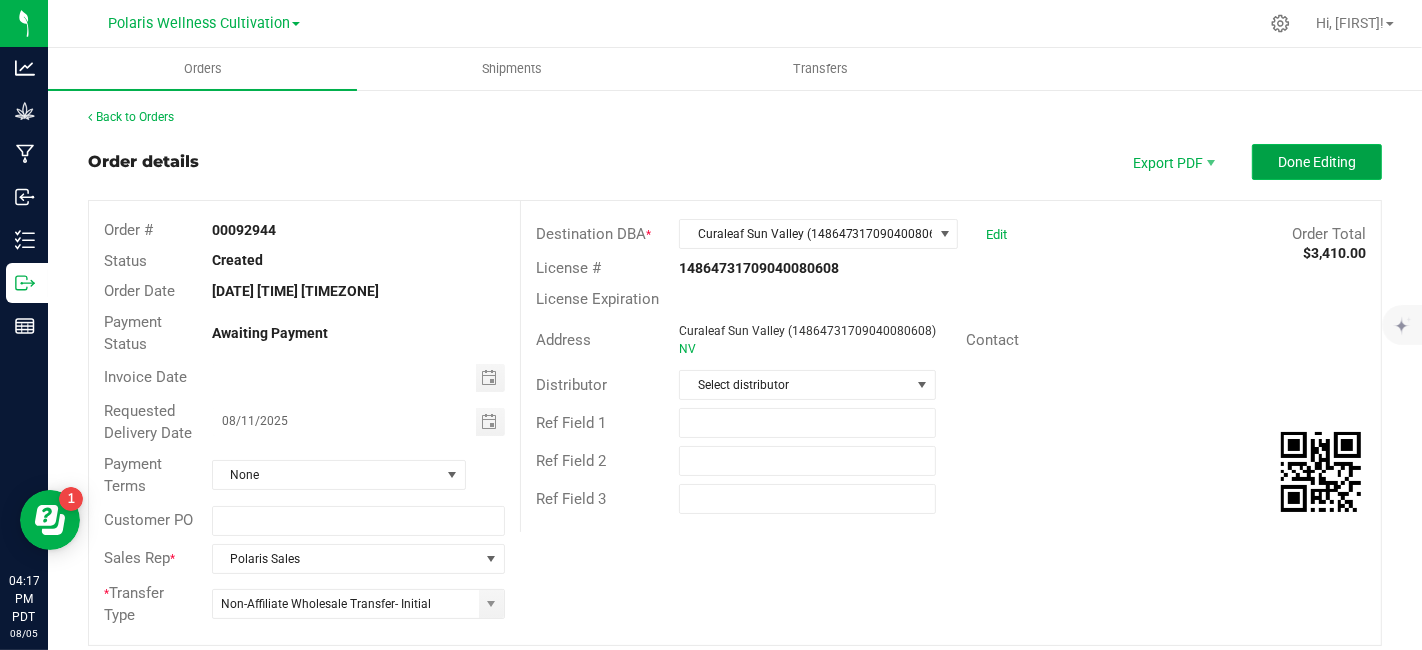 click on "Done Editing" at bounding box center (1317, 162) 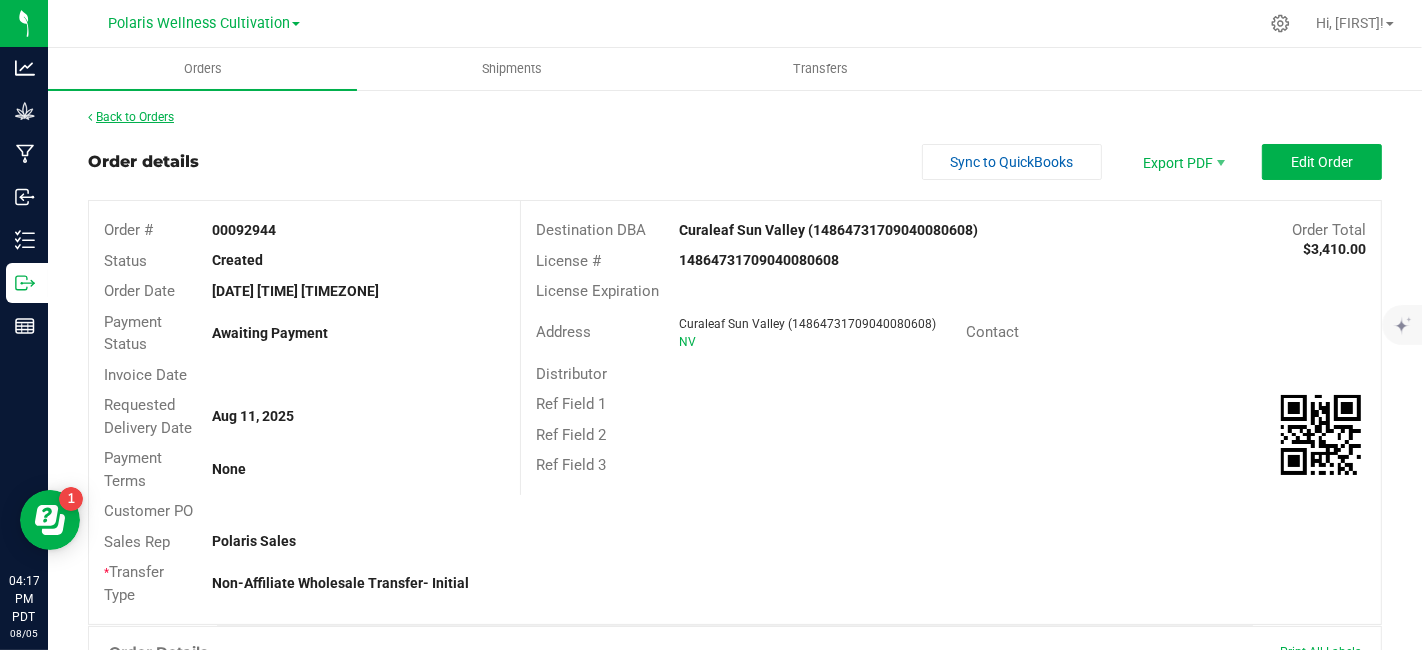 click on "Back to Orders" at bounding box center [131, 117] 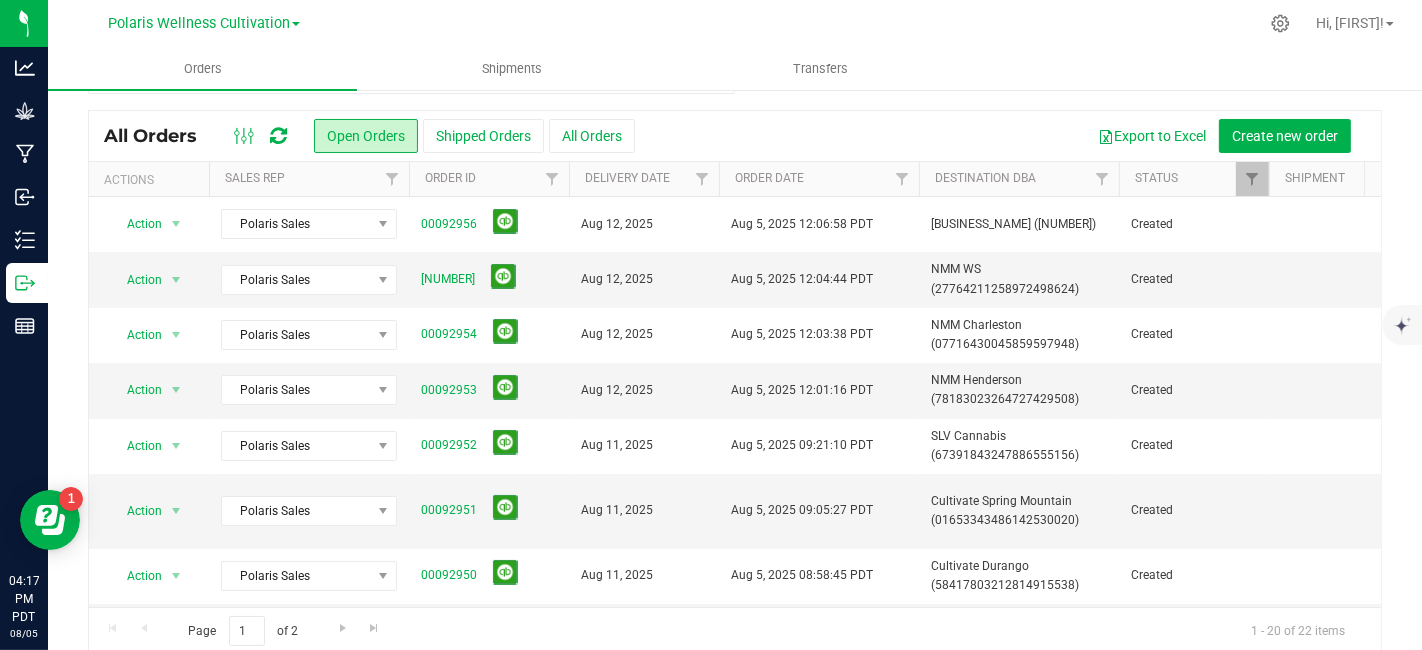 scroll, scrollTop: 68, scrollLeft: 0, axis: vertical 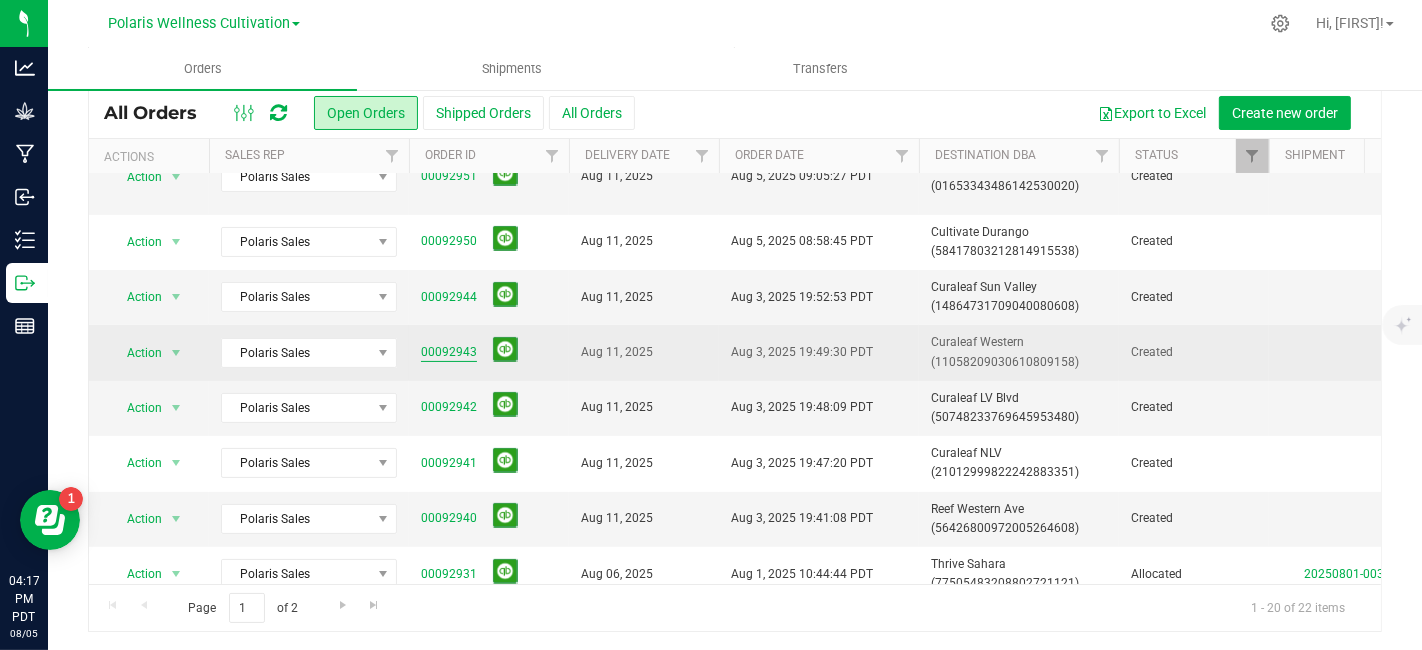 click on "00092943" at bounding box center (449, 352) 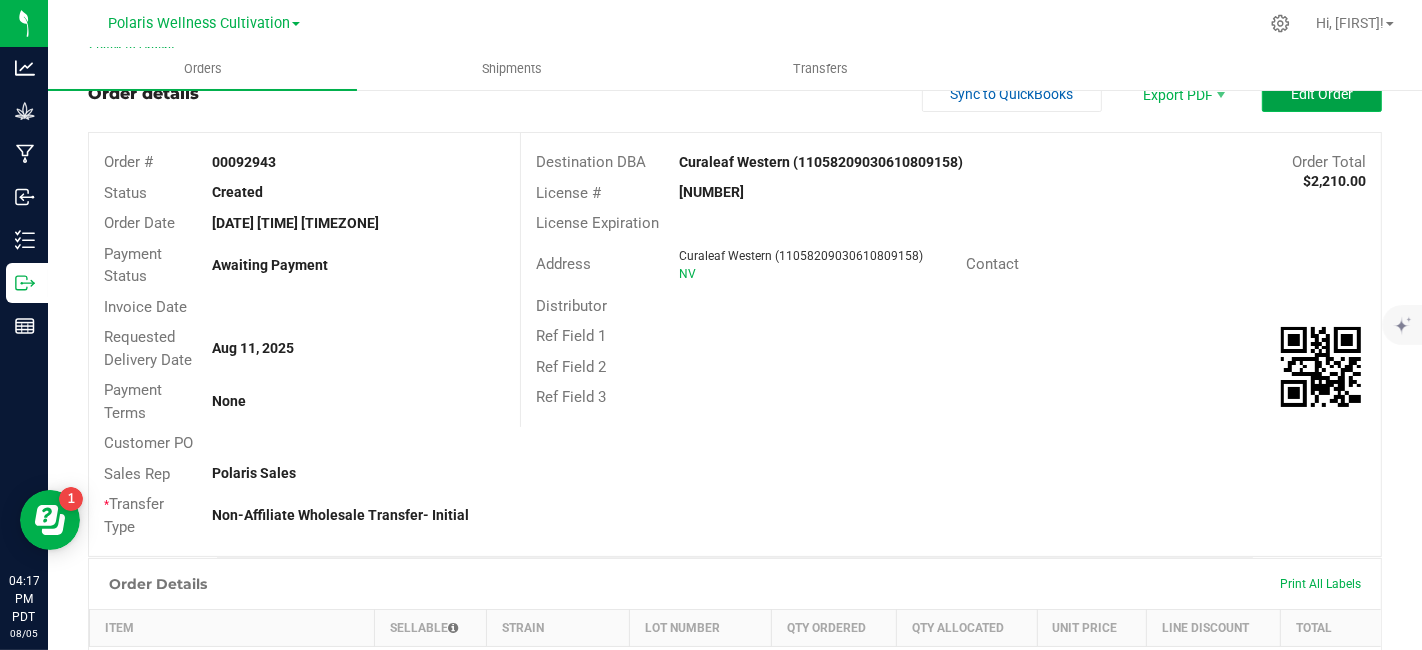 click on "Edit Order" at bounding box center (1322, 94) 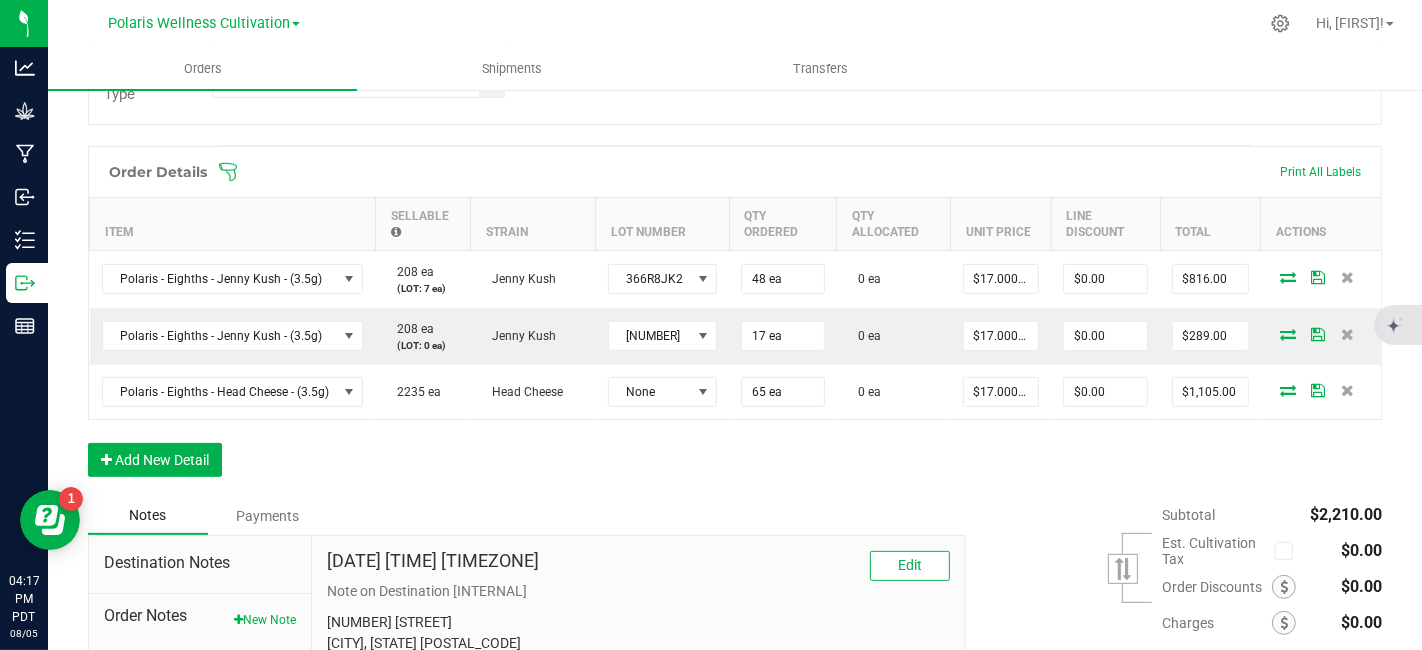 scroll, scrollTop: 534, scrollLeft: 0, axis: vertical 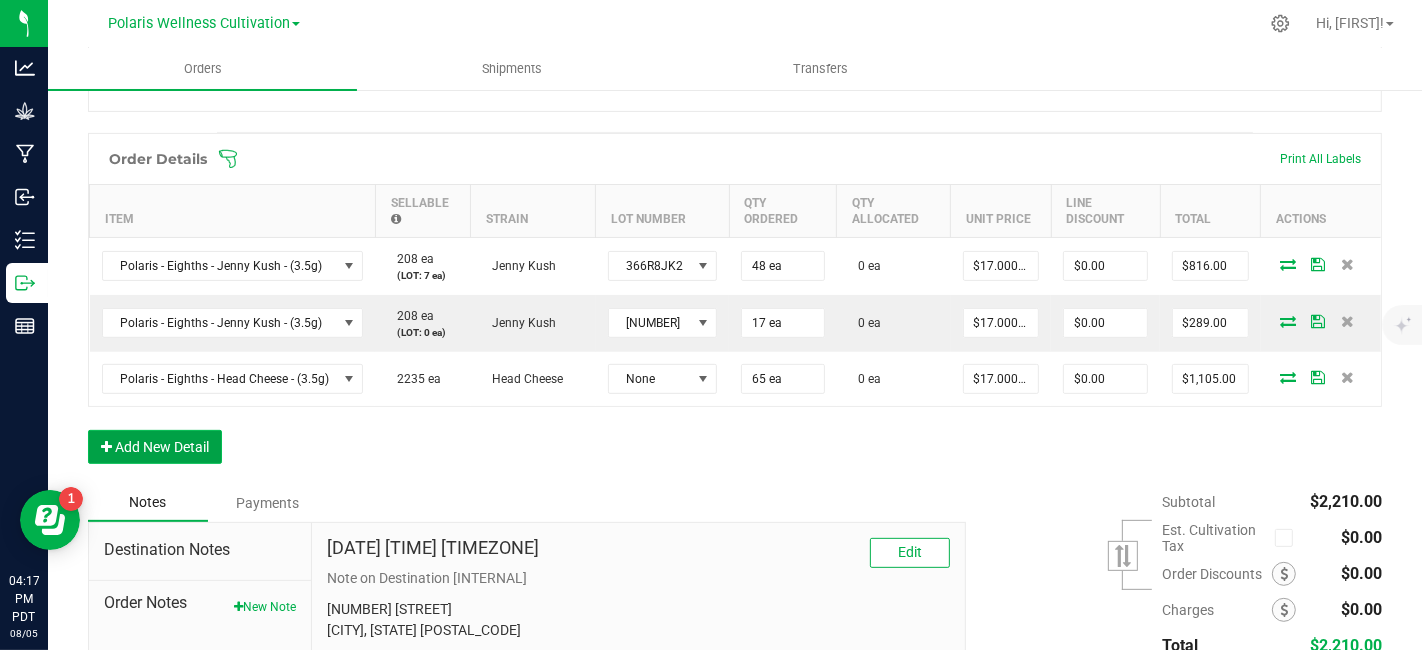click on "Add New Detail" at bounding box center [155, 447] 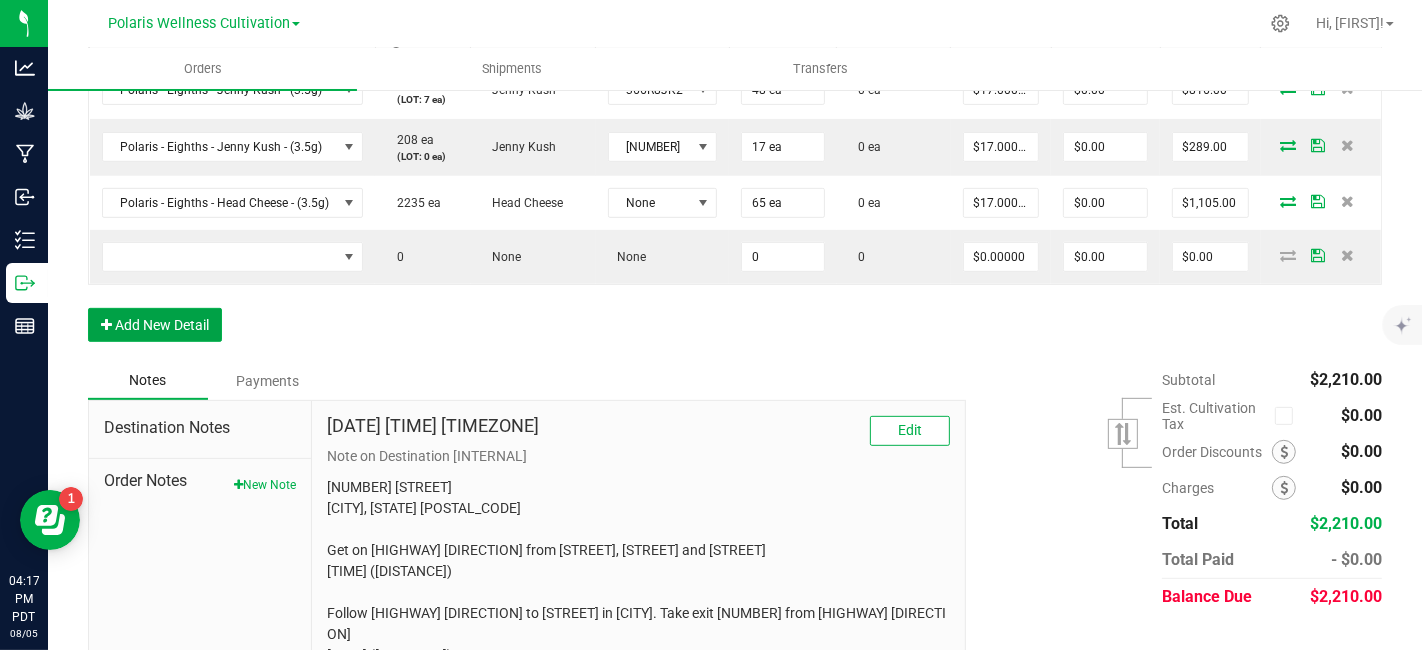 scroll, scrollTop: 737, scrollLeft: 0, axis: vertical 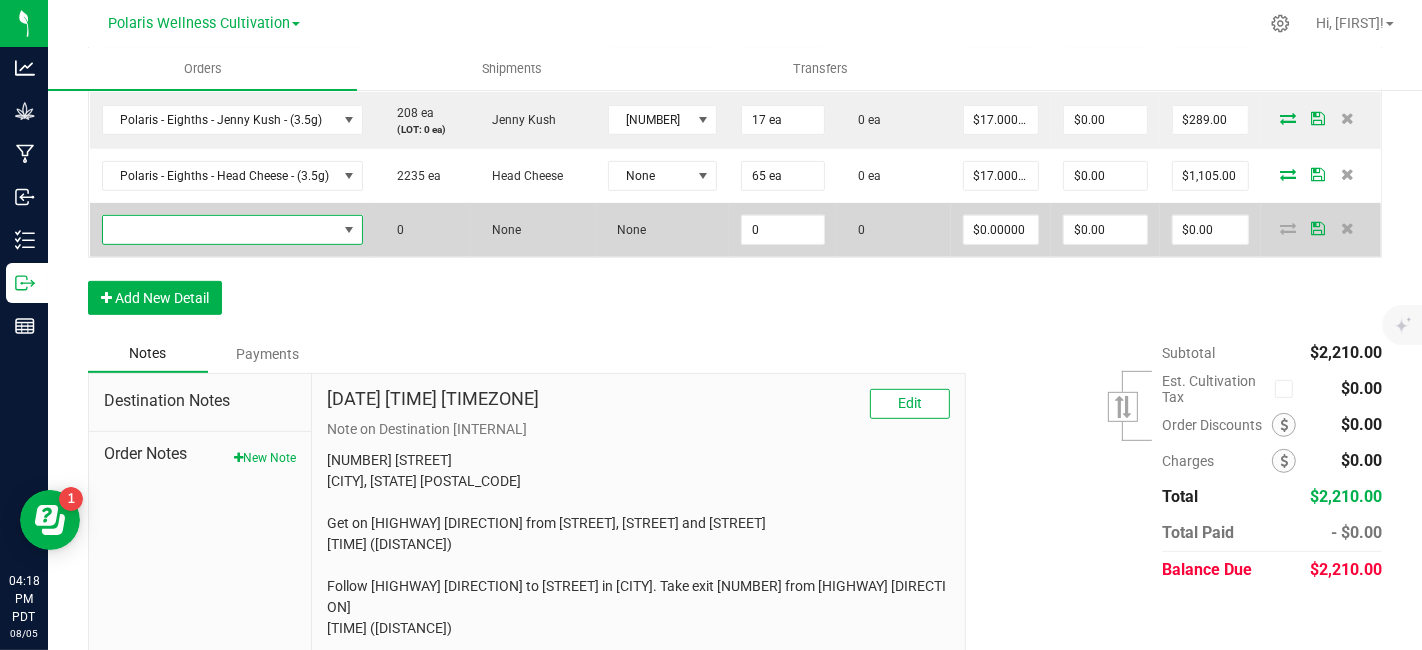 click at bounding box center [220, 230] 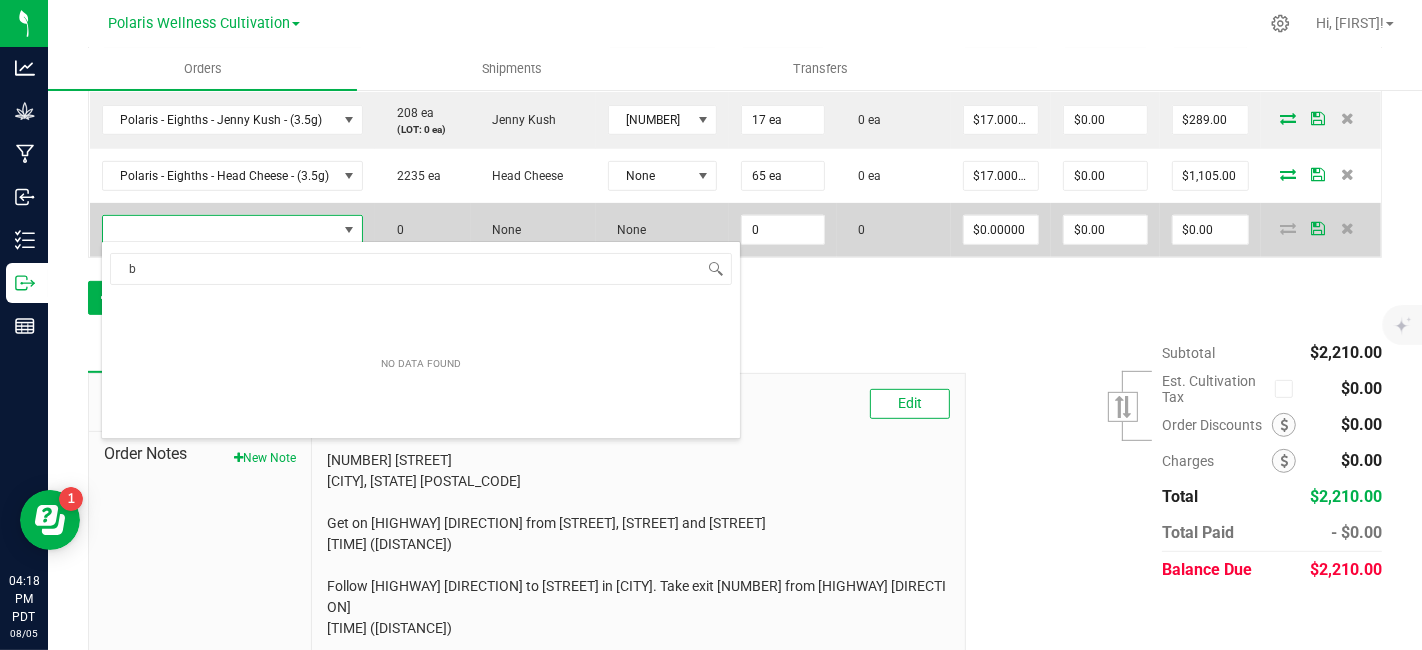 scroll, scrollTop: 99970, scrollLeft: 99740, axis: both 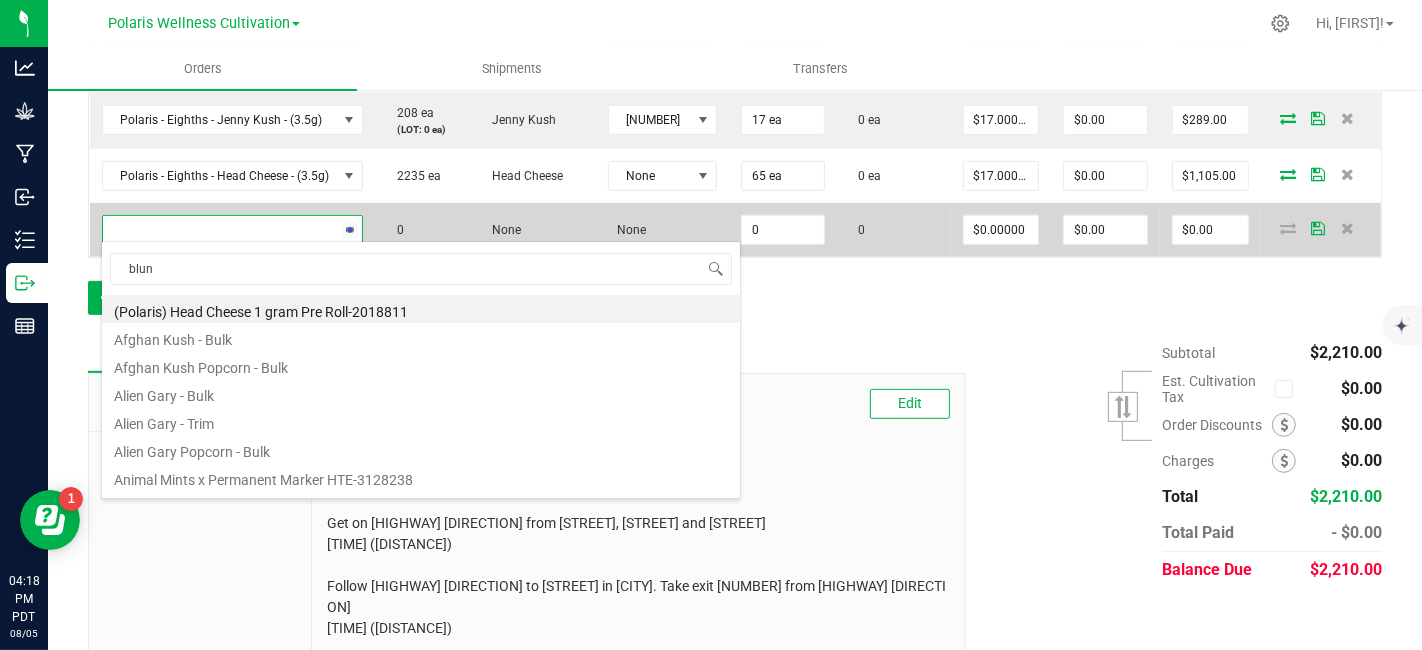 type on "blunt" 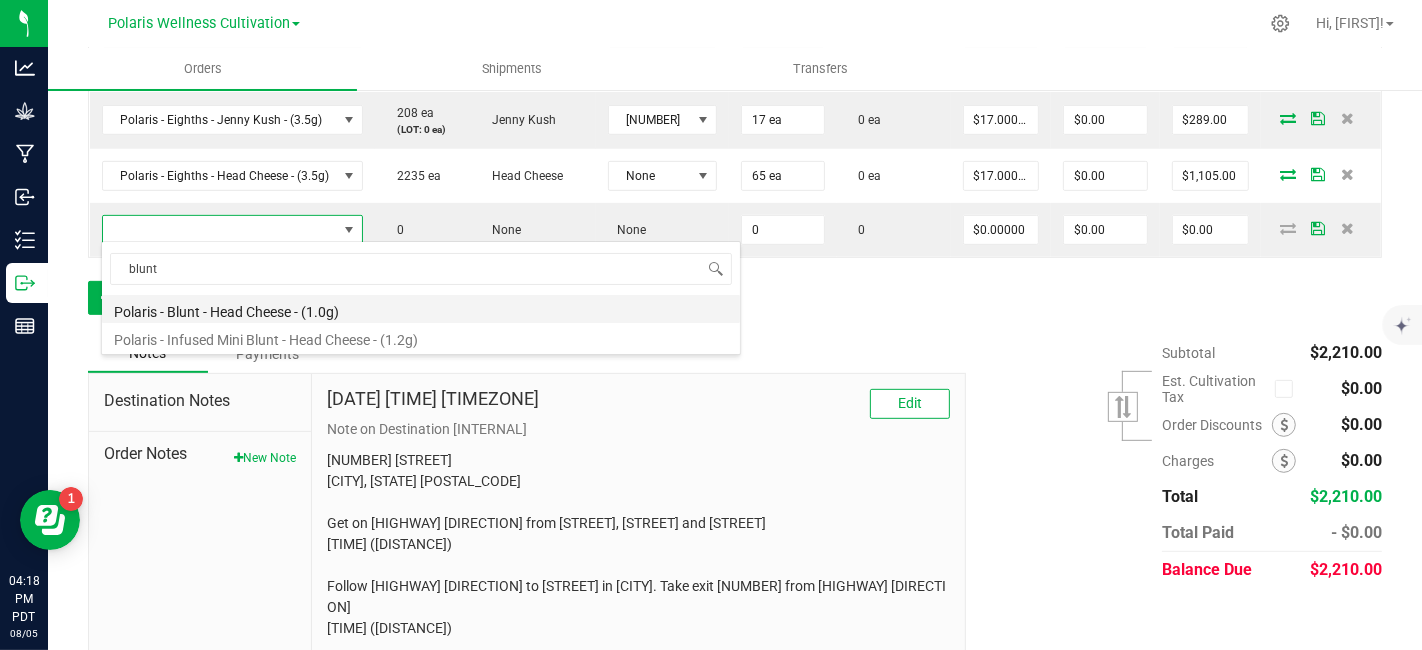 click on "Polaris - Blunt - Head Cheese - (1.0g)" at bounding box center (421, 309) 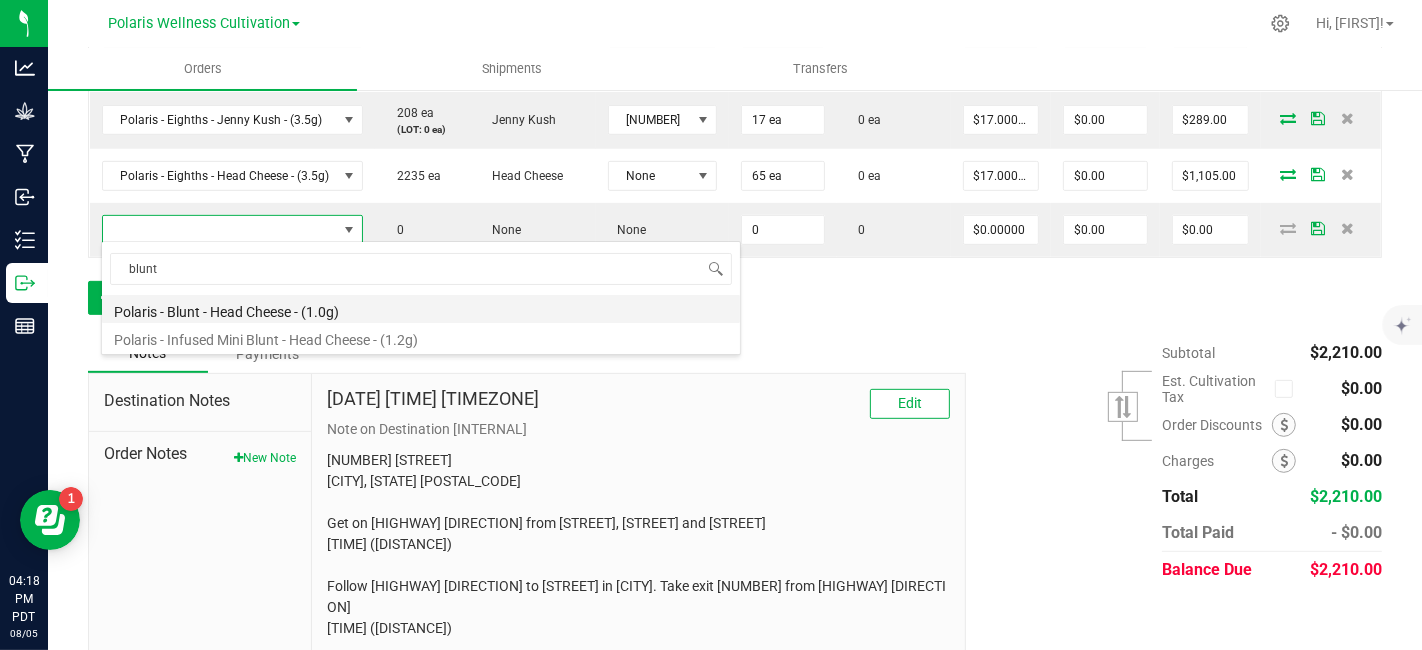 type on "0 ea" 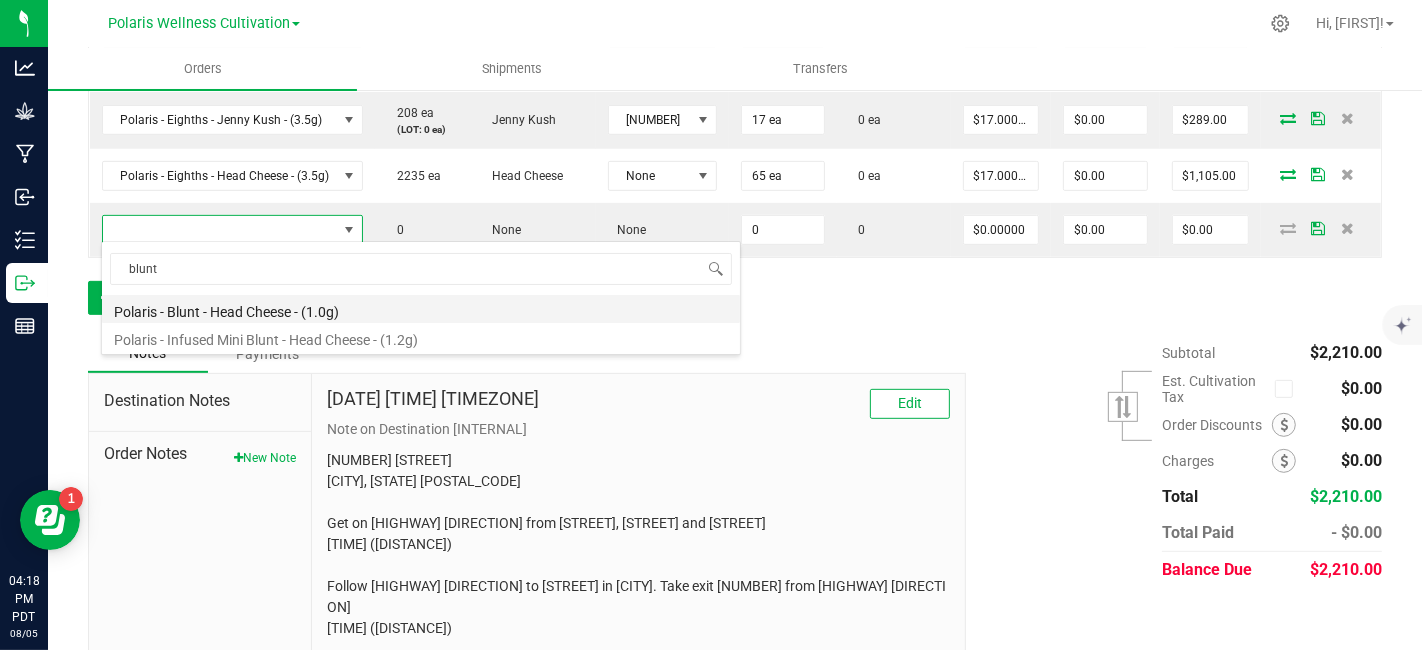 type on "$6.00000" 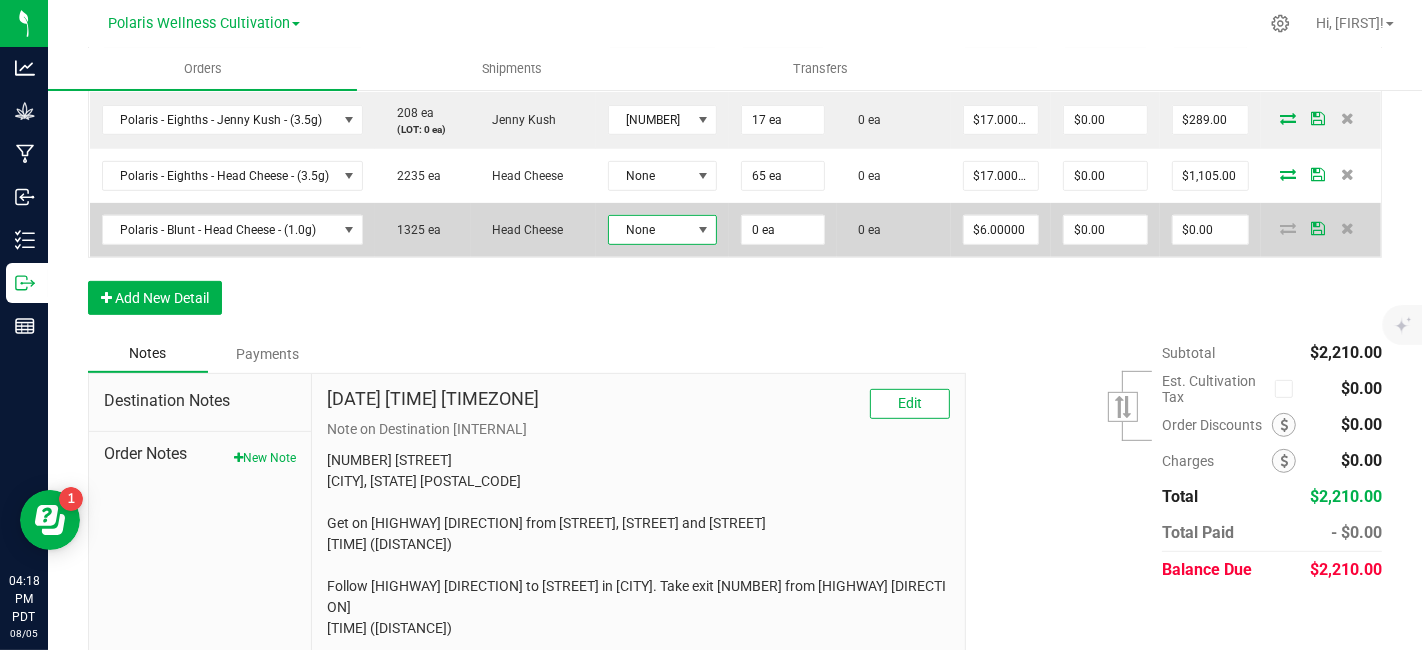 click at bounding box center [704, 230] 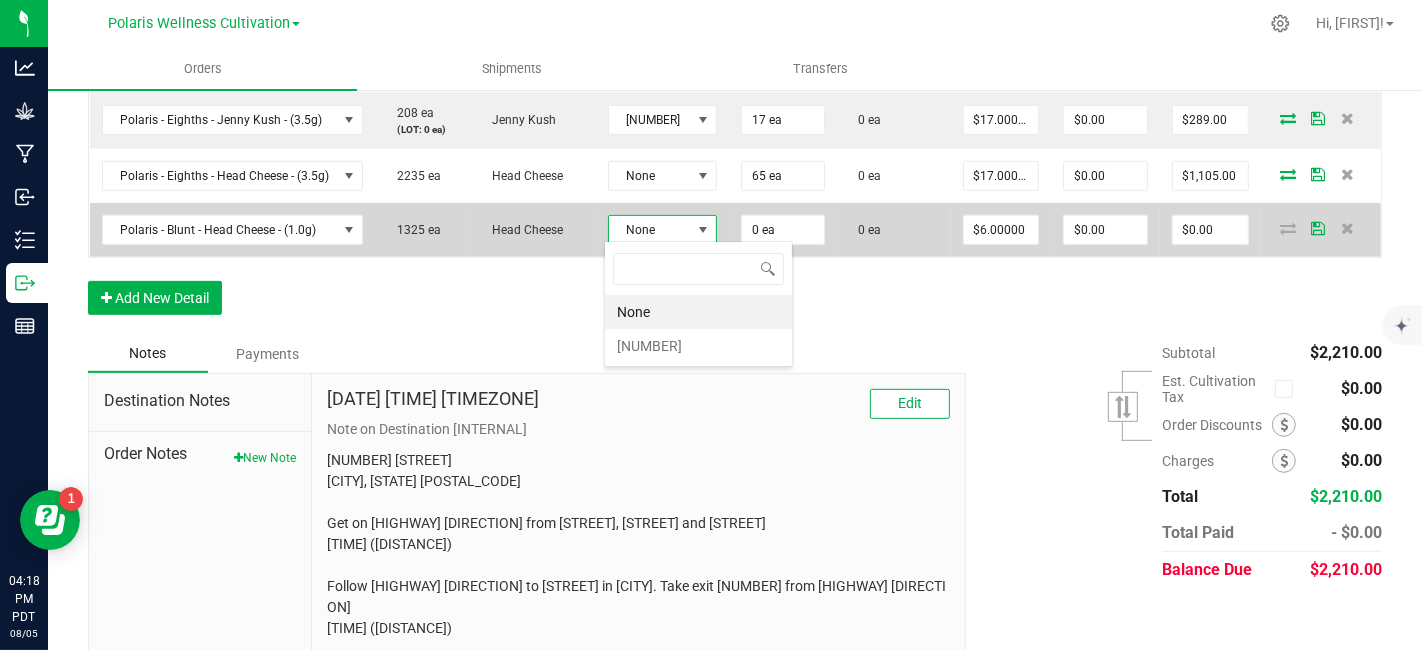 scroll, scrollTop: 99970, scrollLeft: 99892, axis: both 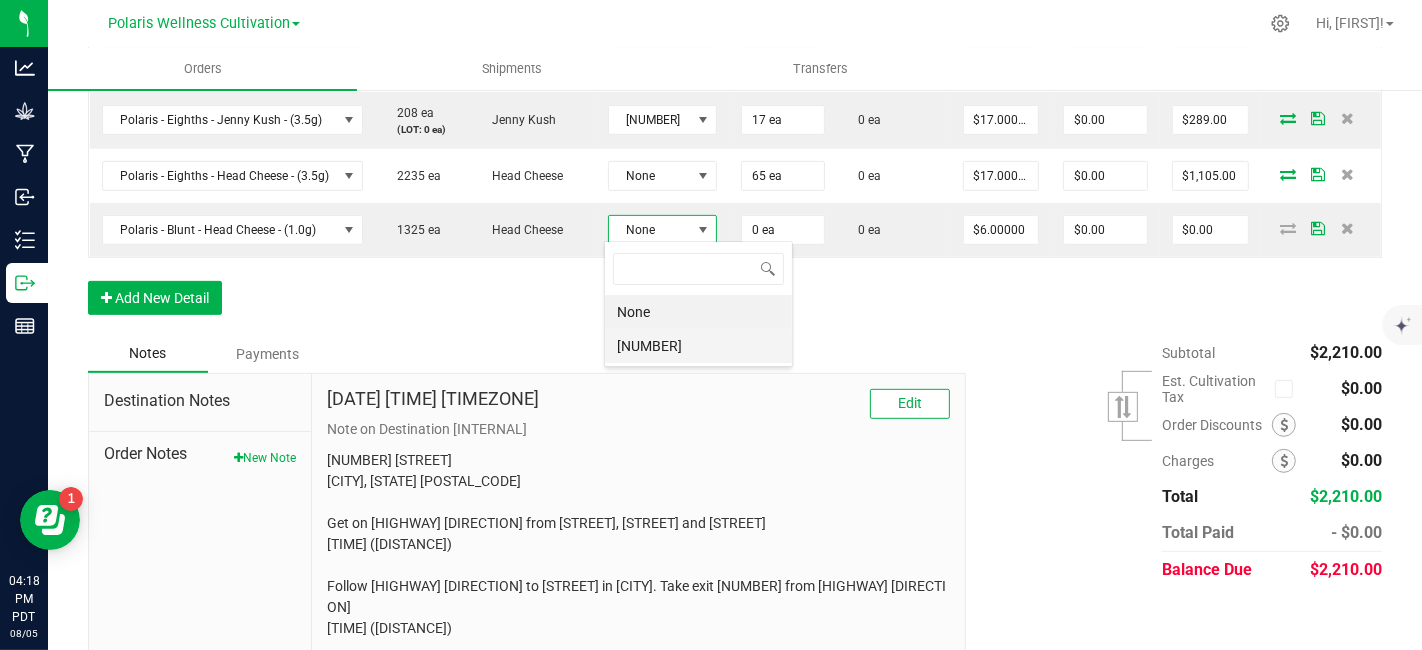 click on "[NUMBER]" at bounding box center [698, 346] 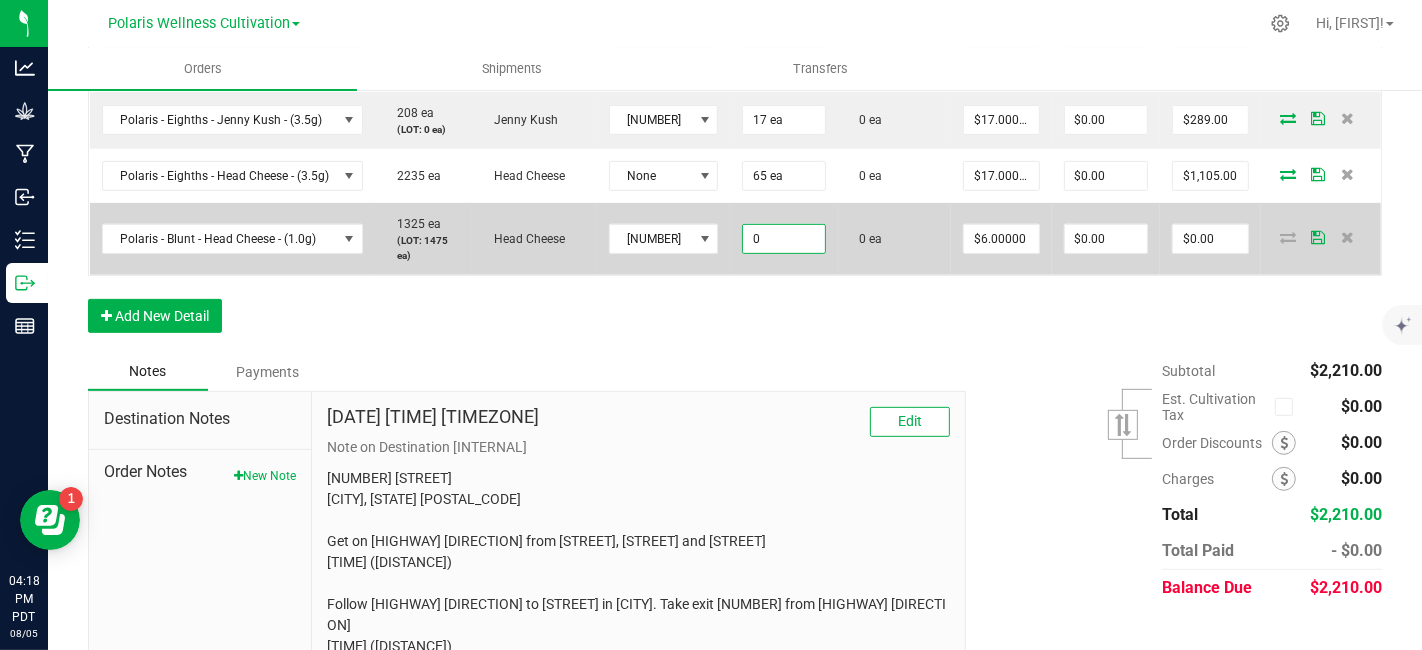 click on "0" at bounding box center (783, 239) 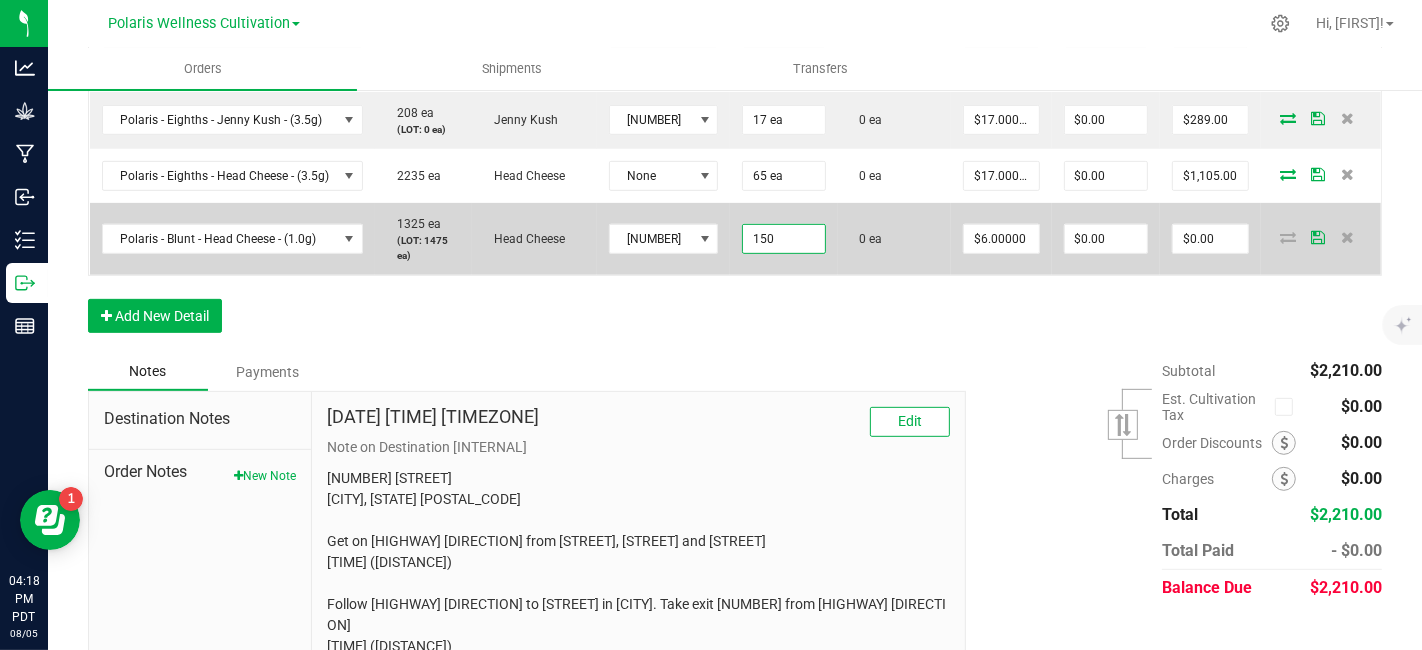 type on "150 ea" 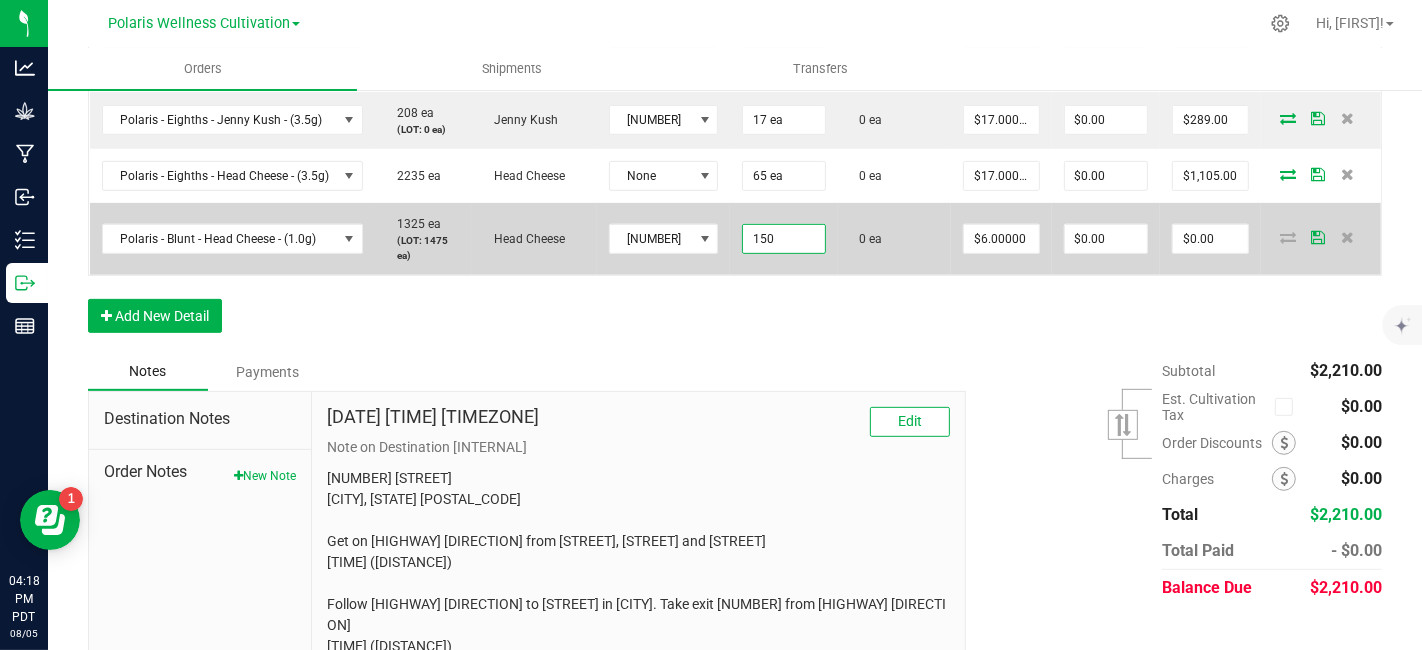 type on "6" 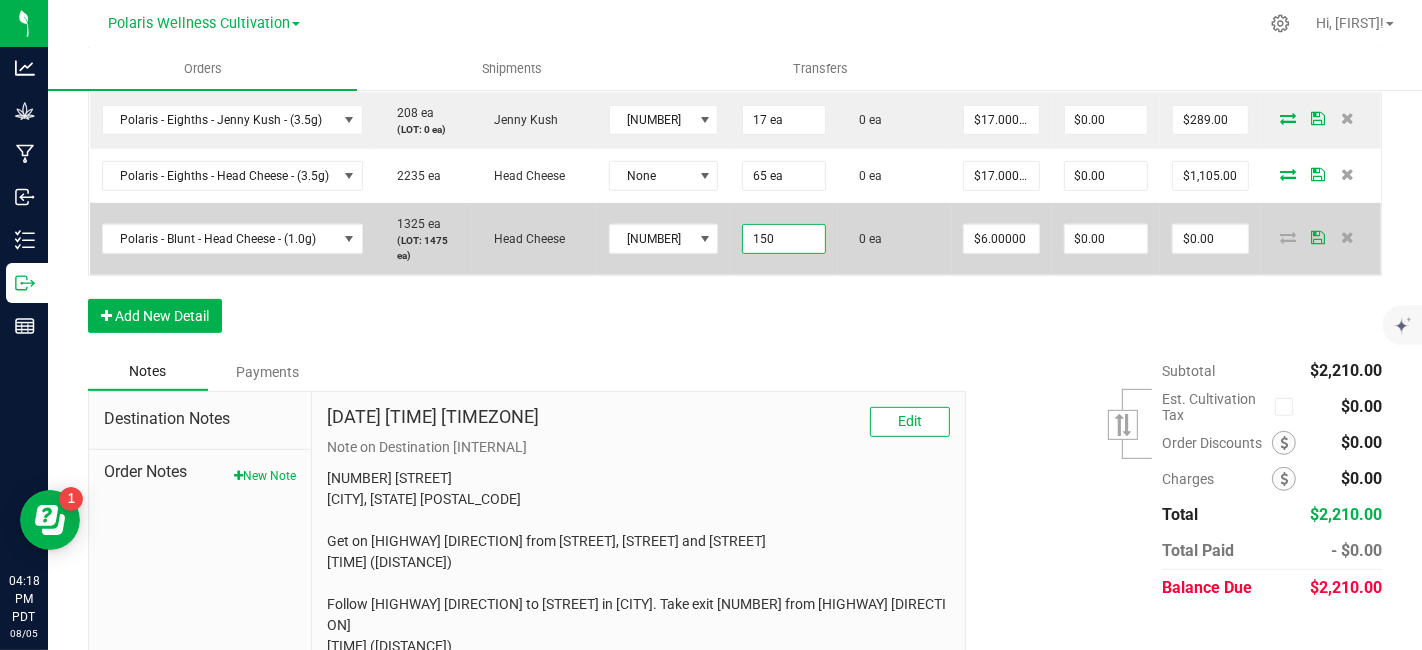 type on "$900.00" 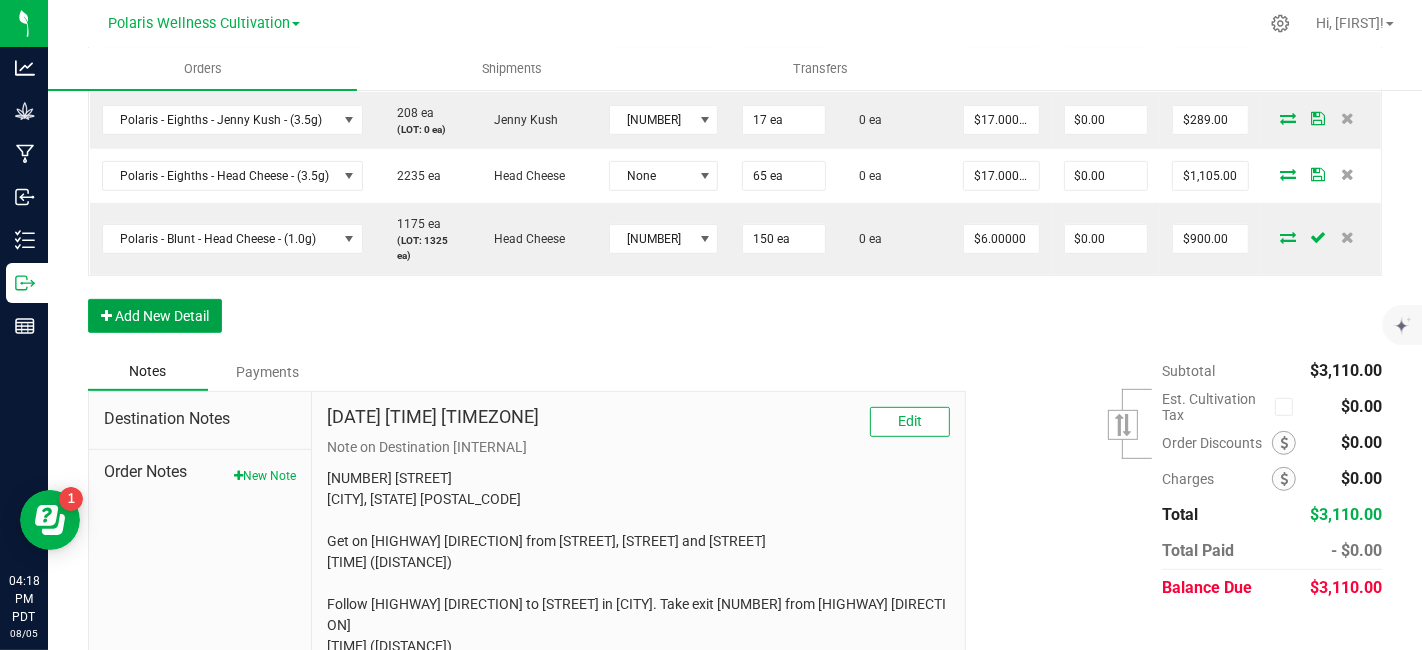 type 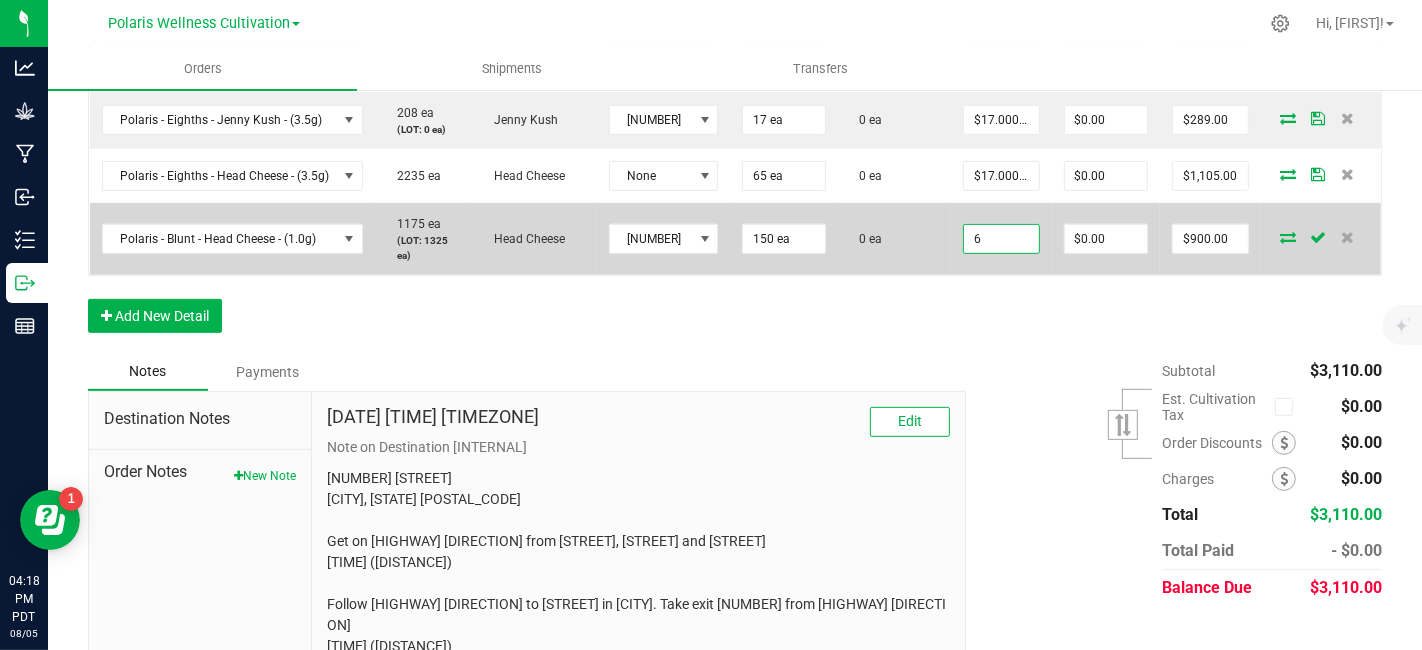 click on "6" at bounding box center (1001, 239) 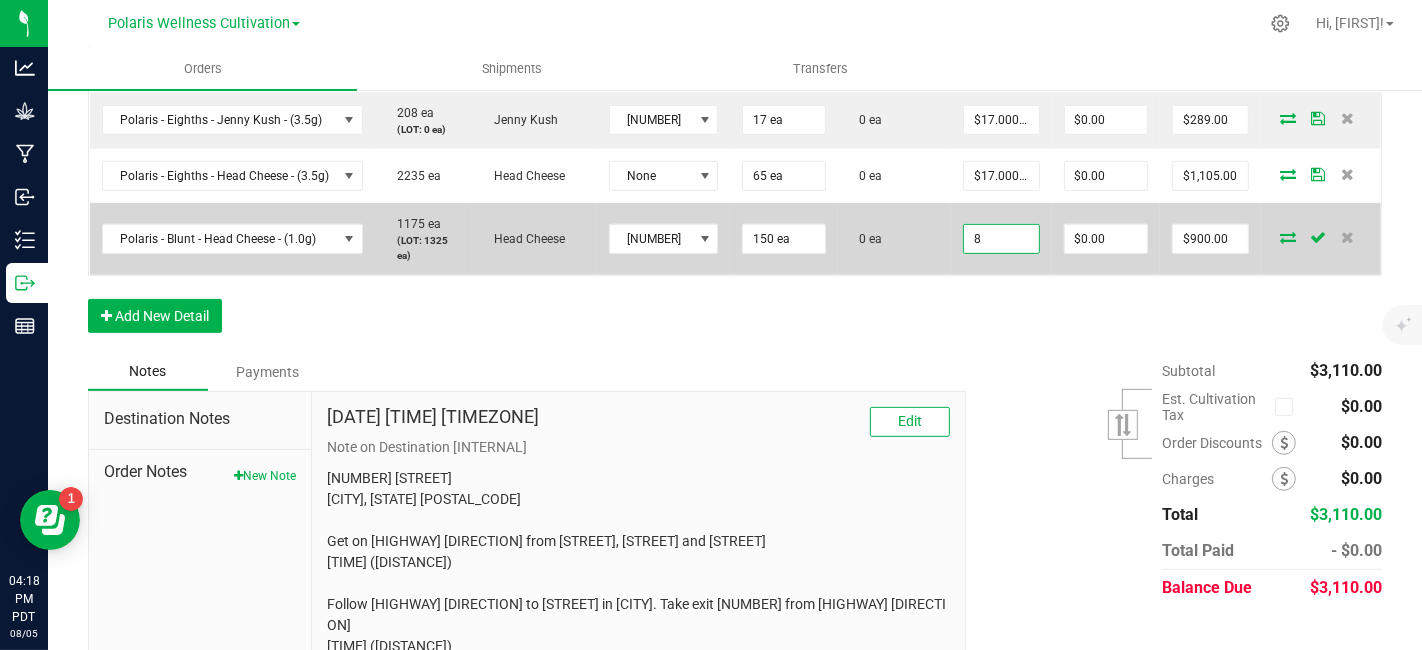 type on "$8.00000" 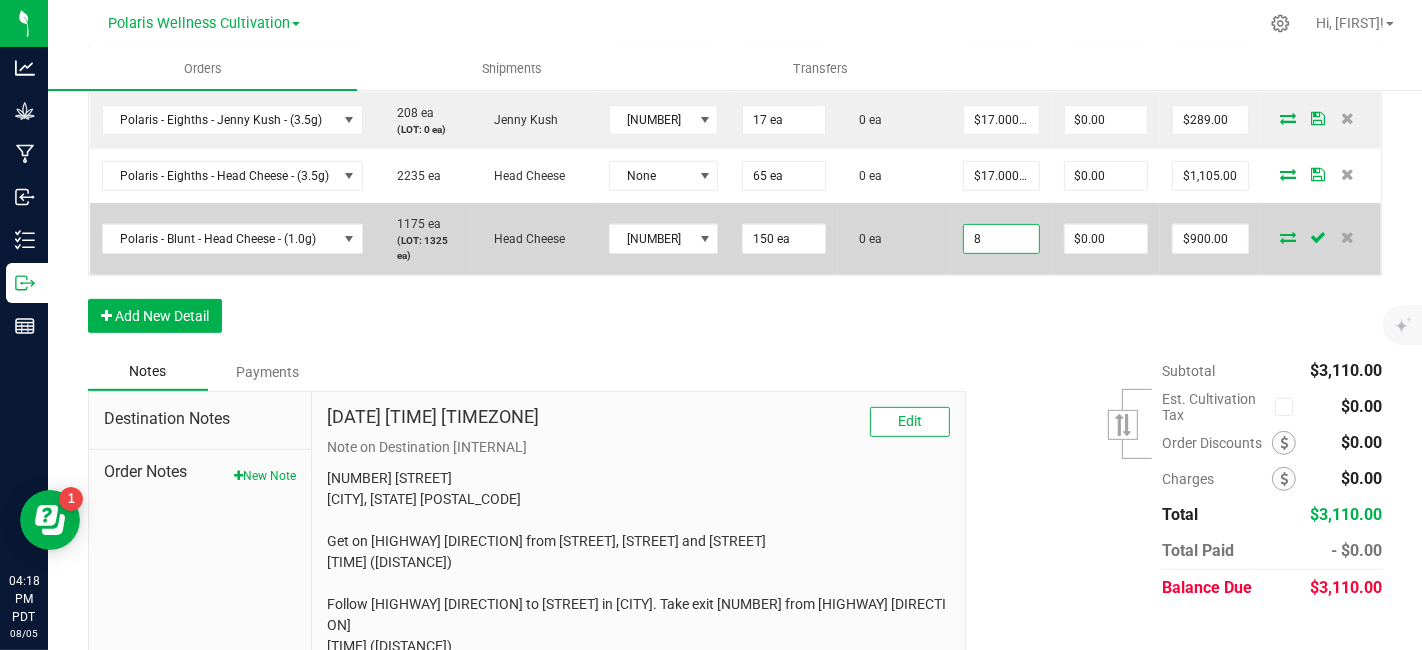 type on "0" 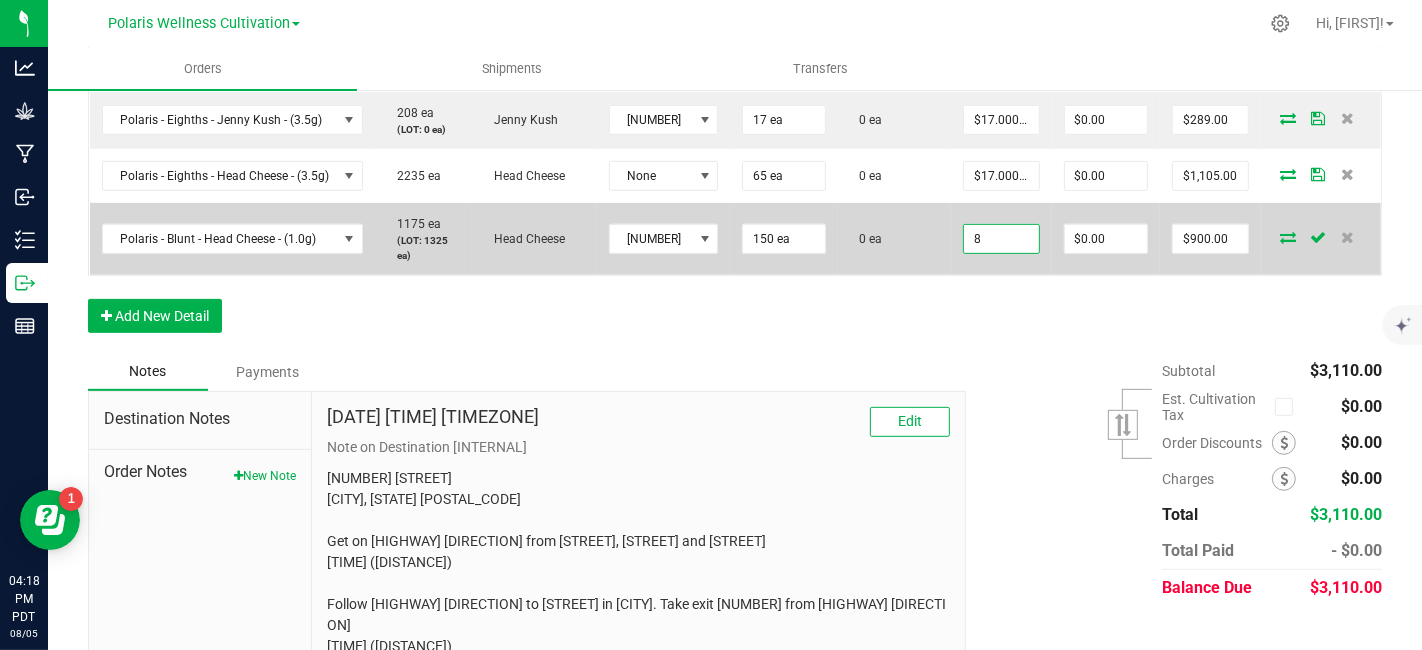 type on "$1,200.00" 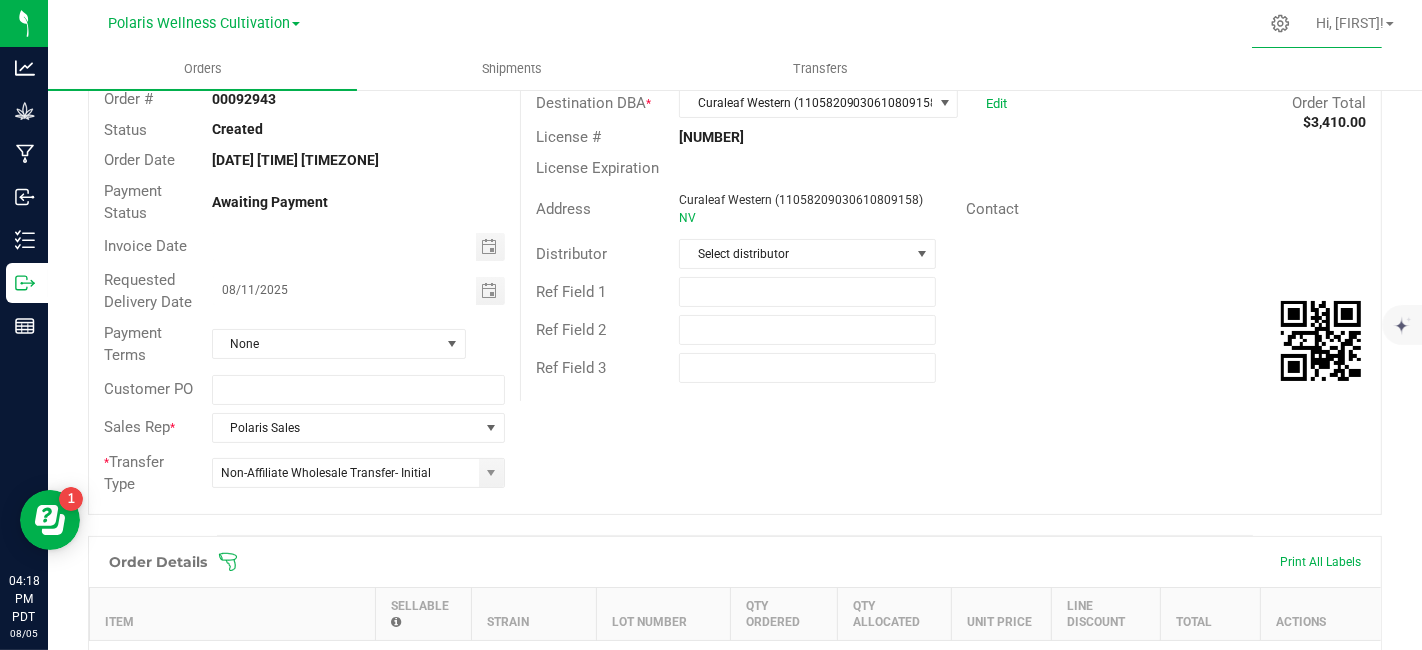scroll, scrollTop: 62, scrollLeft: 0, axis: vertical 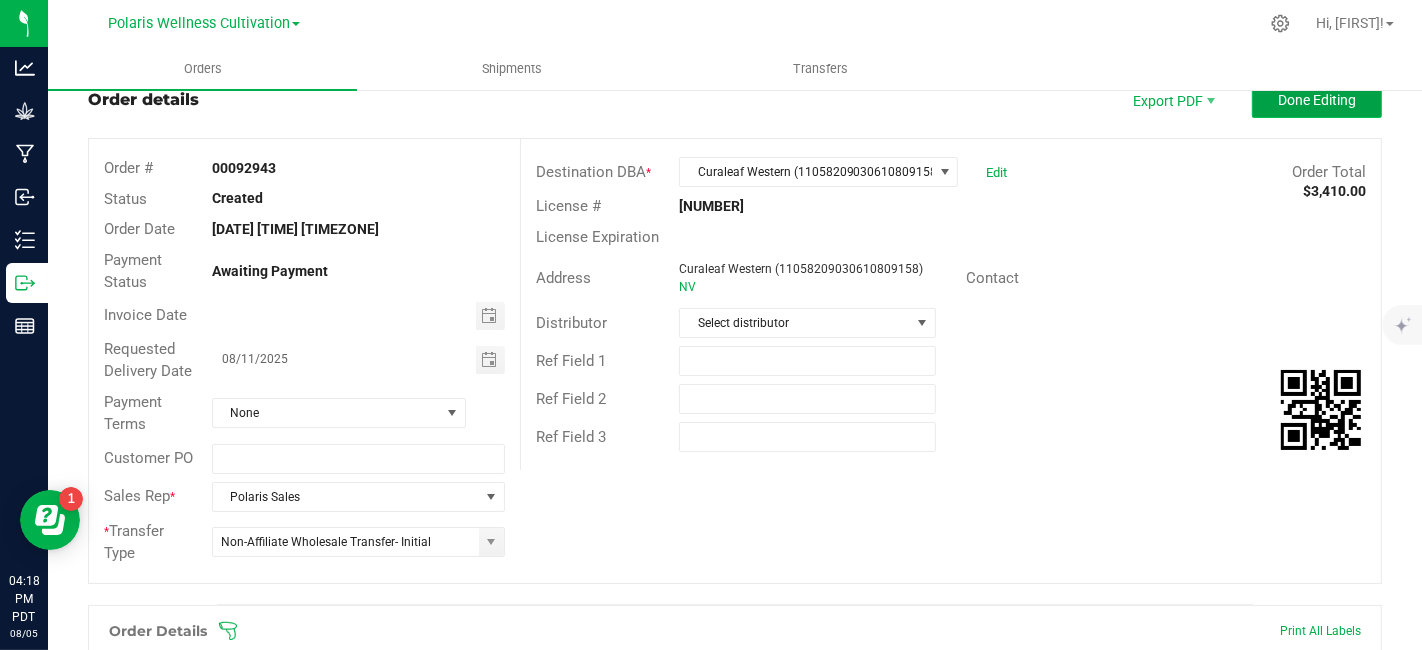 click on "Done Editing" at bounding box center (1317, 100) 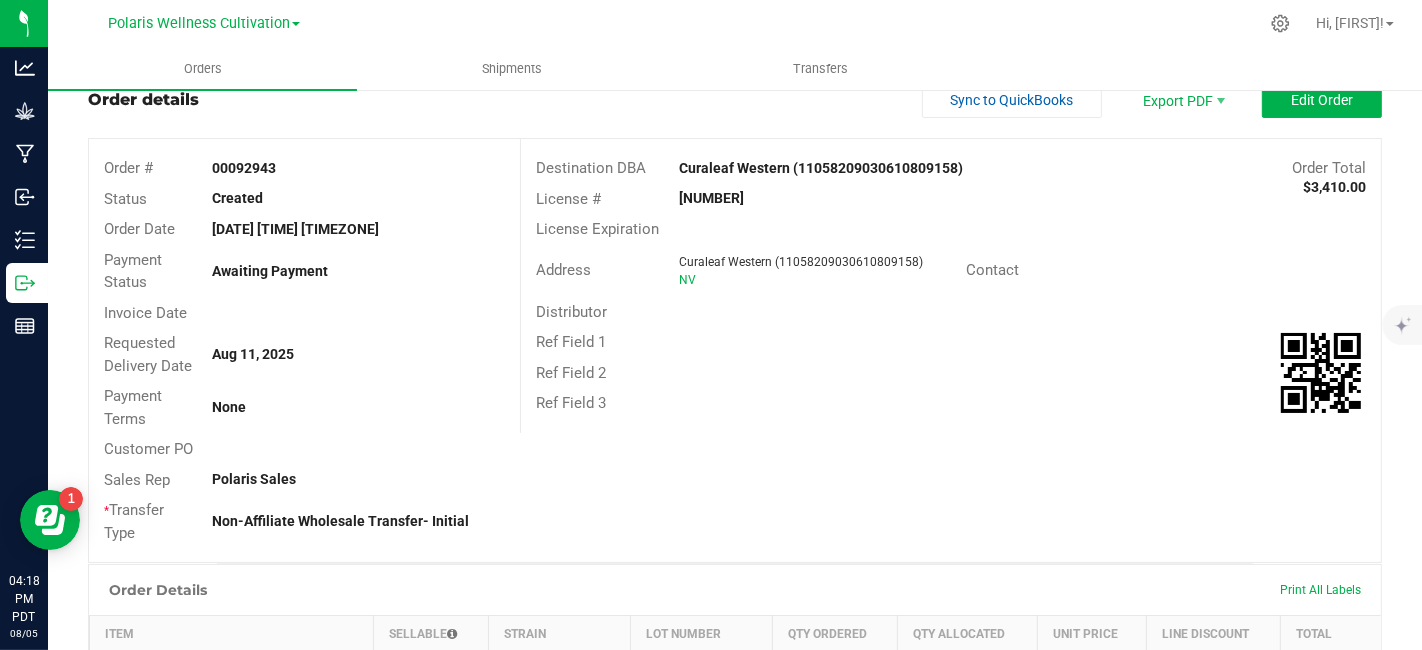 scroll, scrollTop: 0, scrollLeft: 0, axis: both 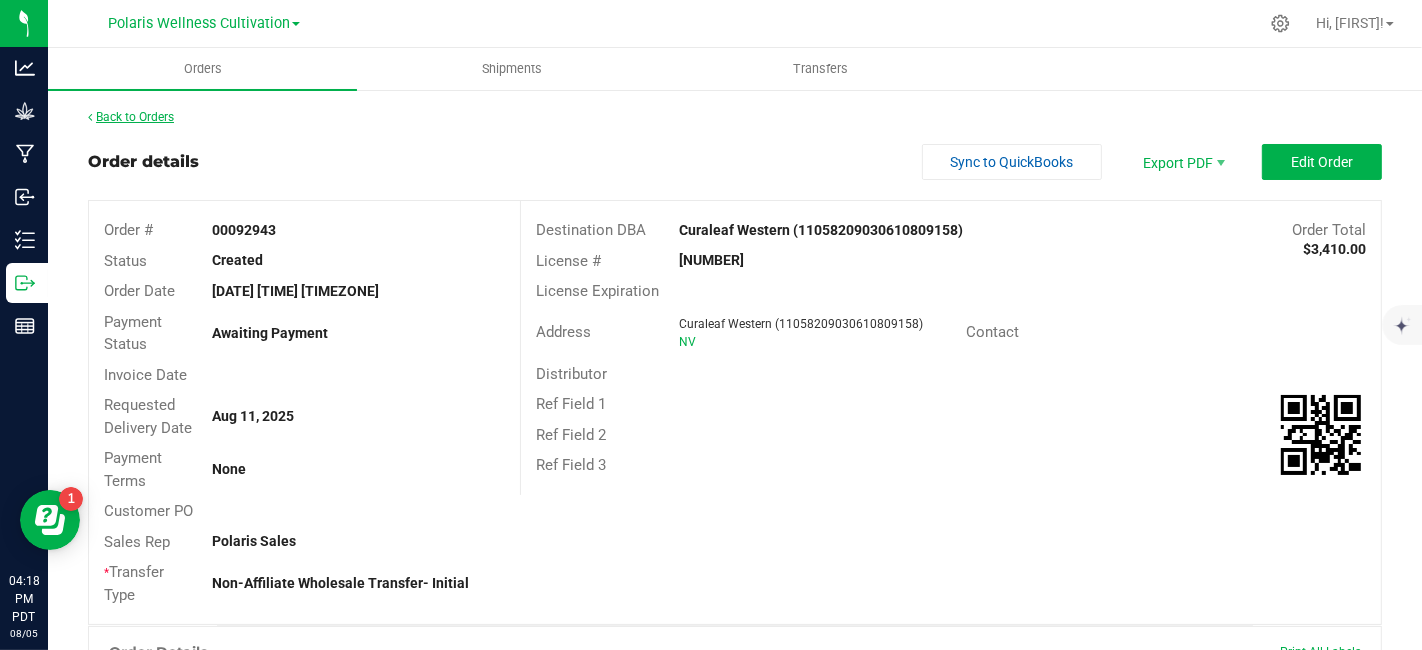 click on "Back to Orders" at bounding box center [131, 117] 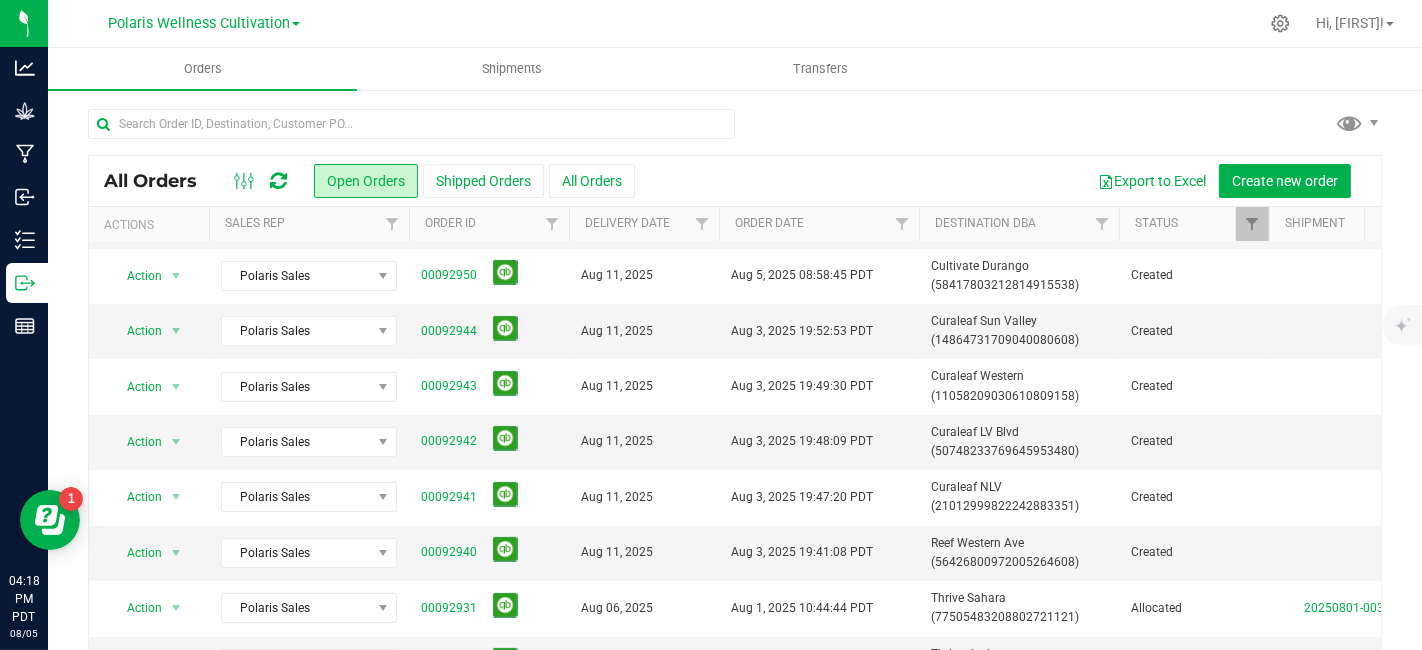 scroll, scrollTop: 352, scrollLeft: 0, axis: vertical 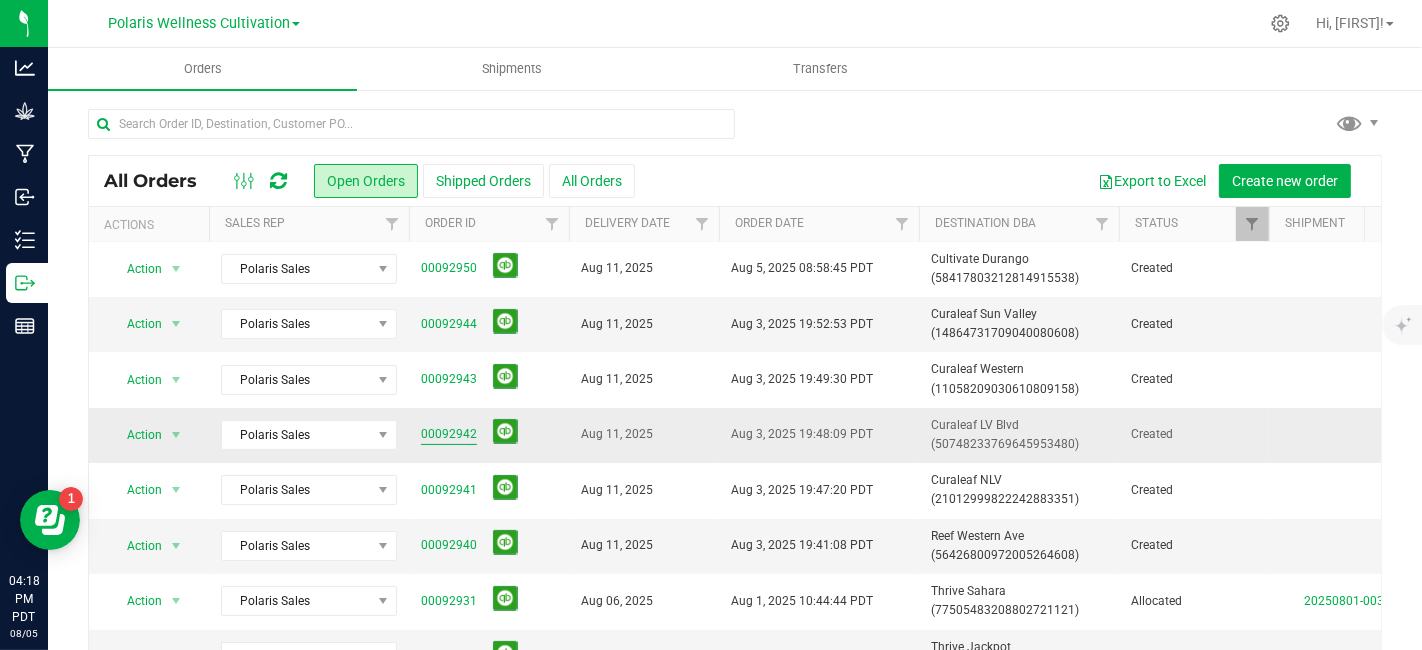click on "00092942" at bounding box center [449, 434] 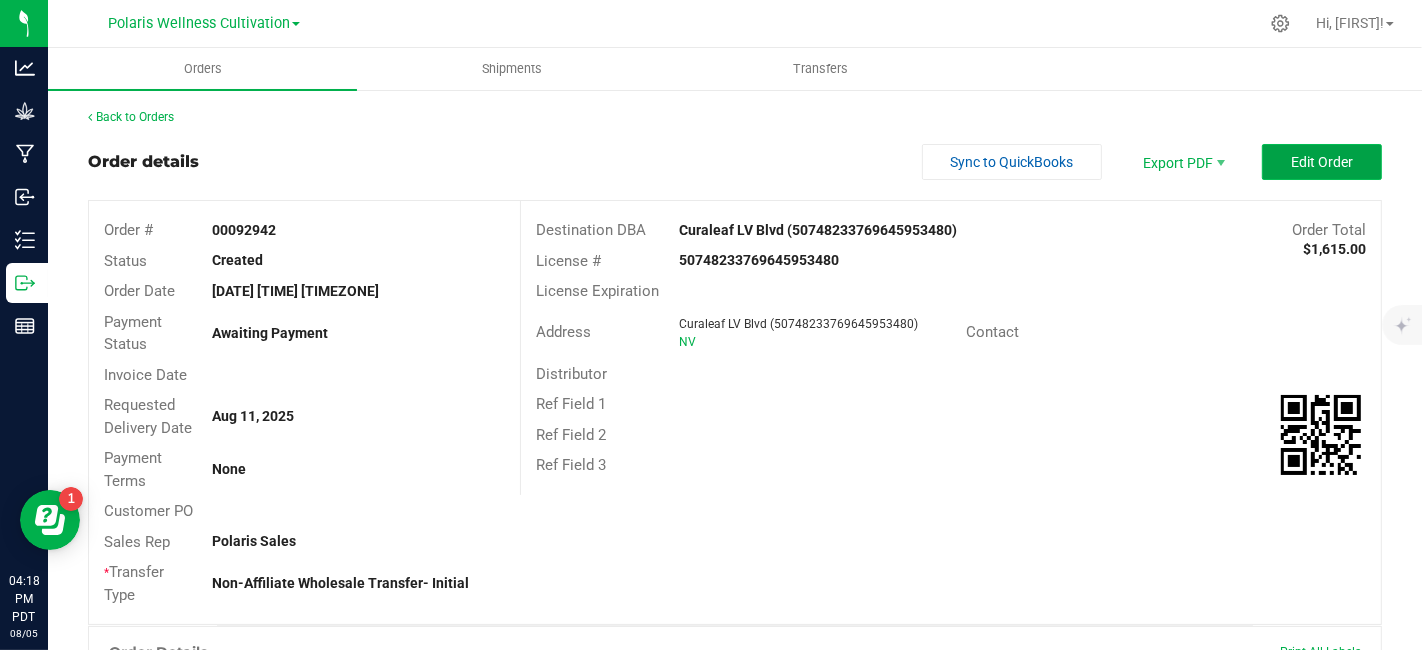 click on "Edit Order" at bounding box center (1322, 162) 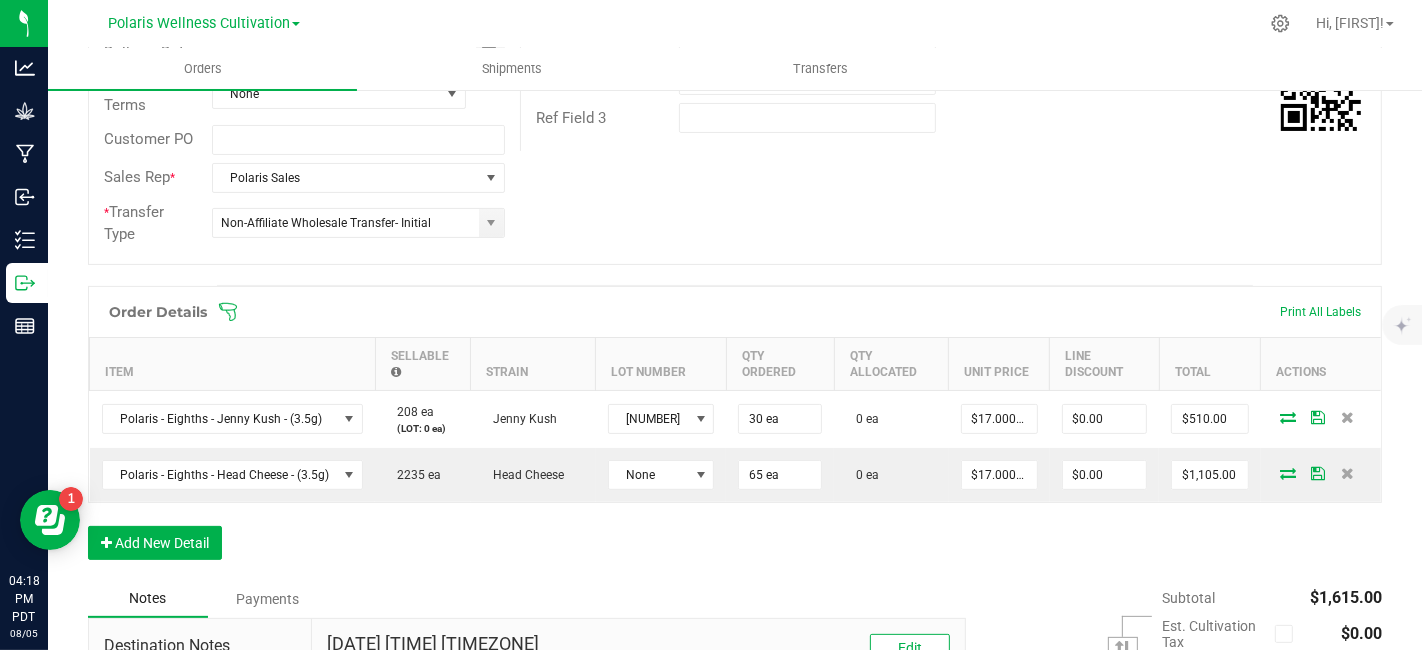 scroll, scrollTop: 434, scrollLeft: 0, axis: vertical 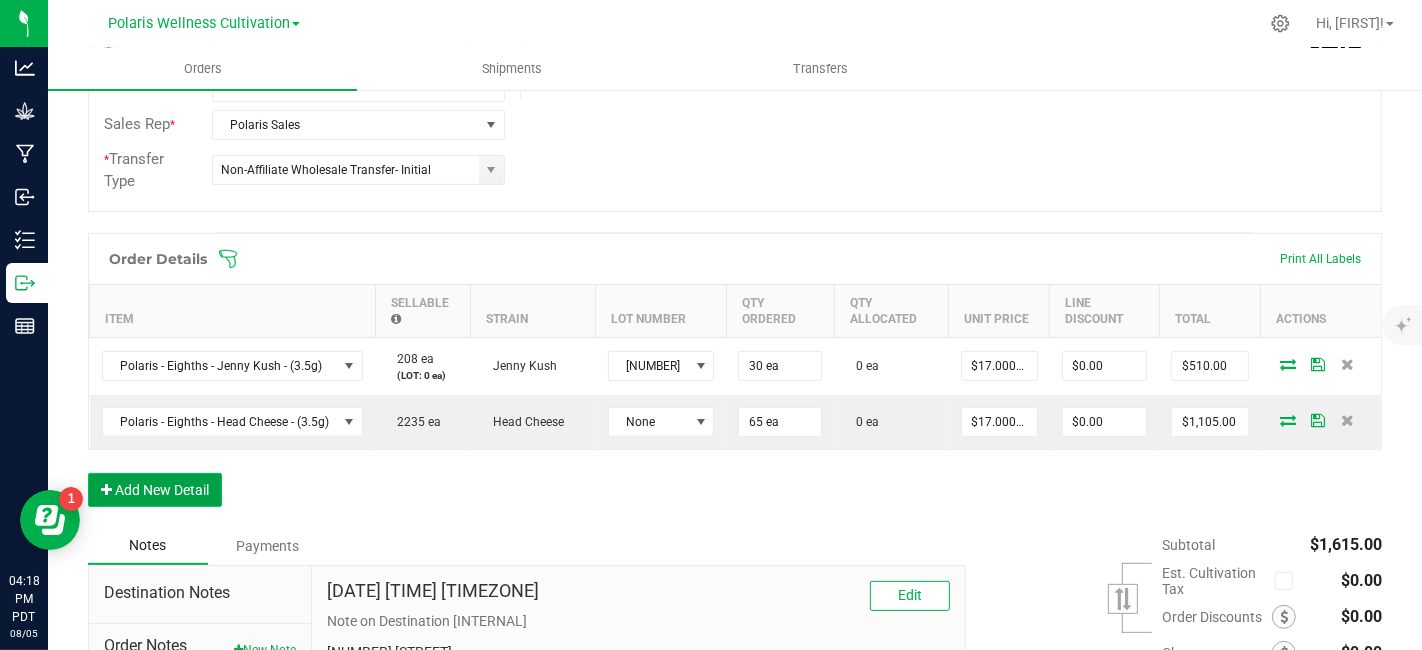 click on "Add New Detail" at bounding box center (155, 490) 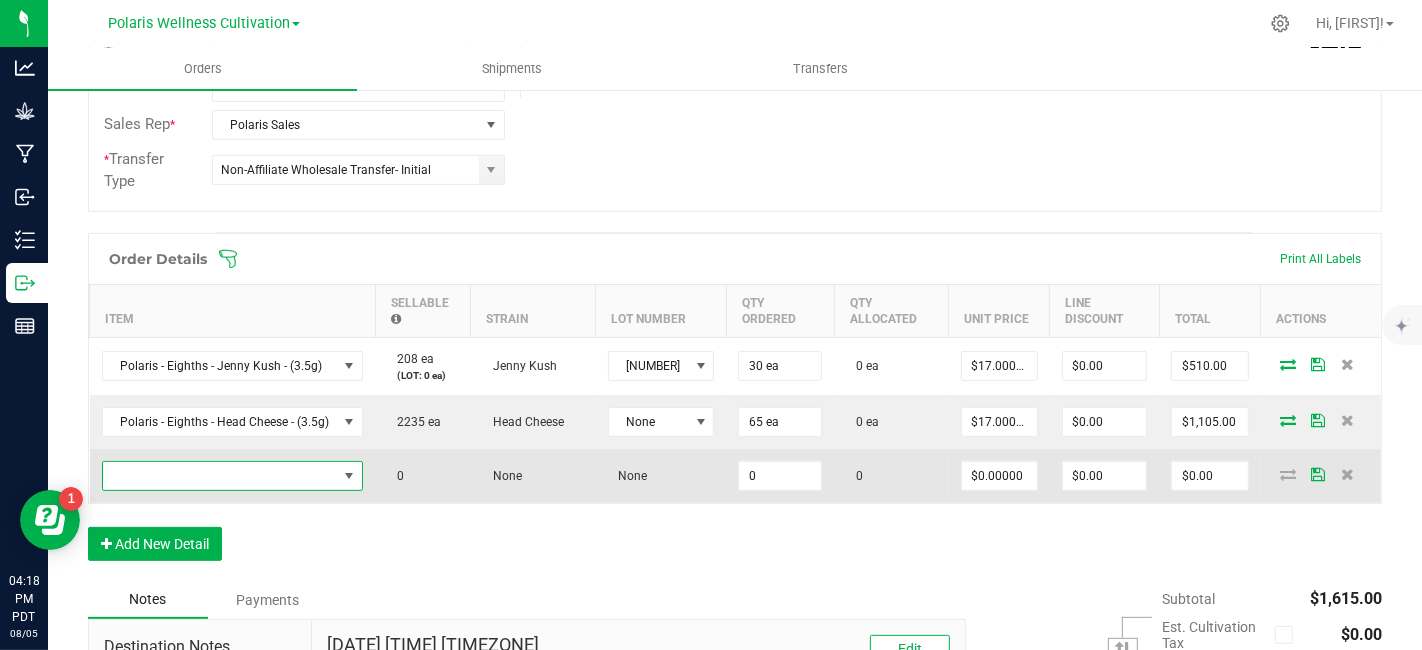 click at bounding box center [220, 476] 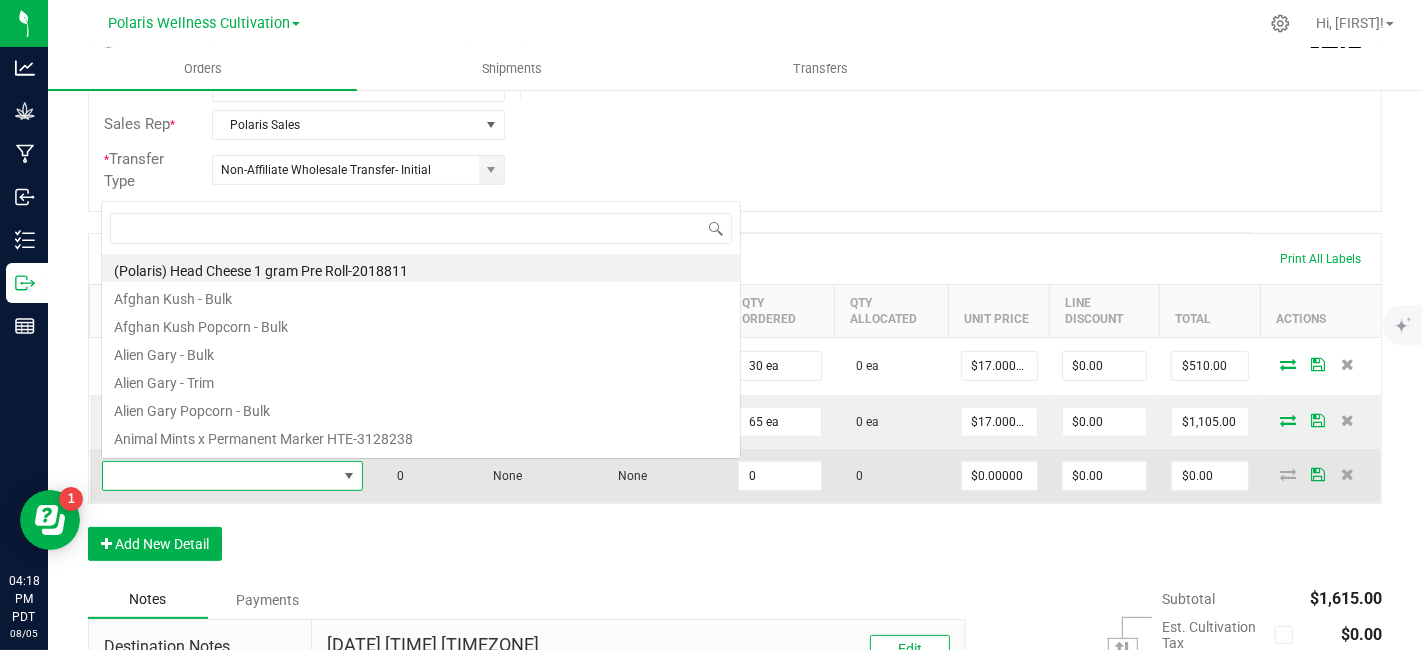 scroll, scrollTop: 0, scrollLeft: 0, axis: both 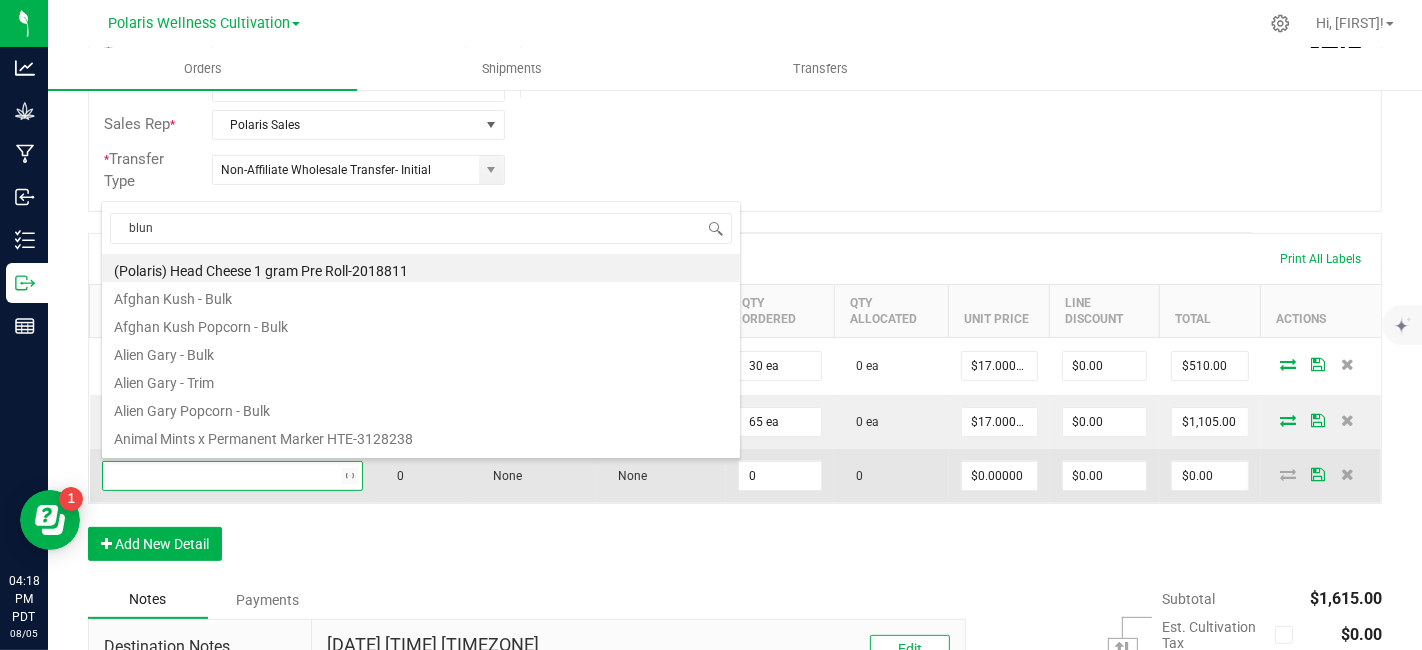 type on "blunt" 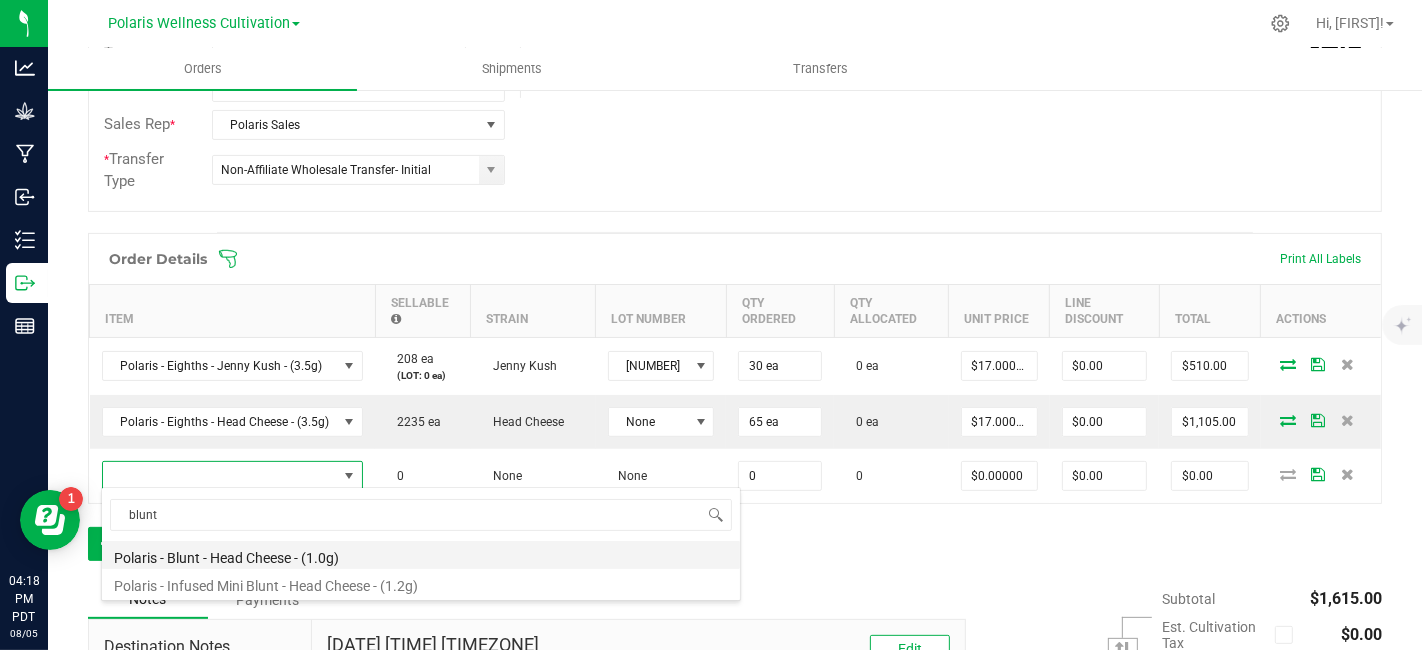 click on "Polaris - Blunt - Head Cheese - (1.0g)" at bounding box center (421, 555) 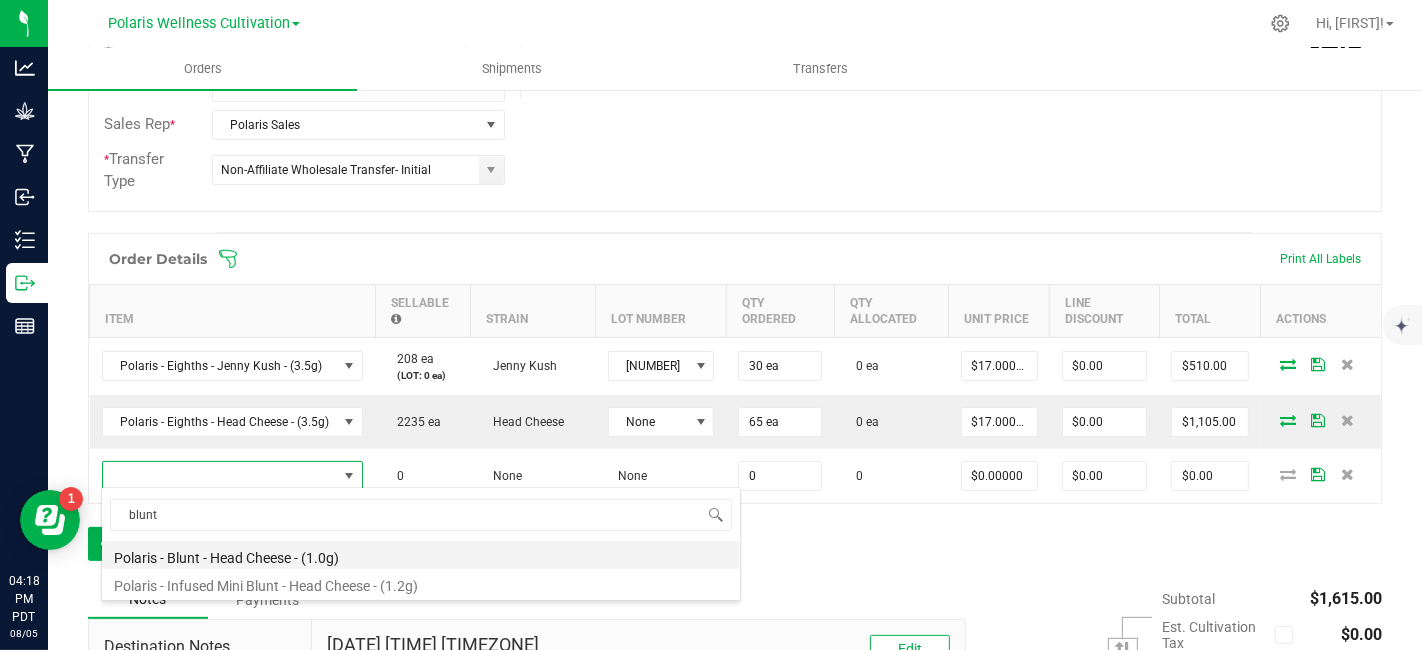 type on "0 ea" 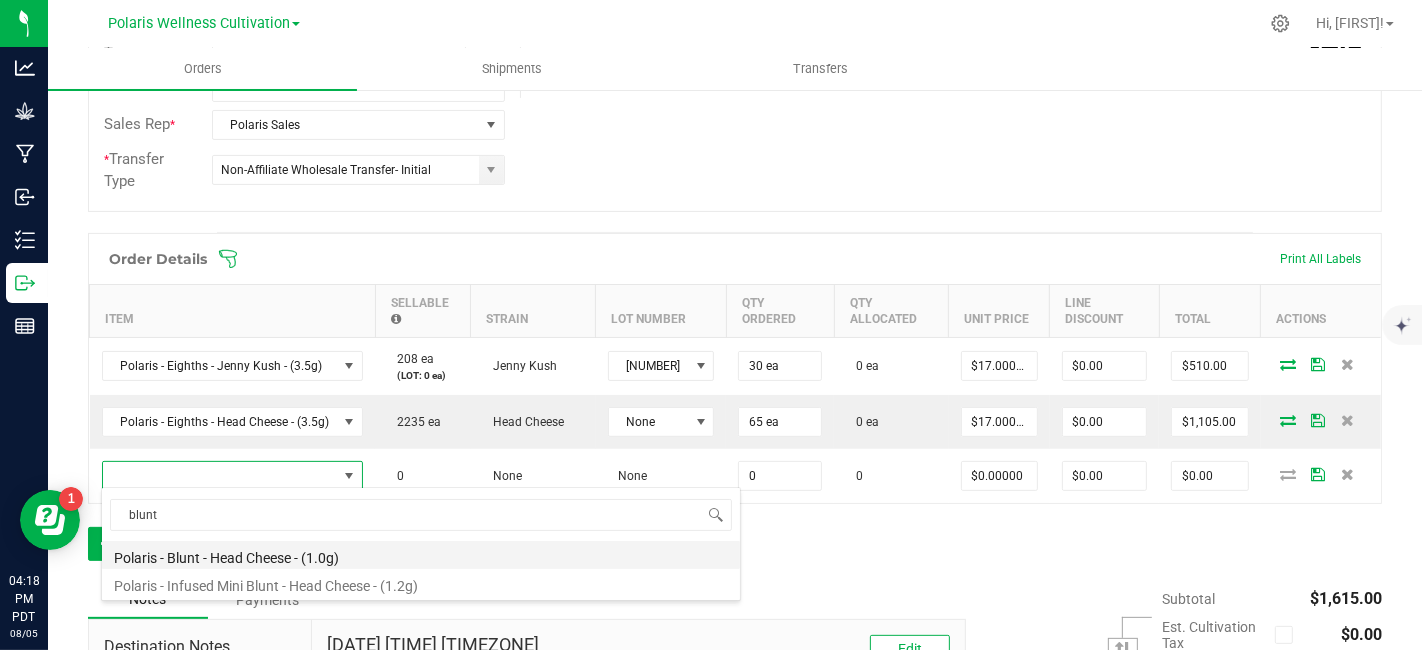 type on "$6.00000" 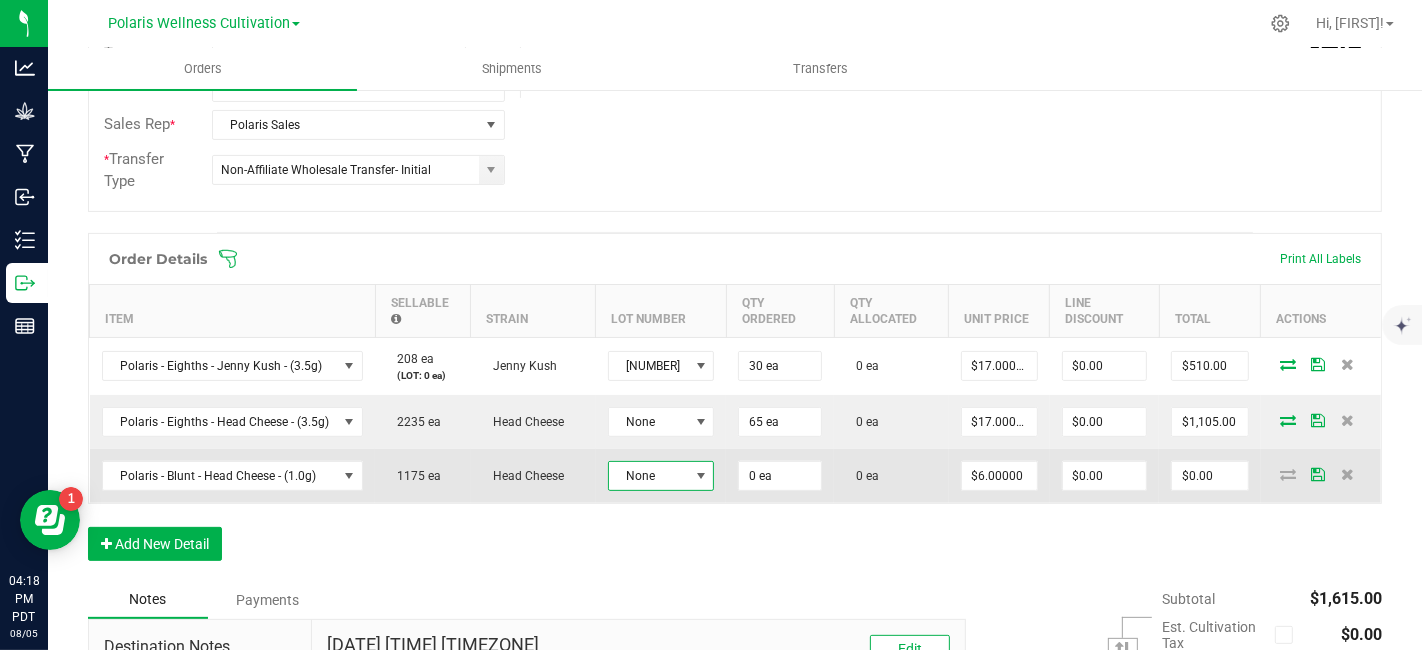 click at bounding box center (701, 476) 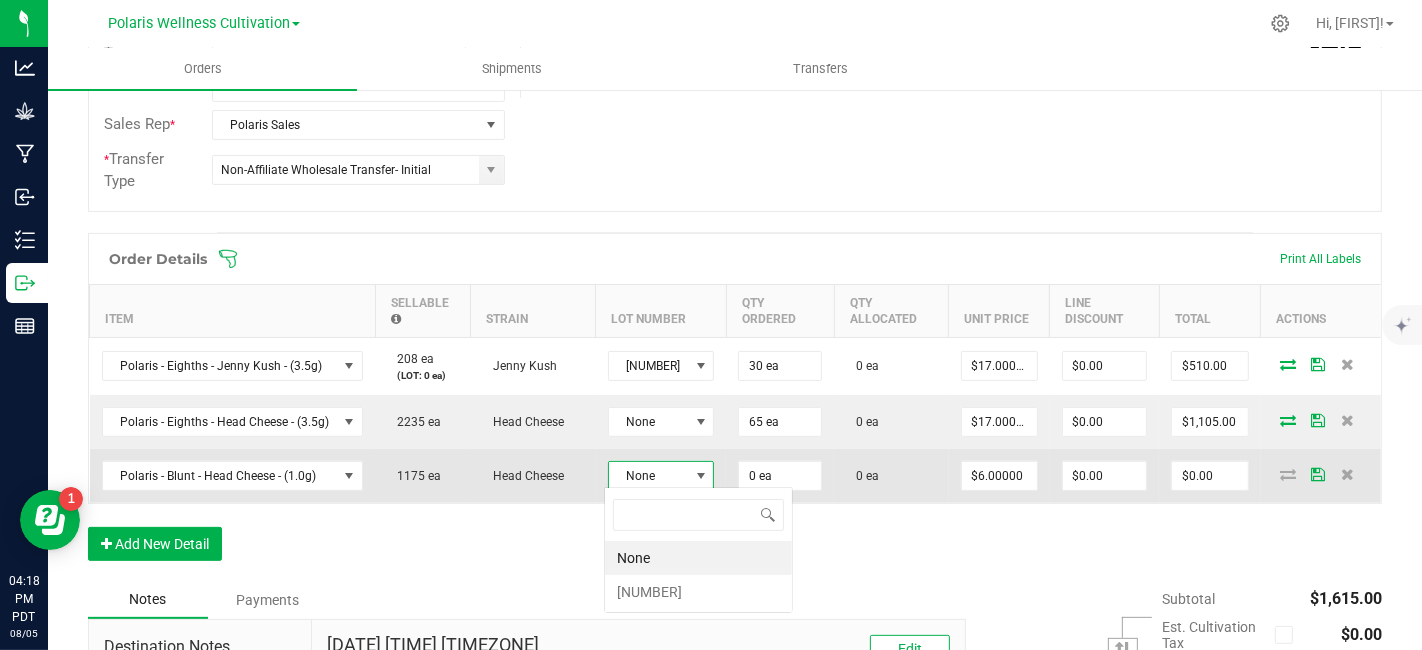 scroll, scrollTop: 99970, scrollLeft: 99892, axis: both 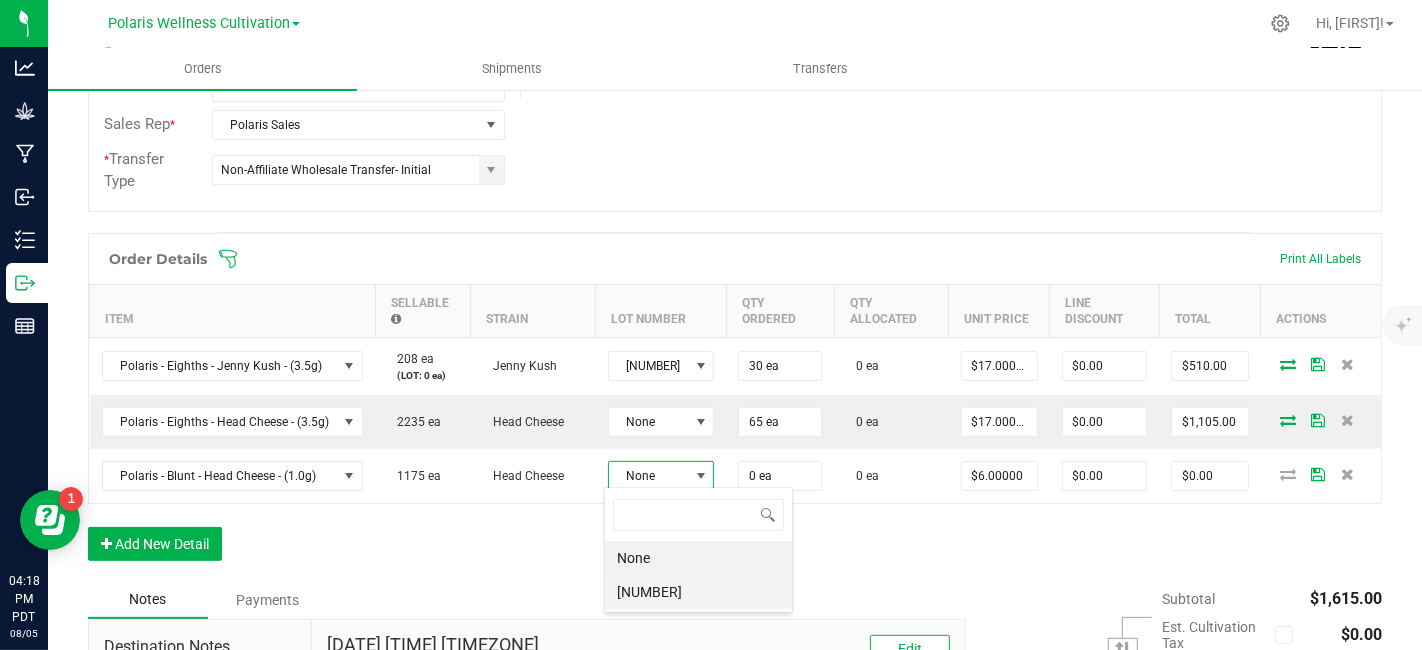 click on "[NUMBER]" at bounding box center (698, 592) 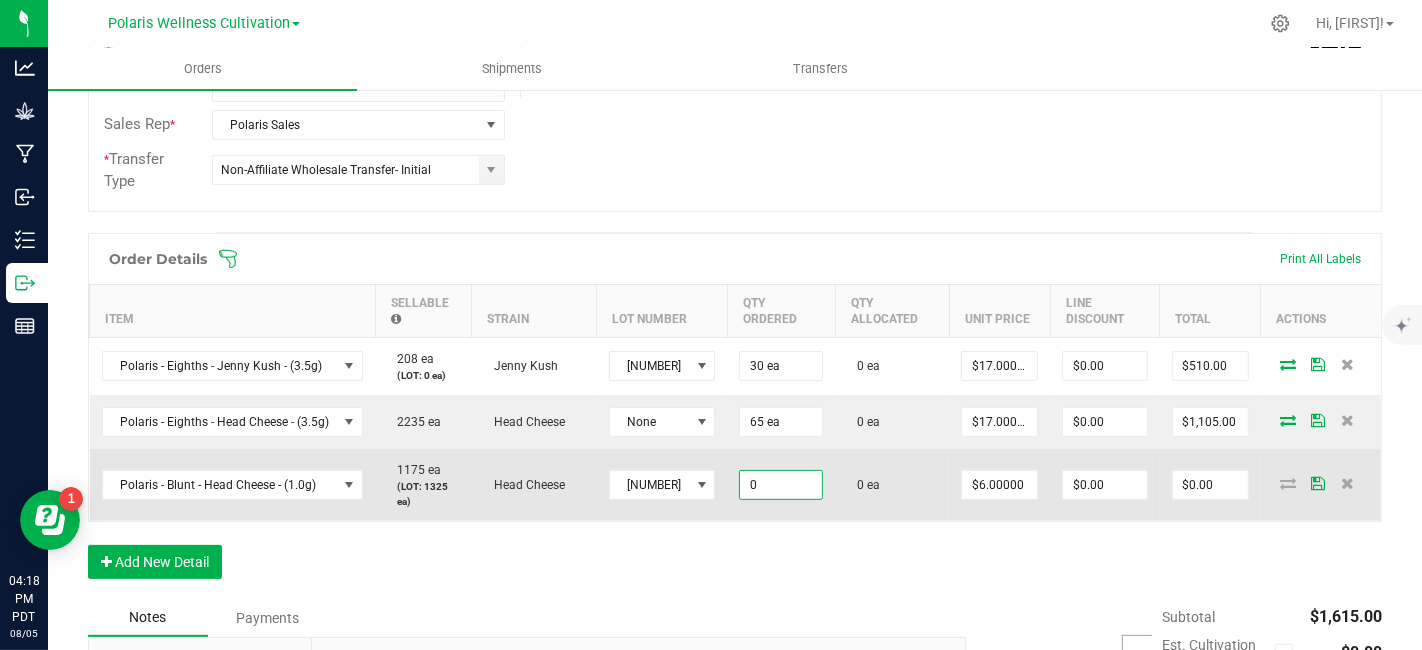 click on "0" at bounding box center (781, 485) 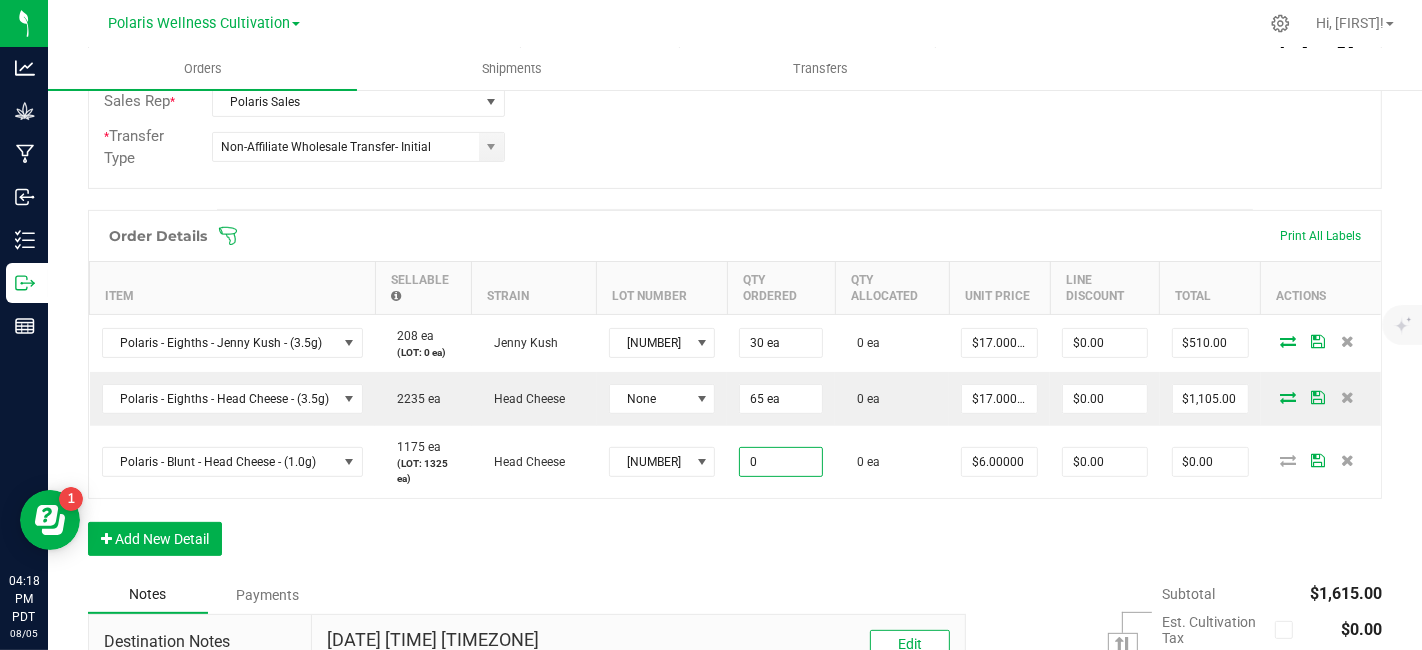 scroll, scrollTop: 494, scrollLeft: 0, axis: vertical 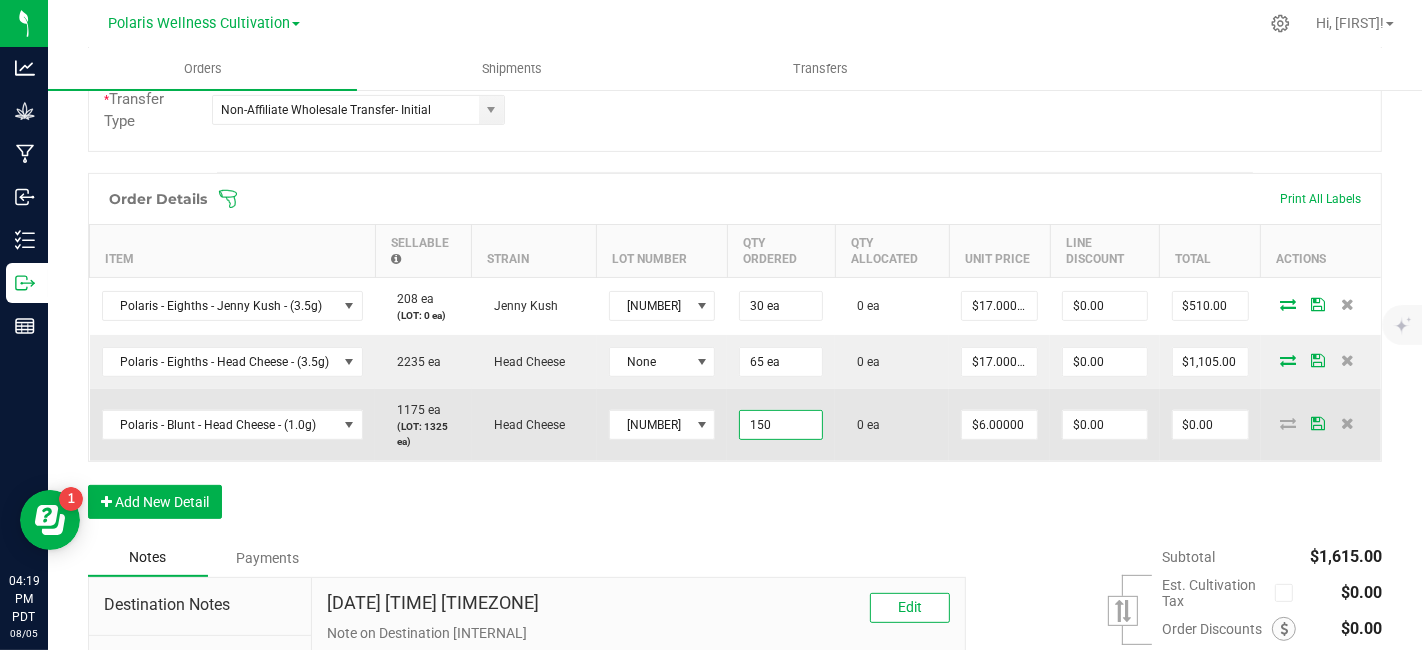 type on "150 ea" 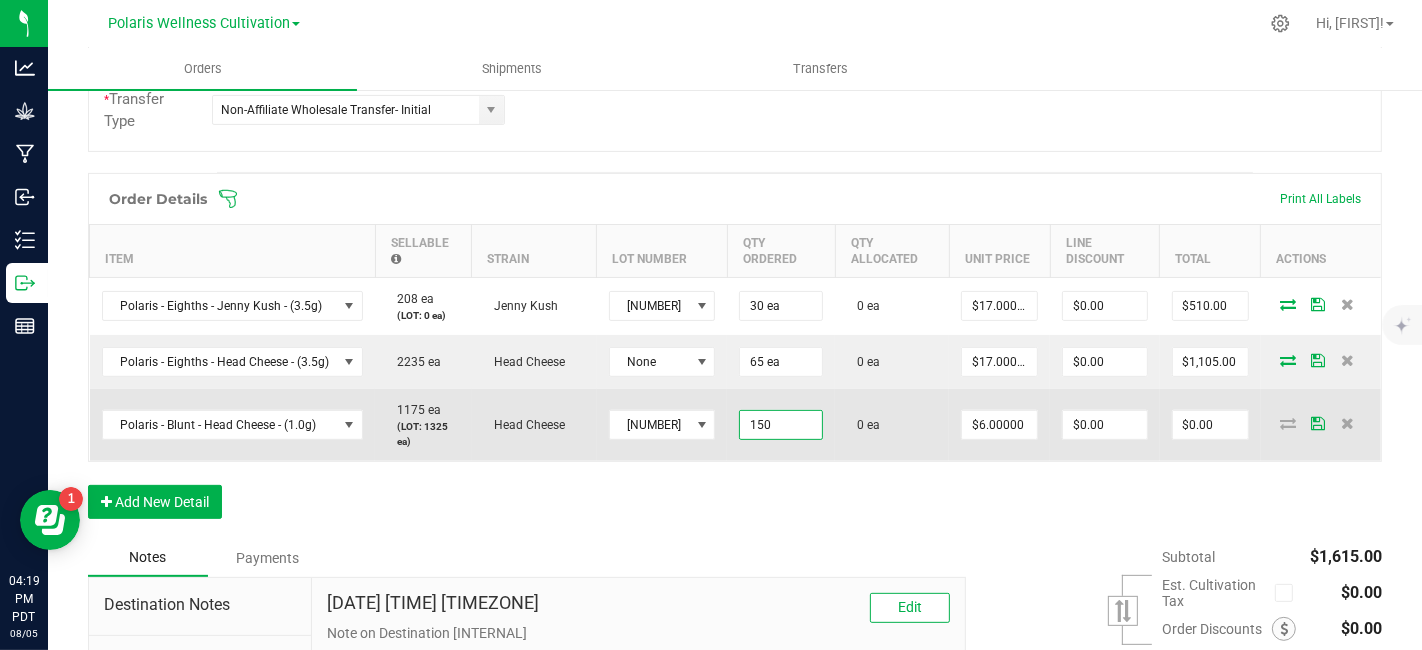 type on "6" 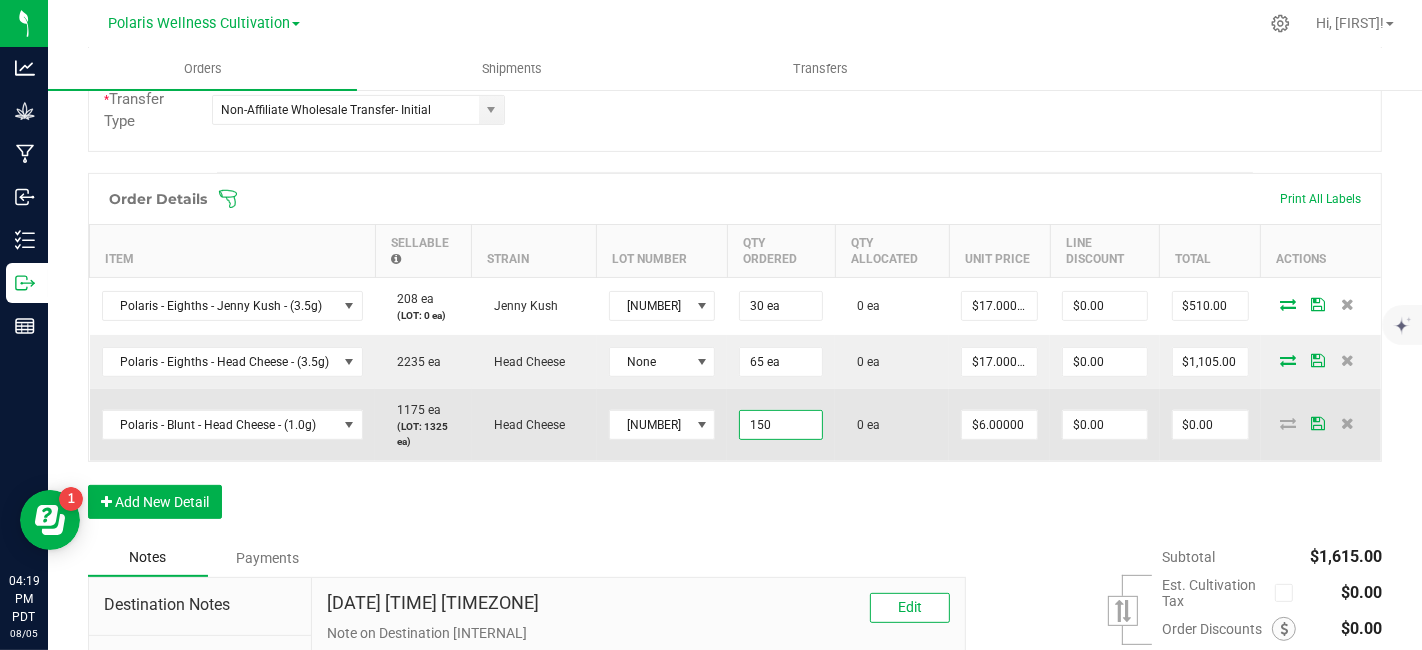 type on "$900.00" 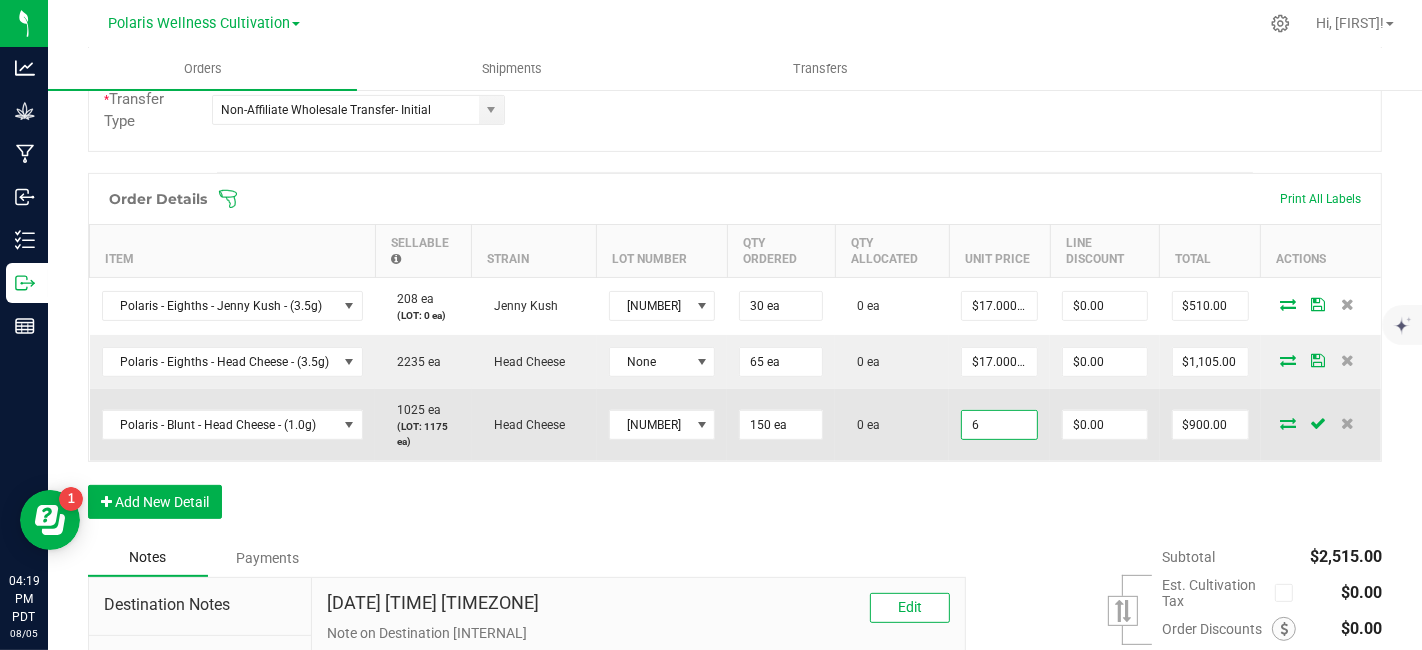 click on "6" at bounding box center [999, 425] 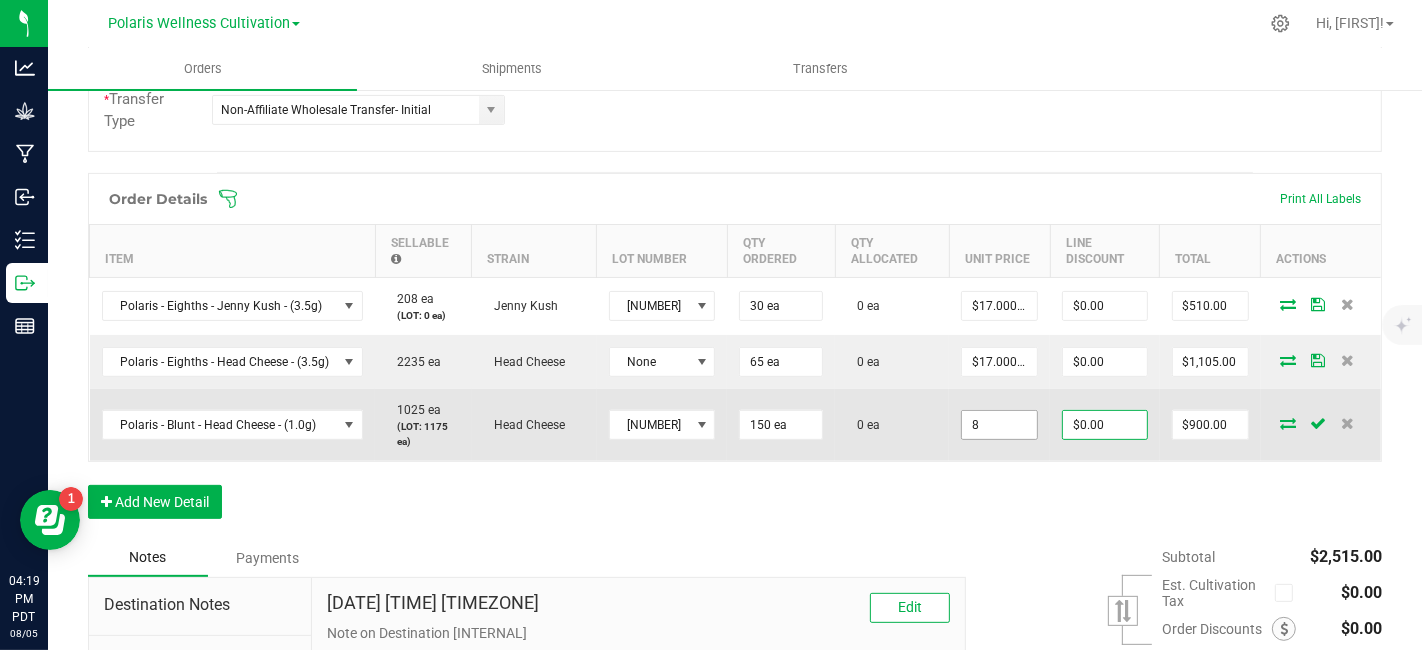 type on "$8.00000" 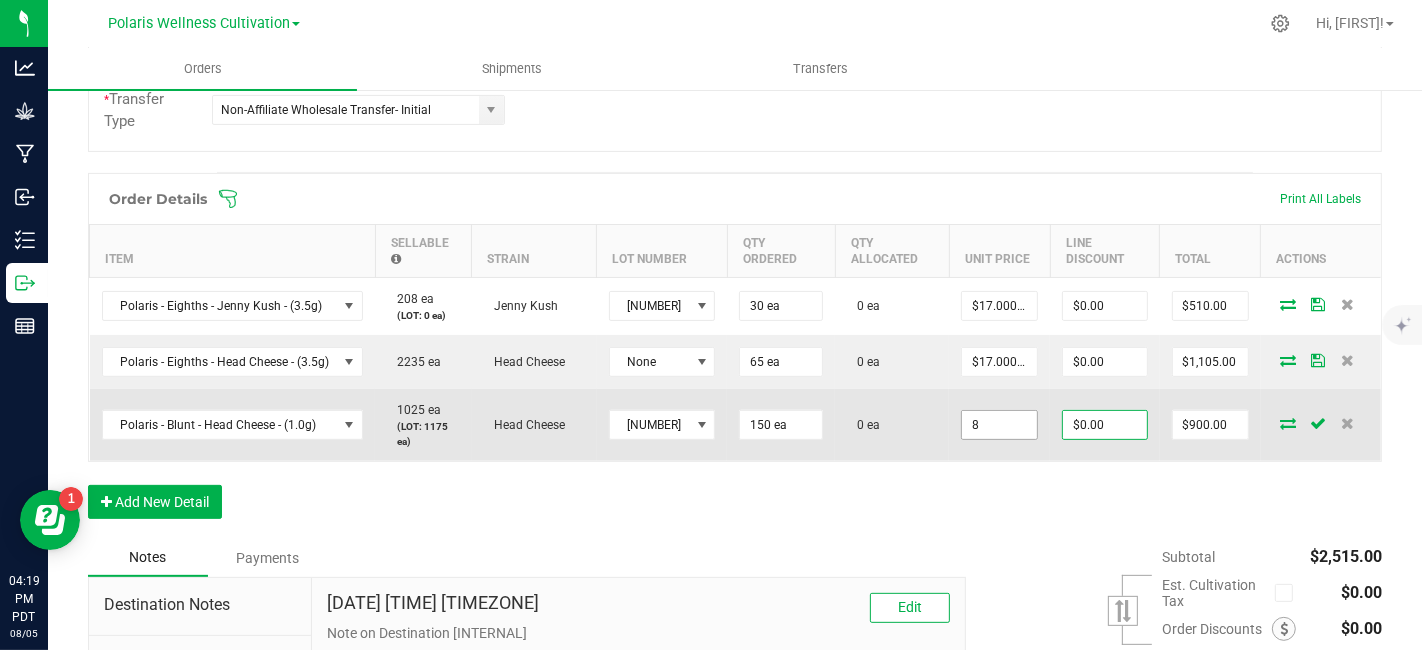 type on "0" 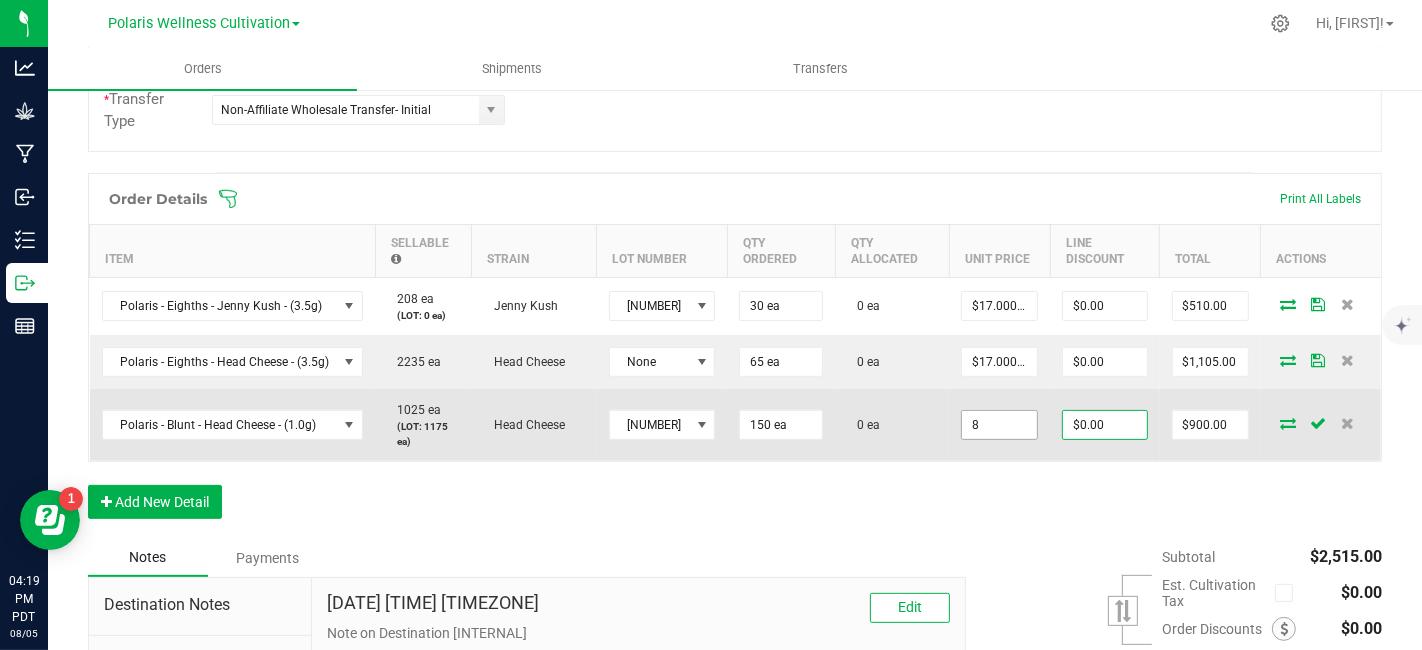type on "$1,200.00" 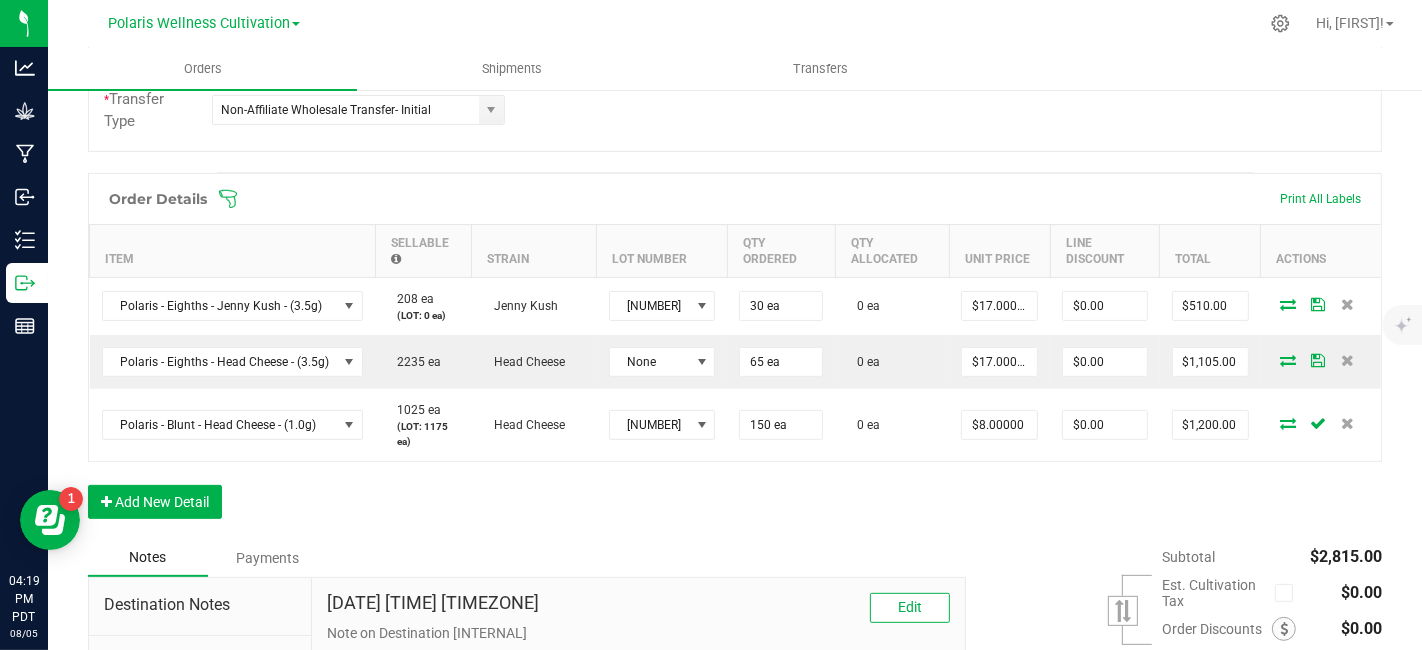 scroll, scrollTop: 0, scrollLeft: 0, axis: both 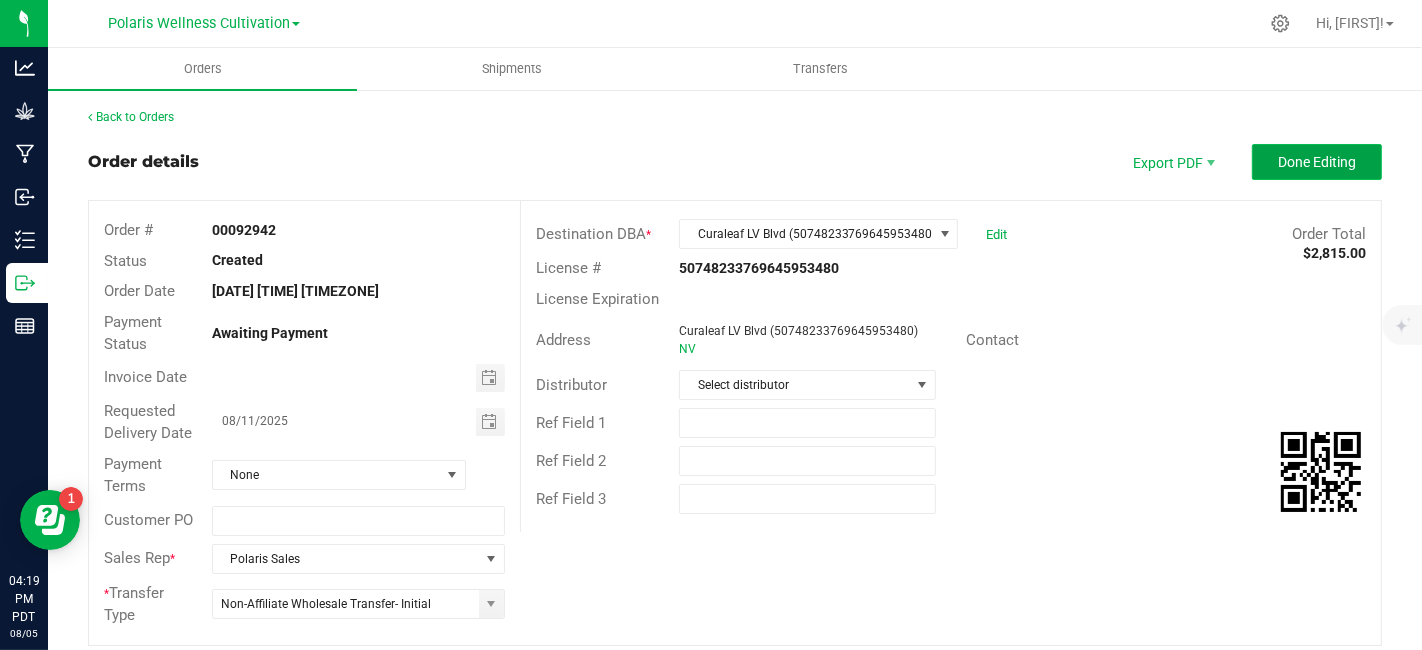 click on "Done Editing" at bounding box center (1317, 162) 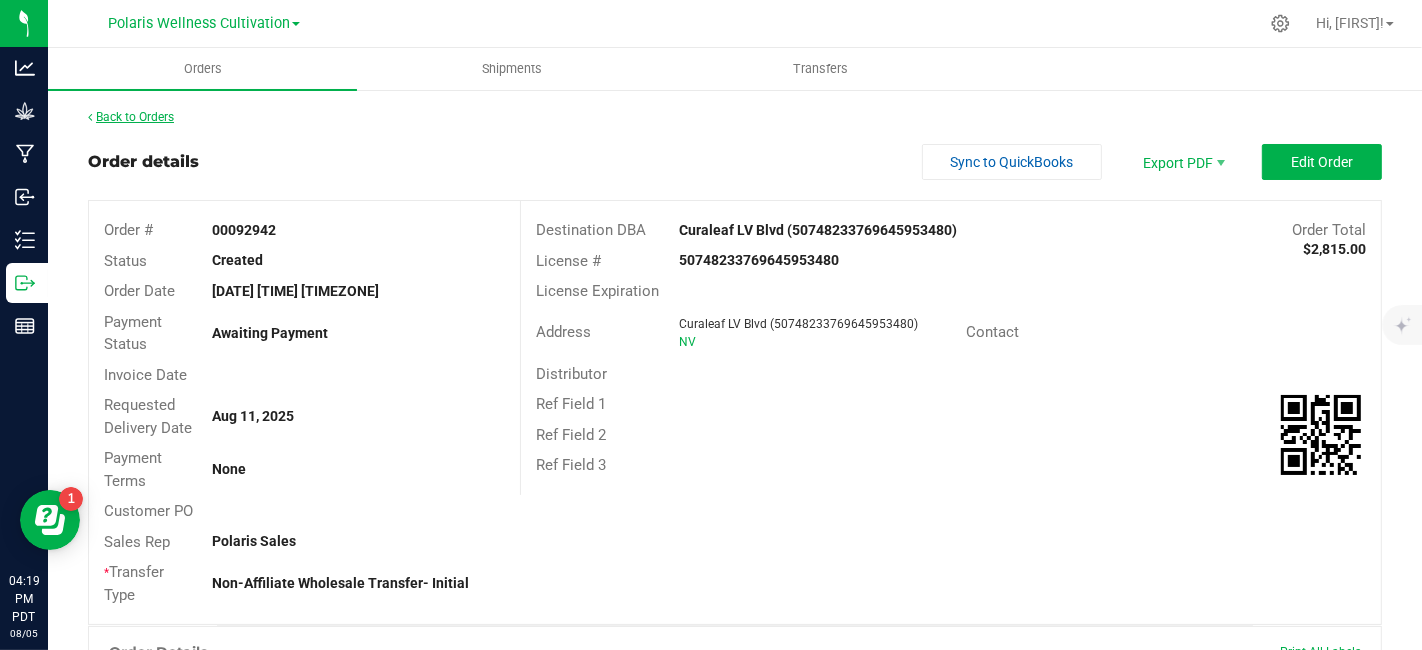 click on "Back to Orders" at bounding box center [131, 117] 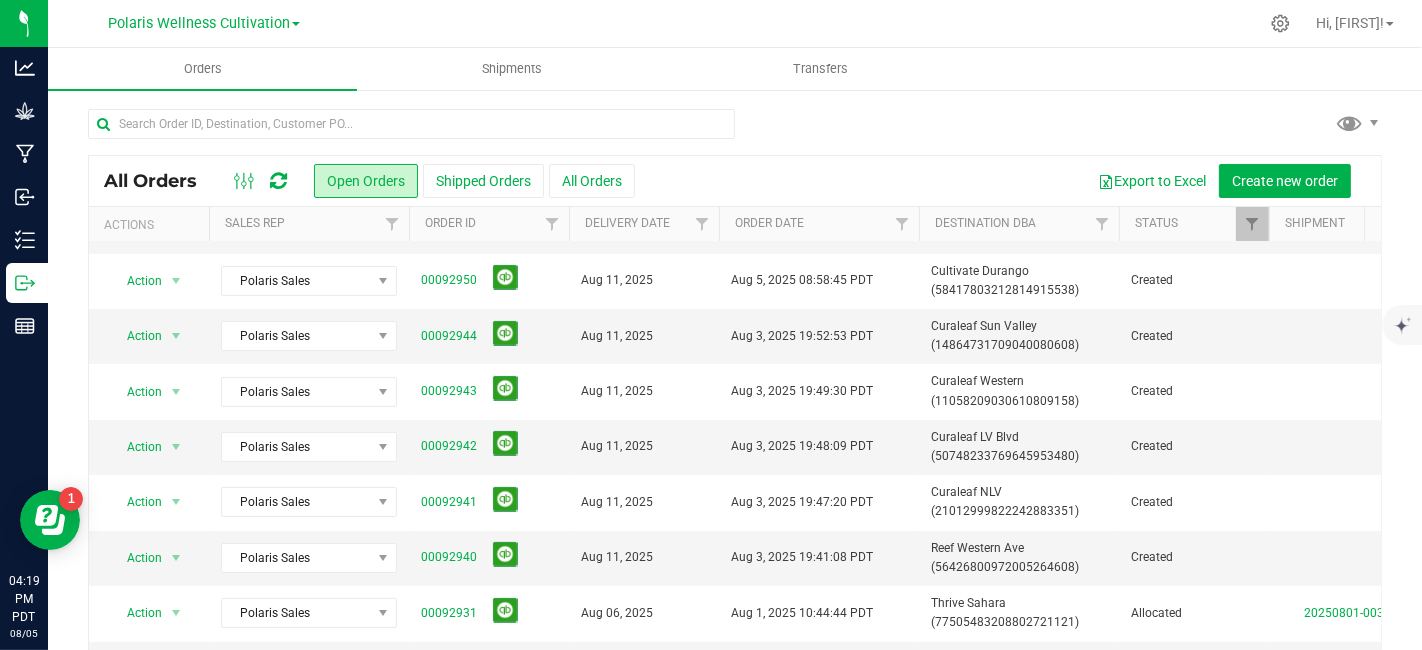 scroll, scrollTop: 342, scrollLeft: 0, axis: vertical 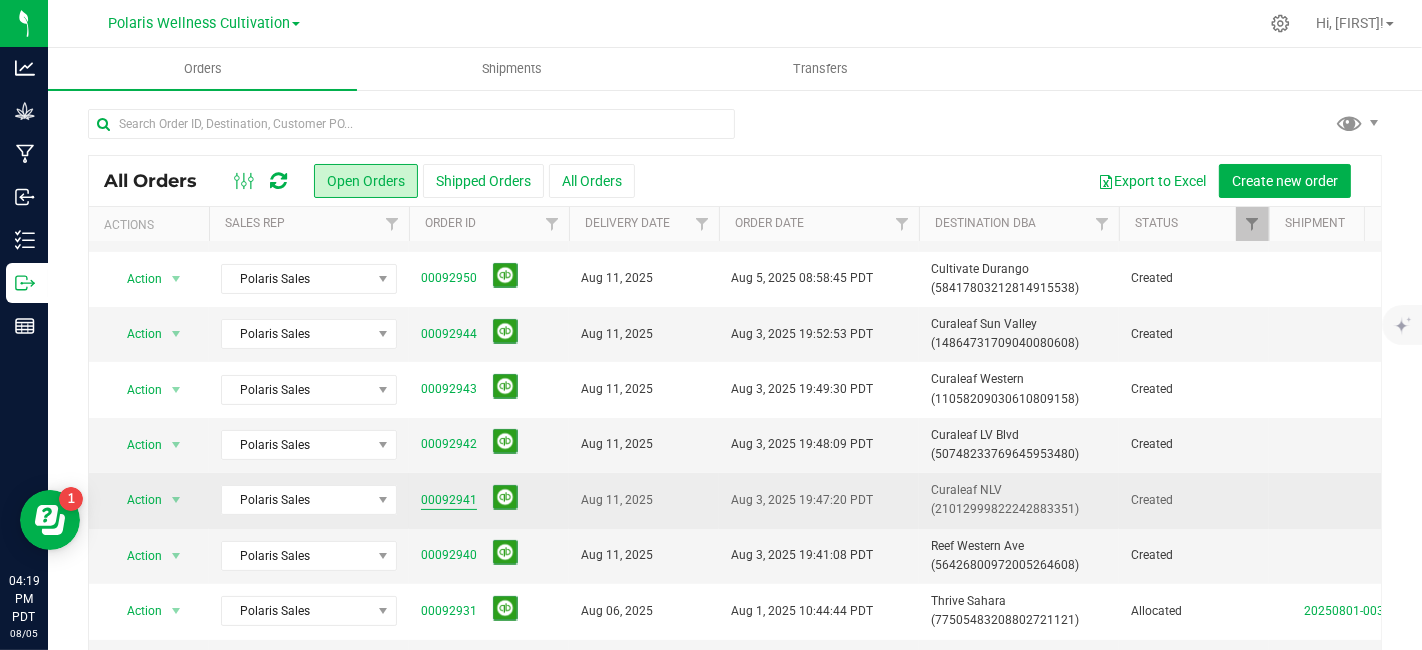 click on "00092941" at bounding box center (449, 500) 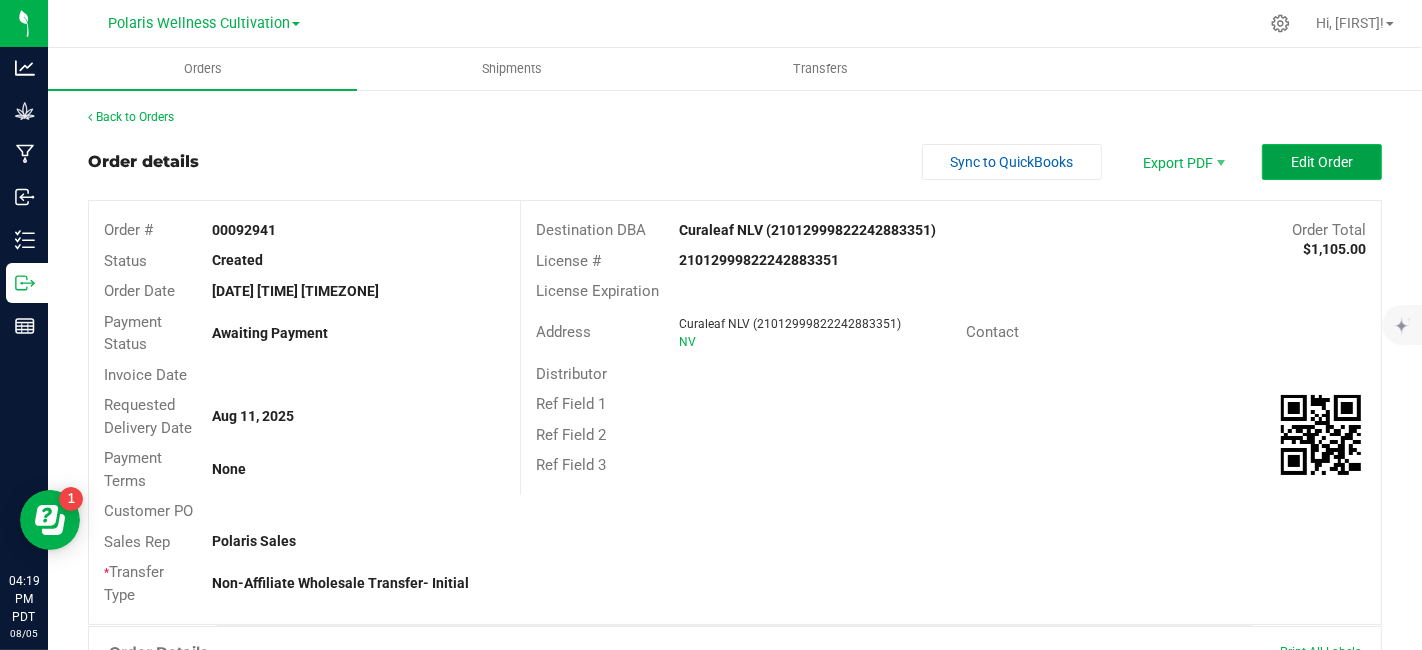 click on "Edit Order" at bounding box center [1322, 162] 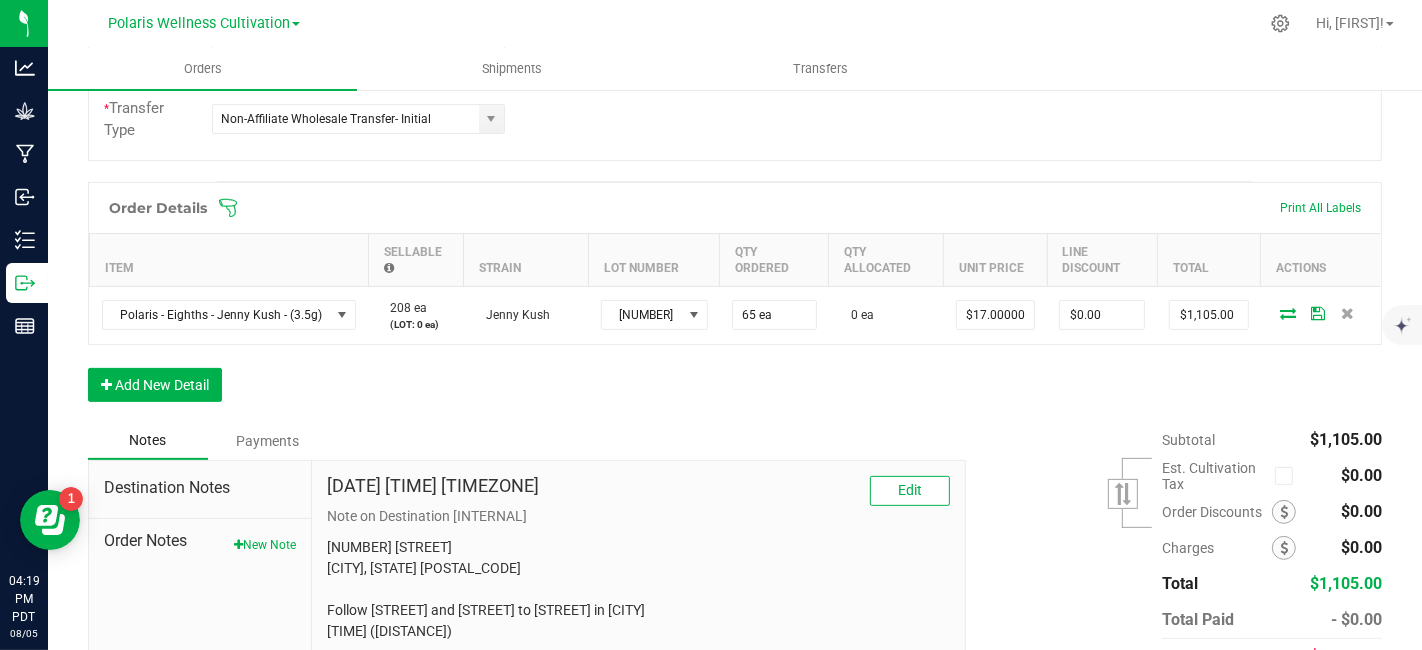scroll, scrollTop: 488, scrollLeft: 0, axis: vertical 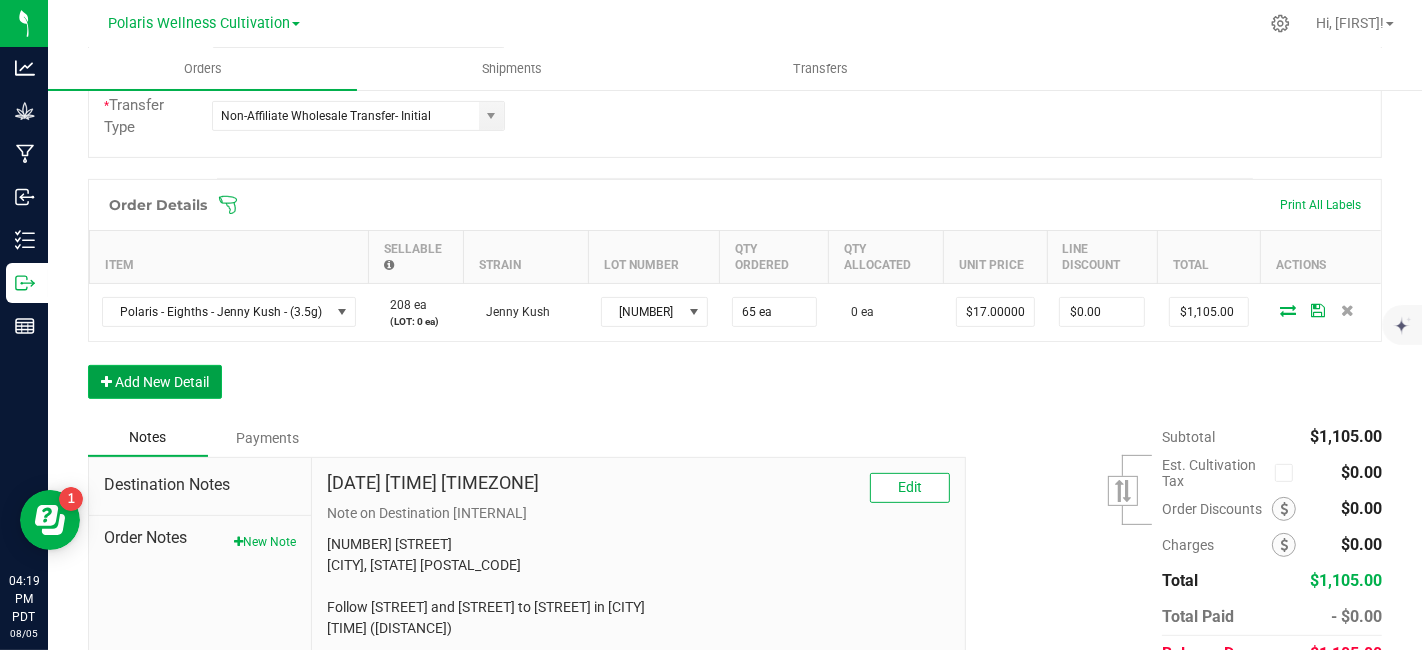 click on "Add New Detail" at bounding box center (155, 382) 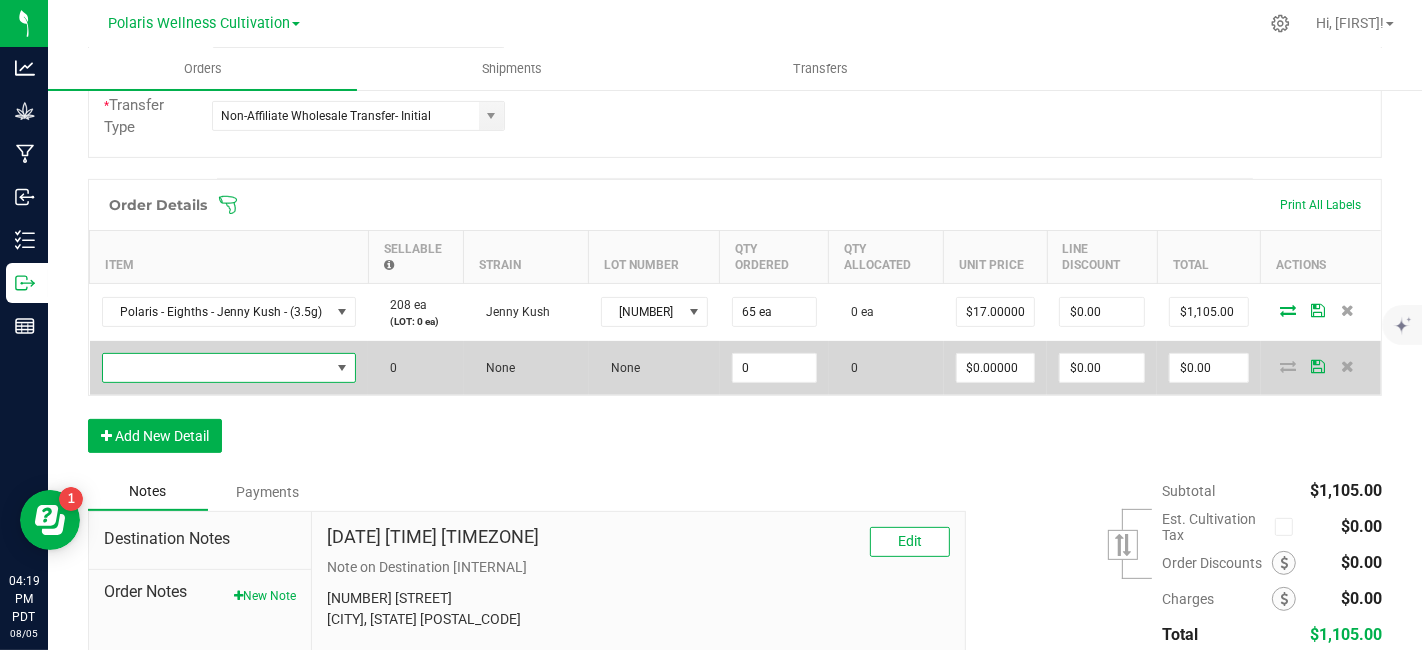 click at bounding box center (217, 368) 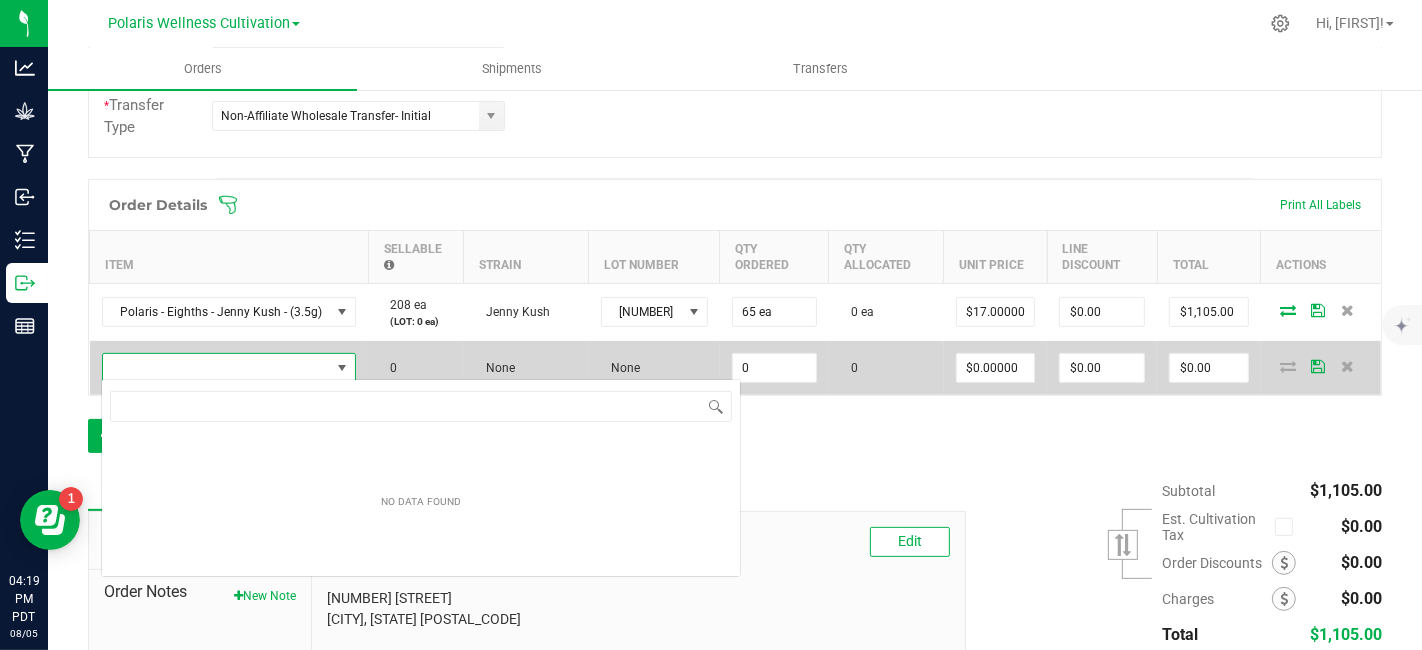 scroll, scrollTop: 99970, scrollLeft: 99750, axis: both 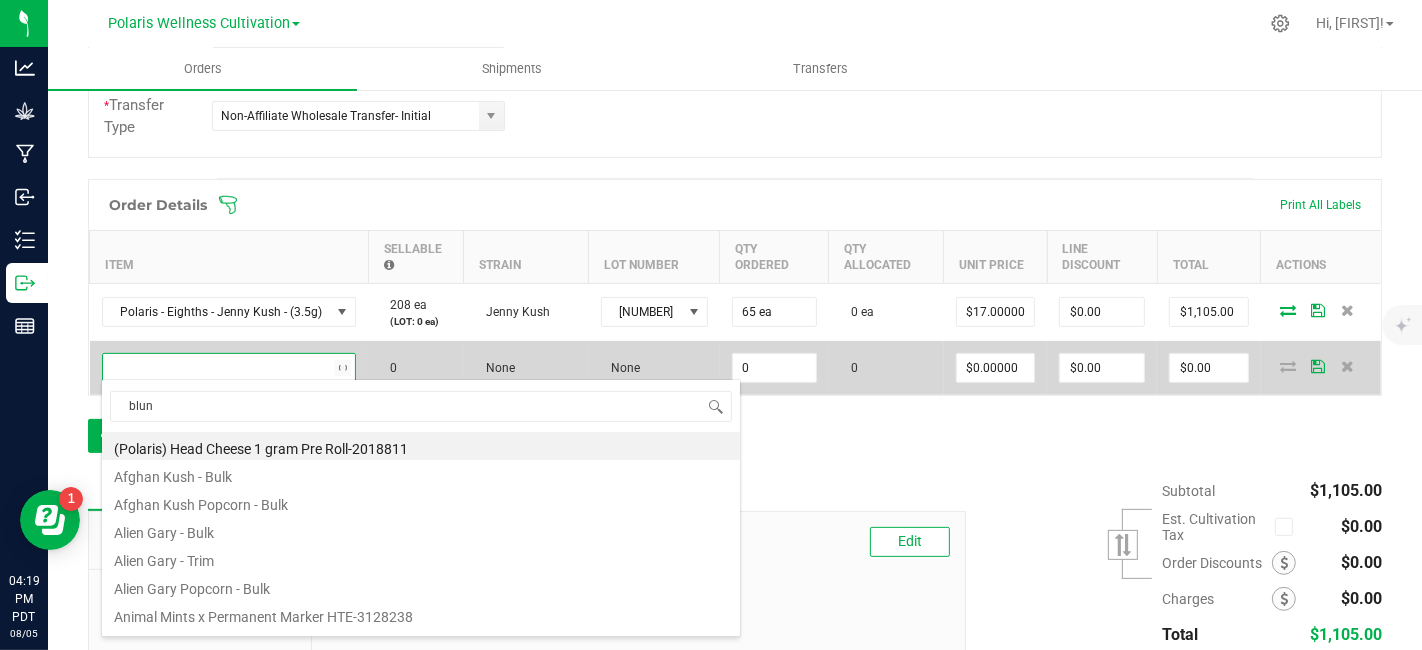type on "blunt" 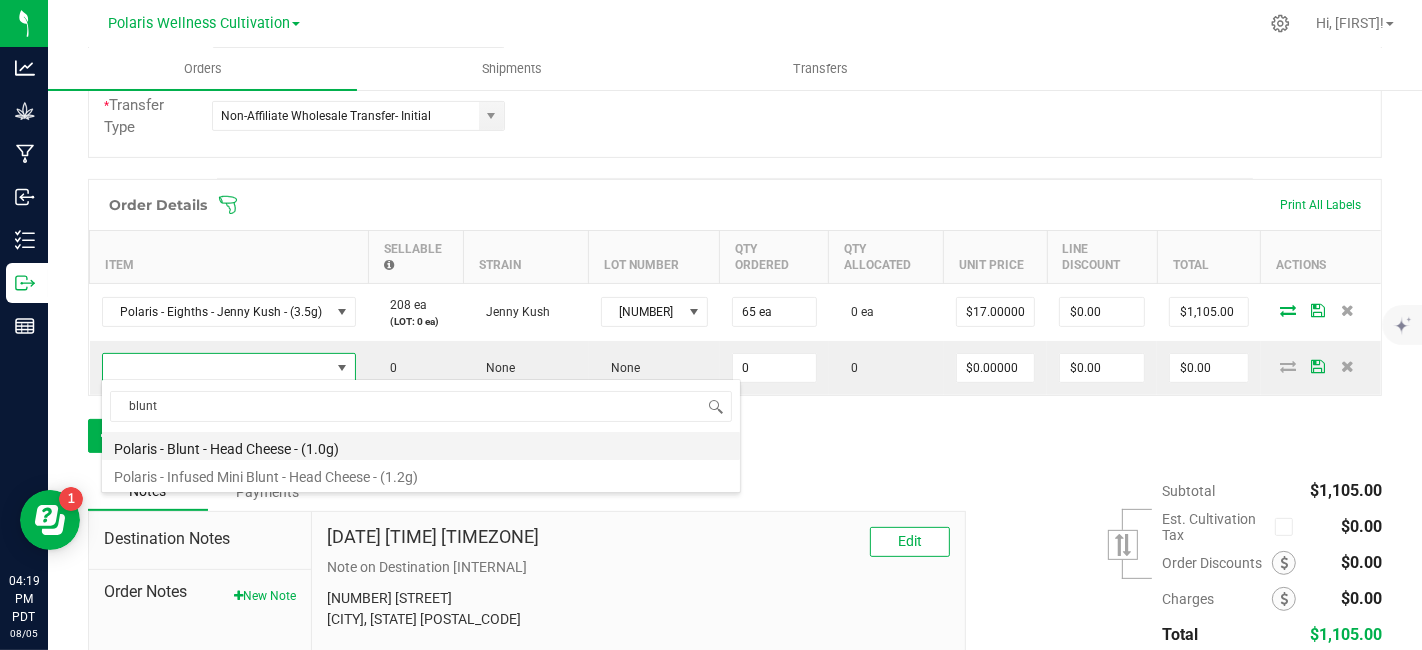 click on "Polaris - Blunt - Head Cheese - (1.0g)" at bounding box center [421, 446] 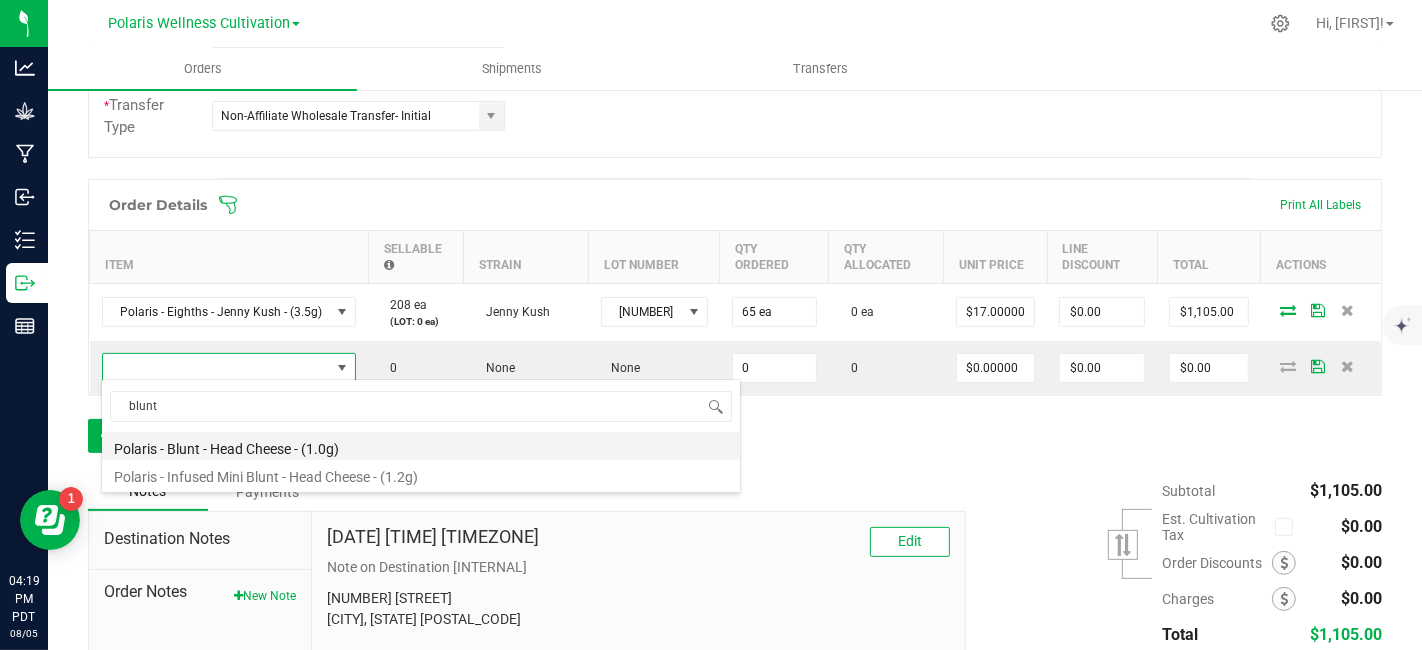 type on "0 ea" 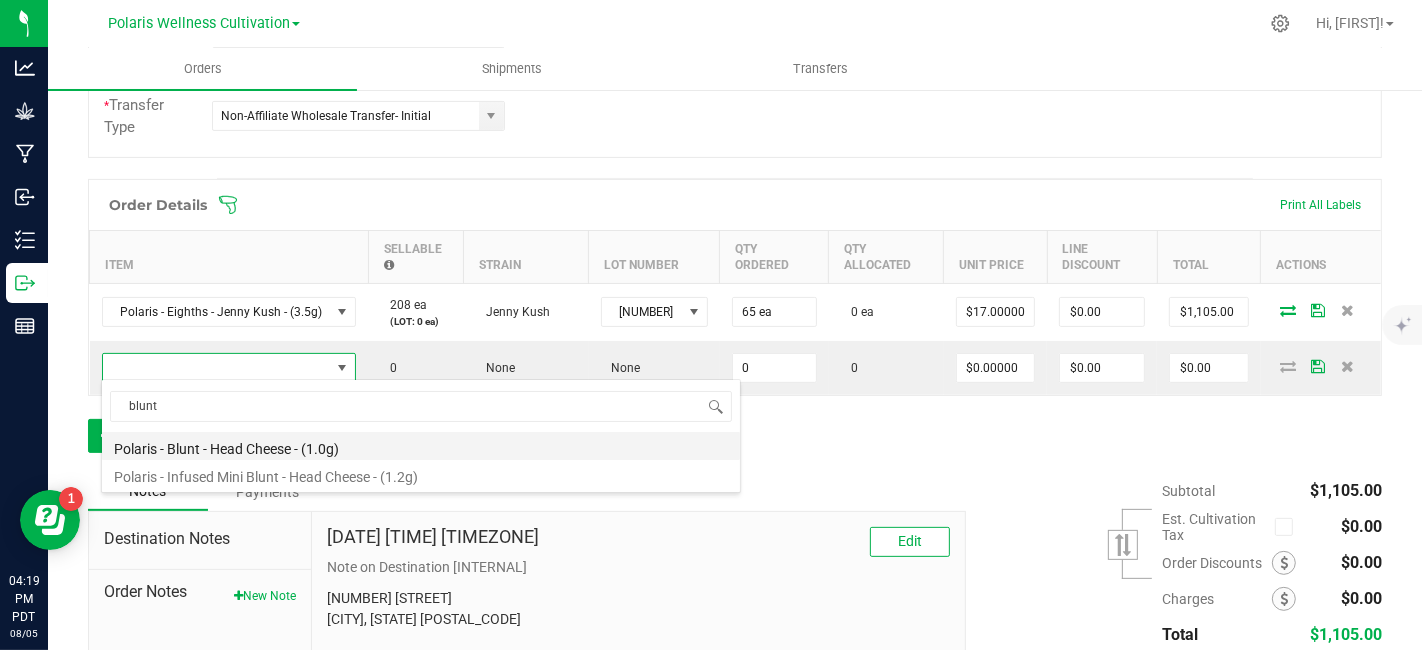 type on "$6.00000" 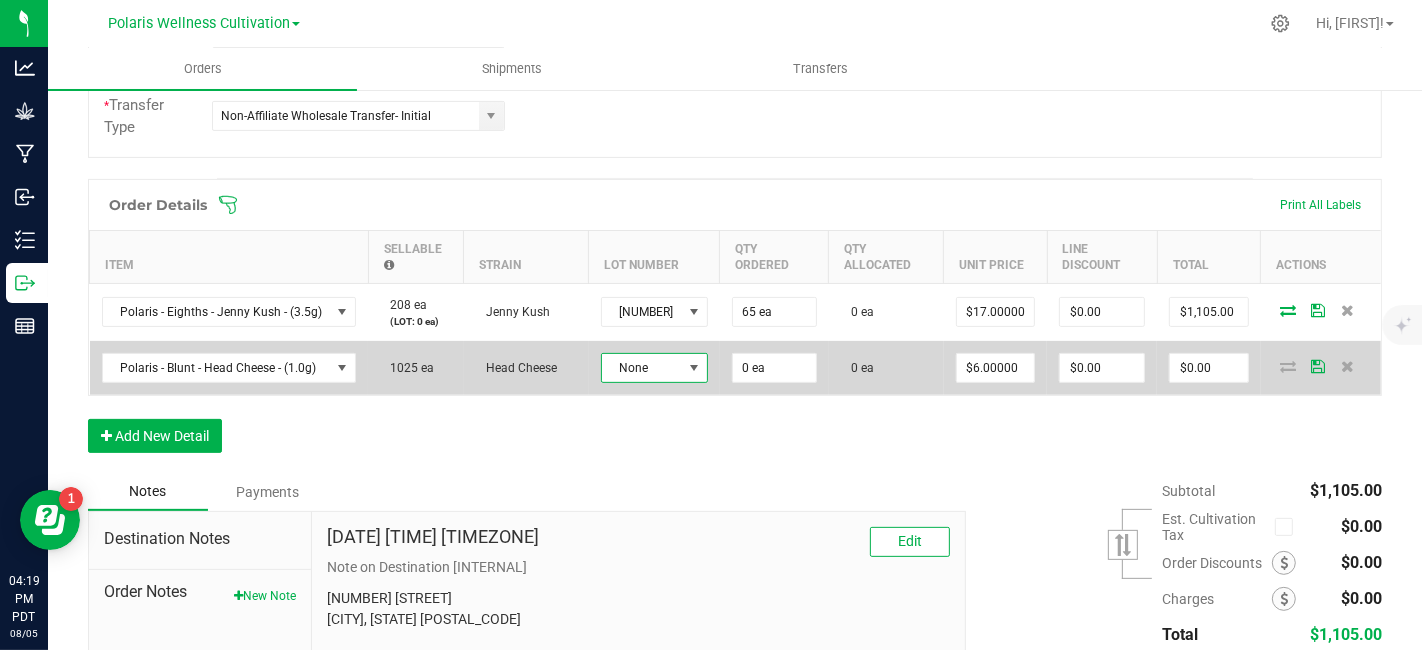 click at bounding box center [693, 368] 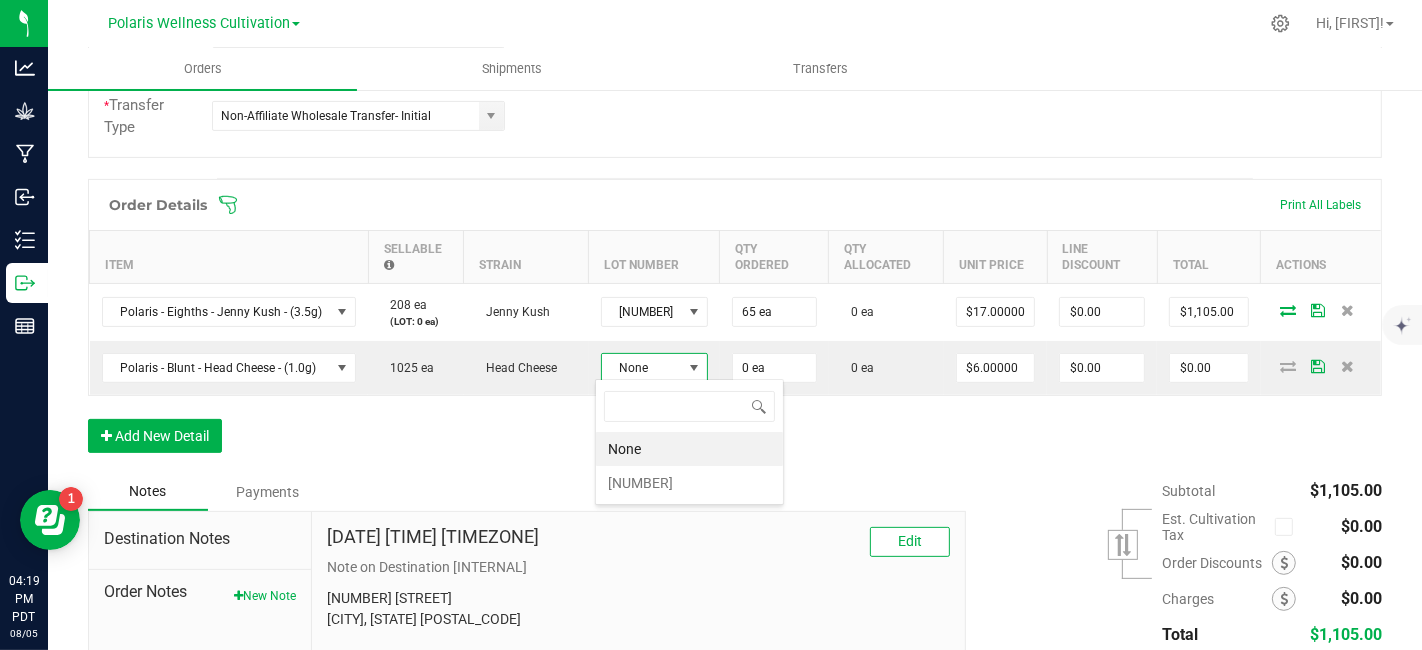 scroll, scrollTop: 99970, scrollLeft: 99892, axis: both 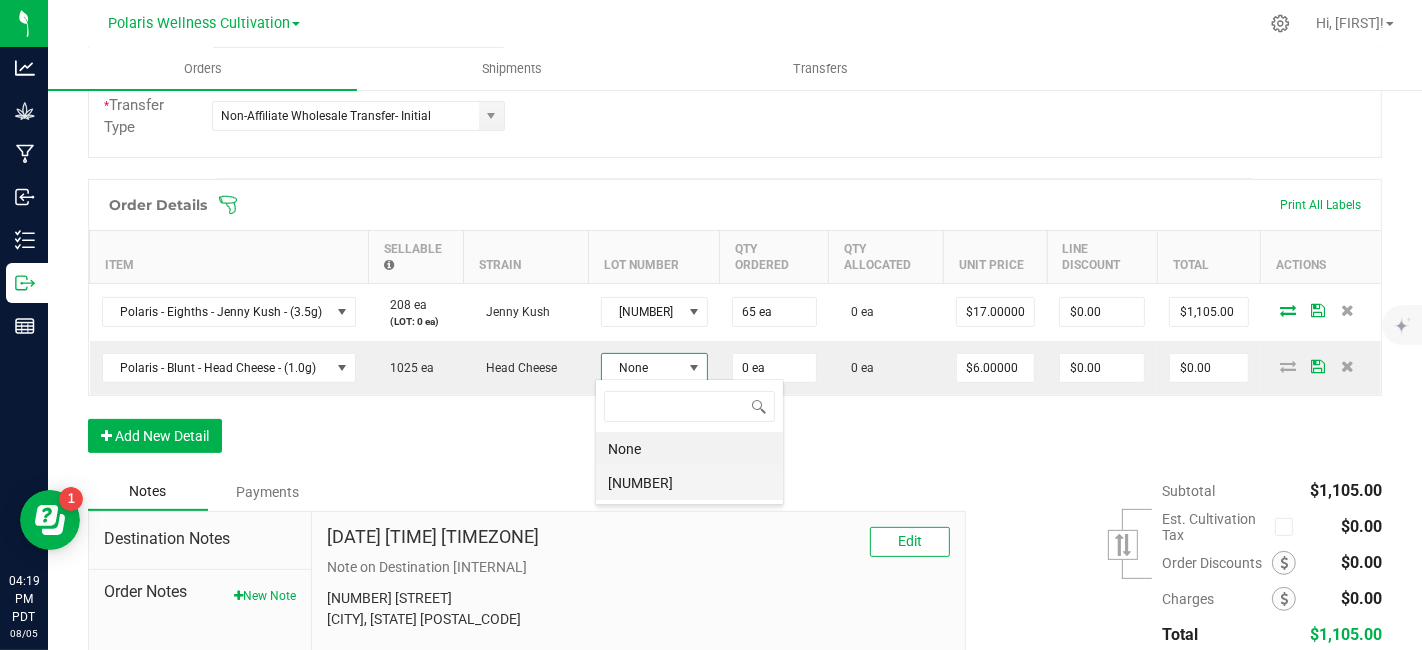click on "[NUMBER]" at bounding box center [689, 483] 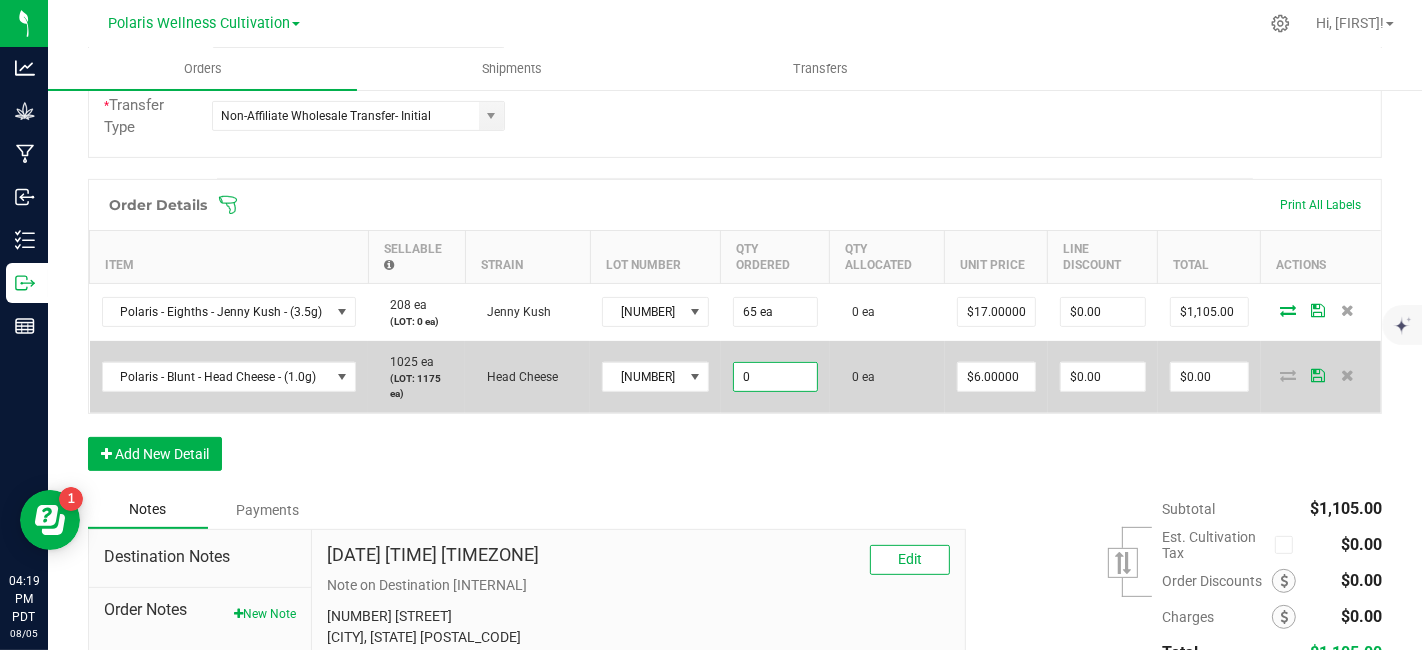 click on "0" at bounding box center [775, 377] 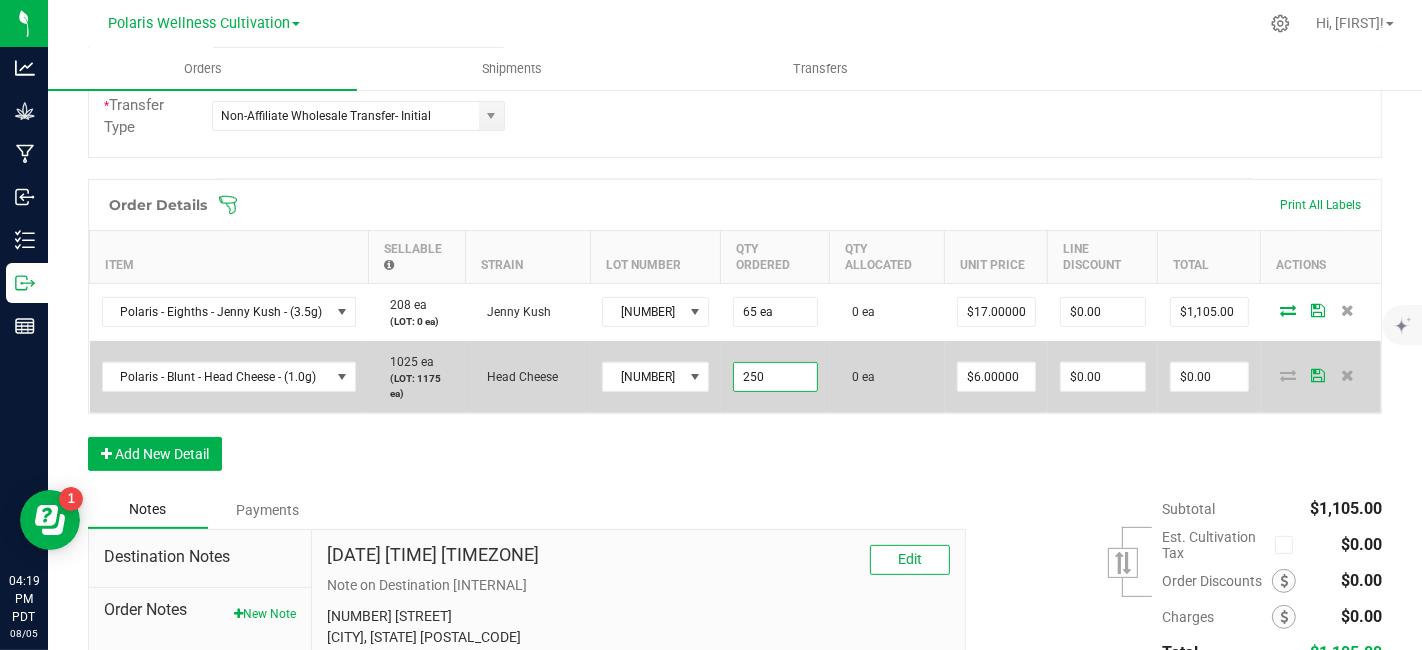 type on "250 ea" 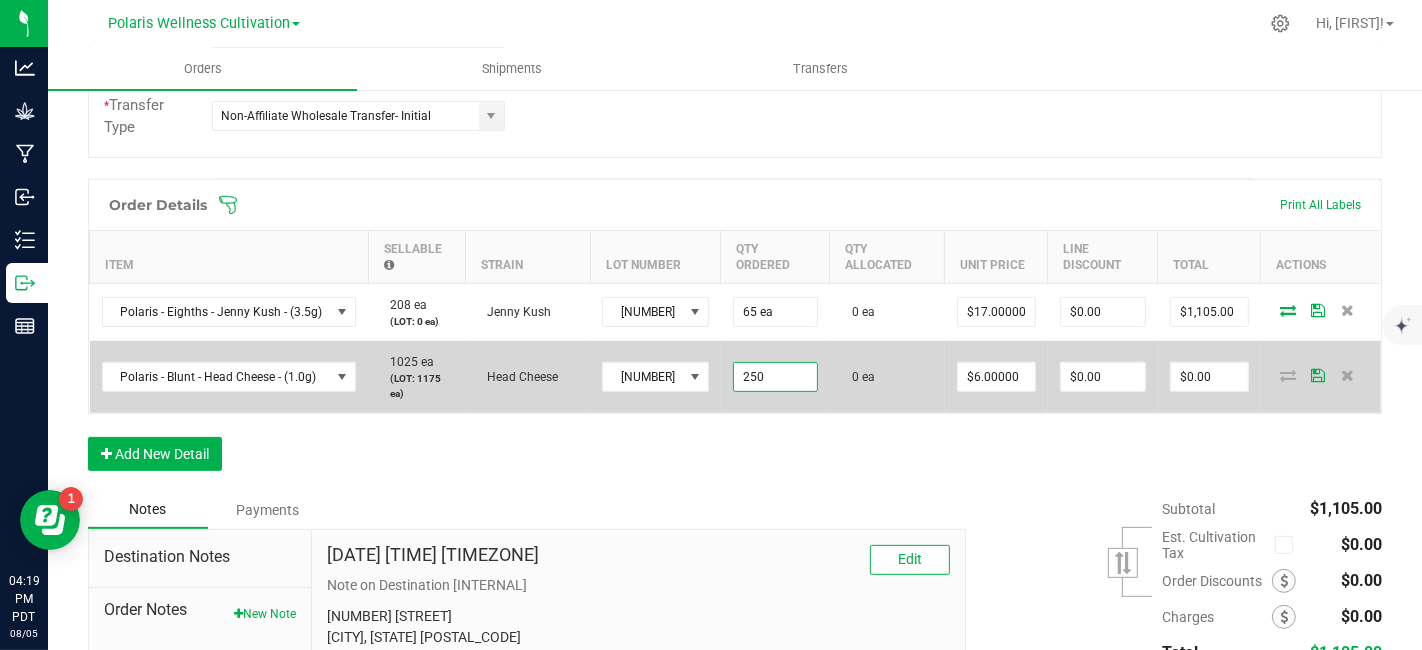 type on "6" 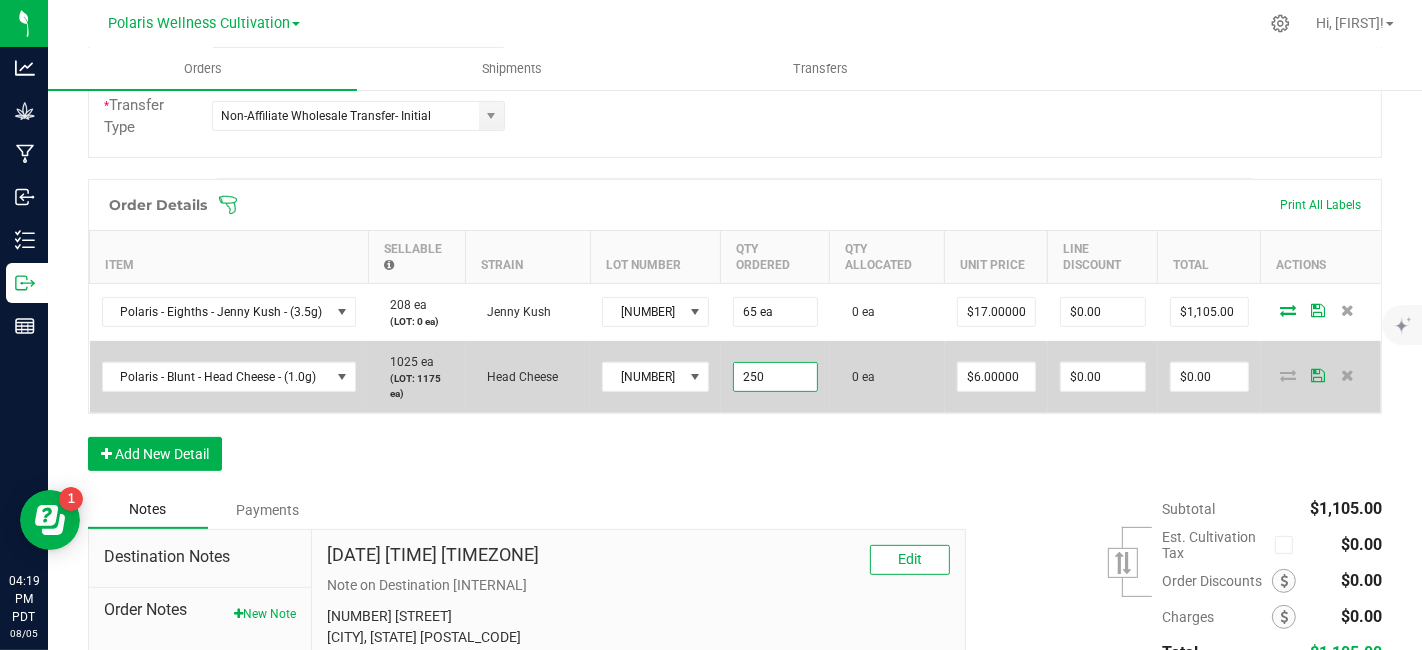 type on "$1,500.00" 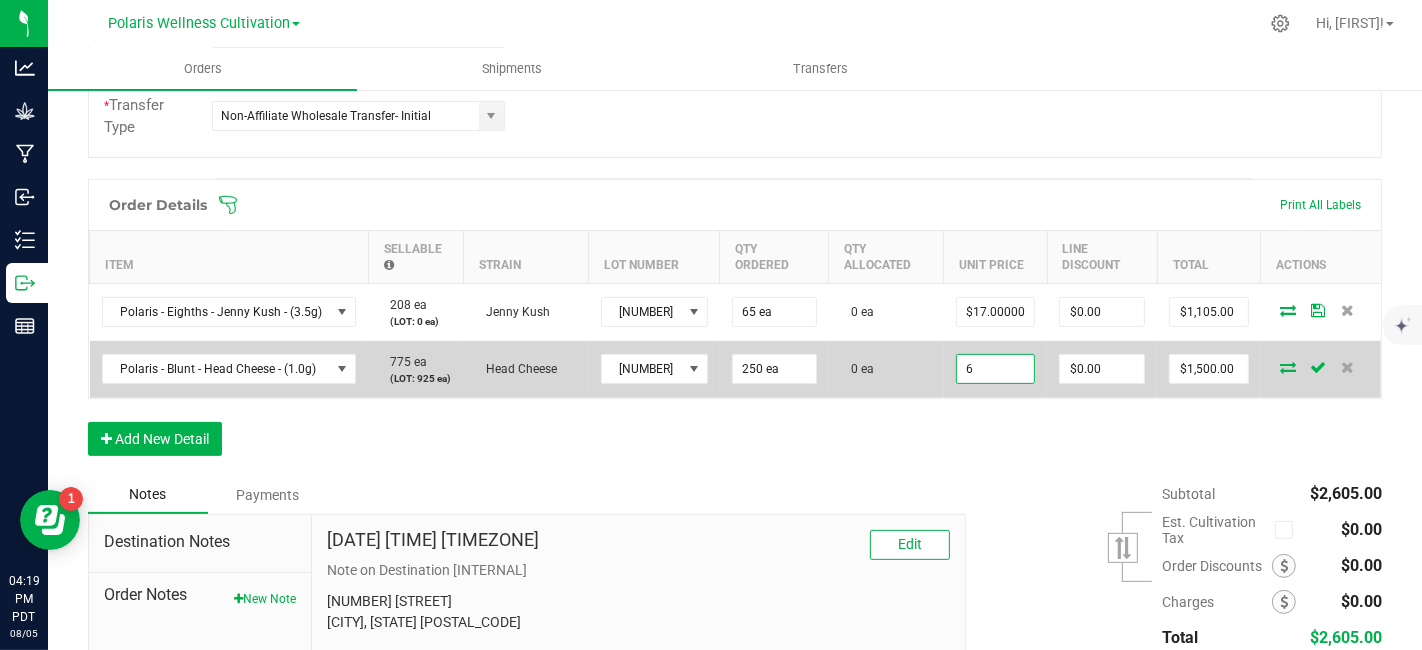 click on "6" at bounding box center [995, 369] 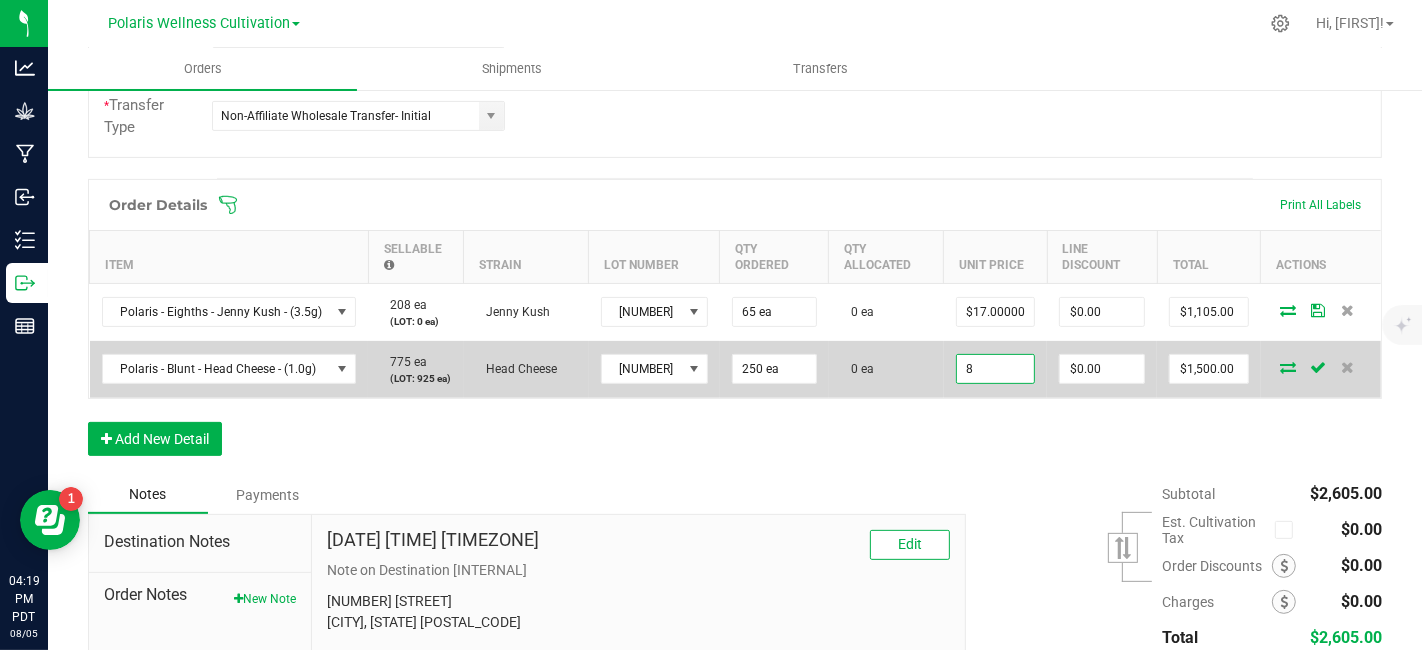type on "$8.00000" 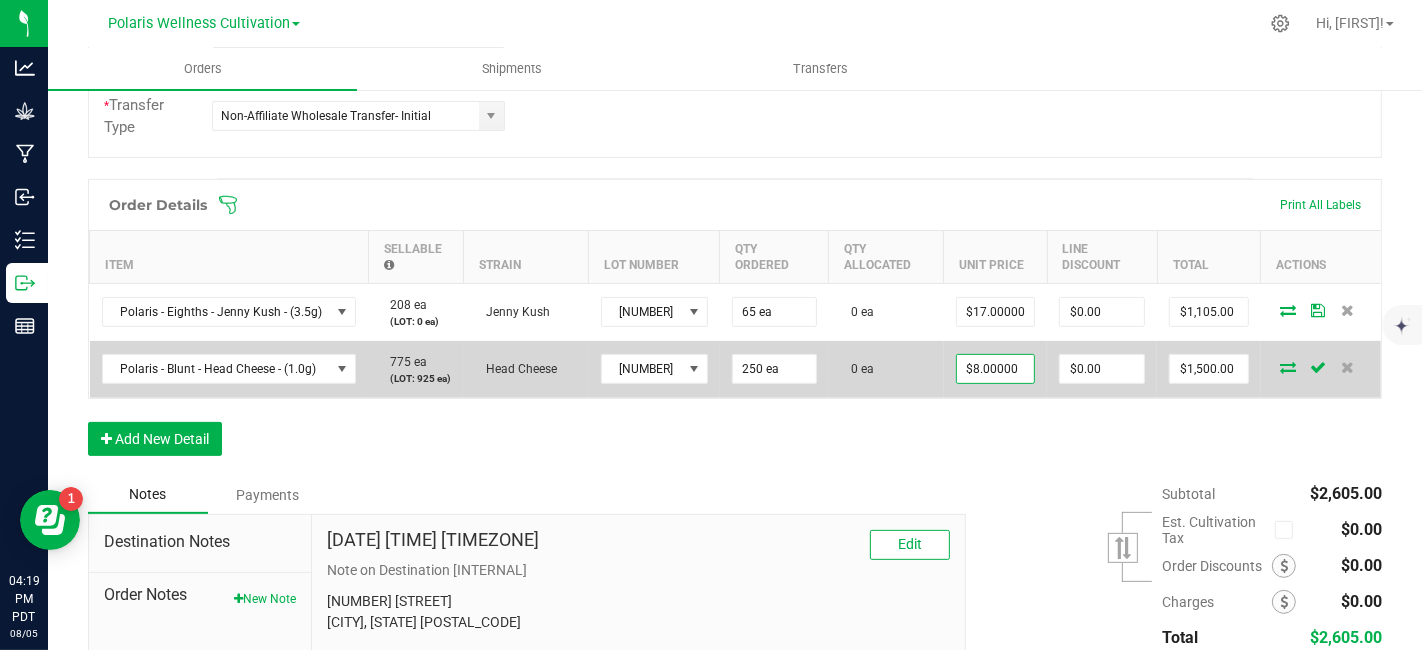 type on "0" 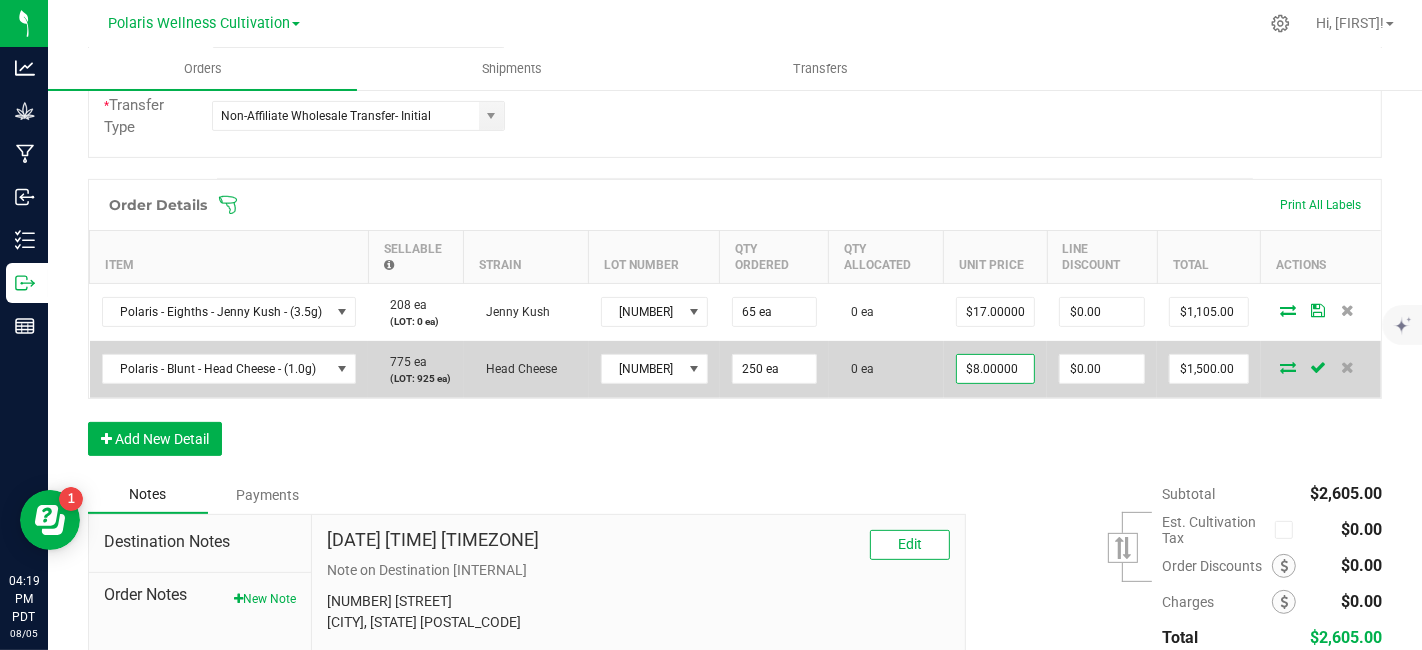 type on "$2,000.00" 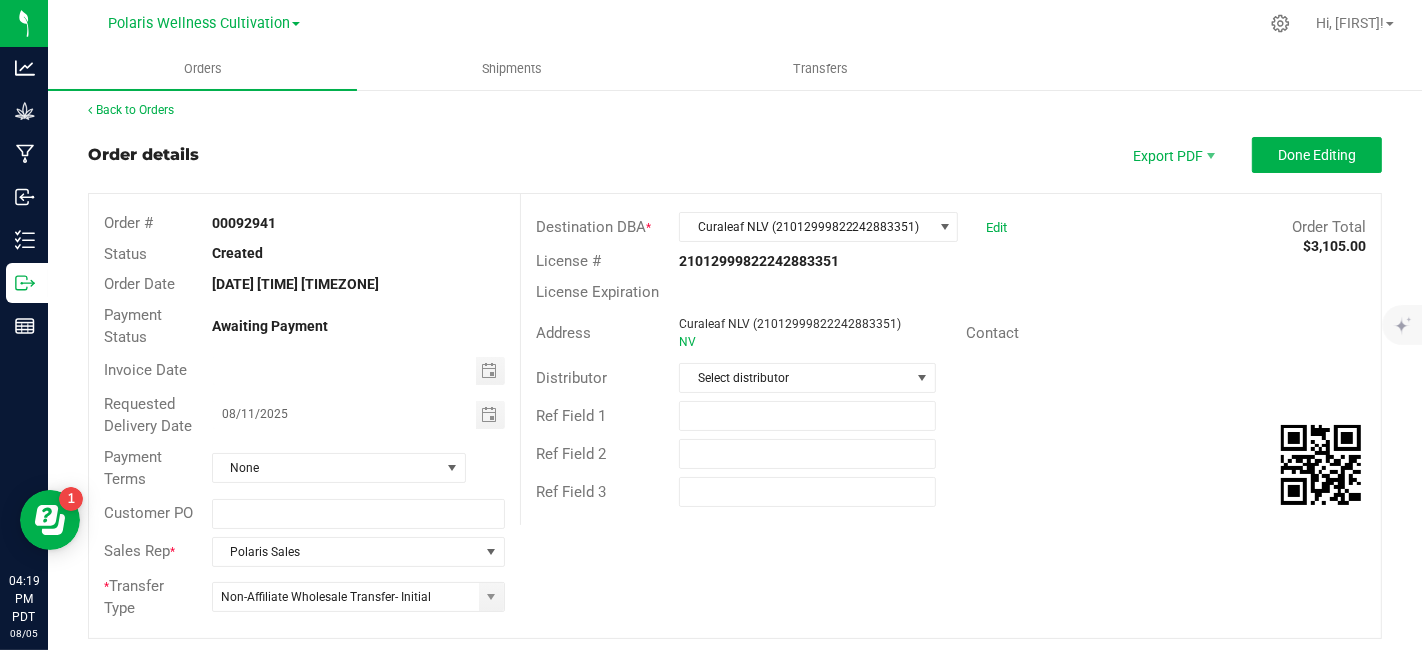 scroll, scrollTop: 0, scrollLeft: 0, axis: both 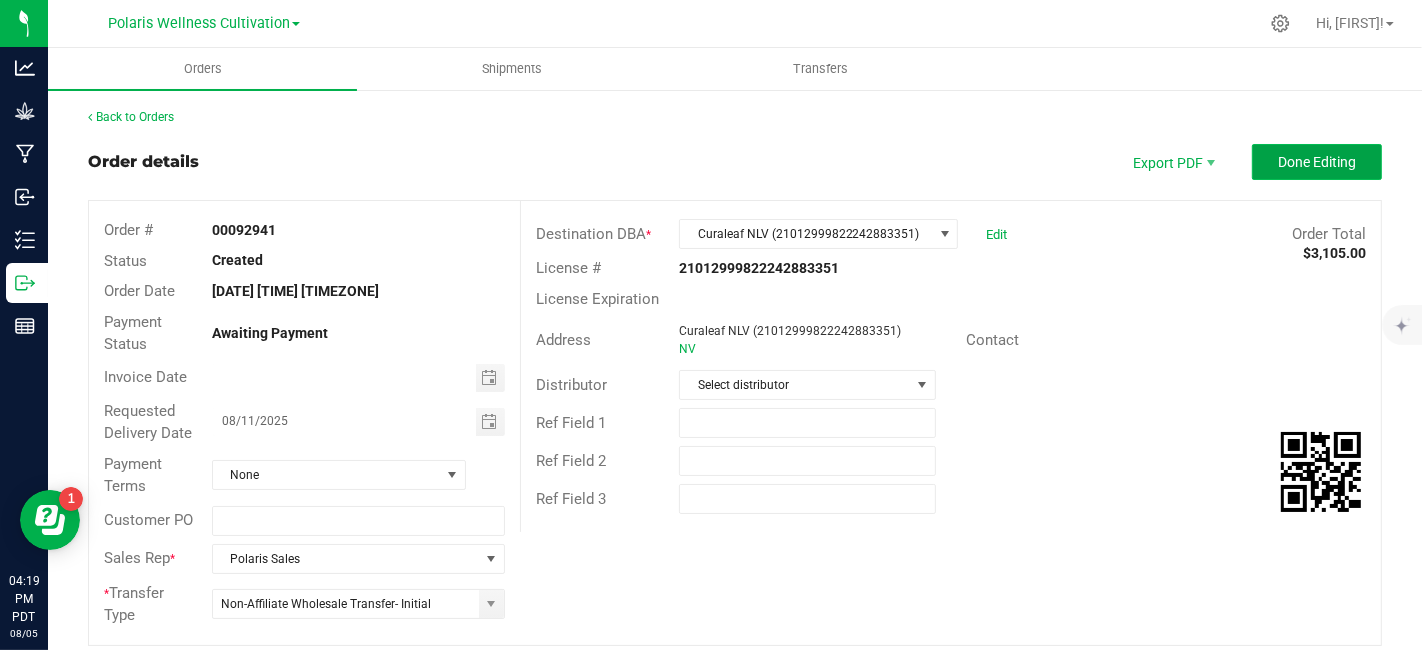 click on "Done Editing" at bounding box center [1317, 162] 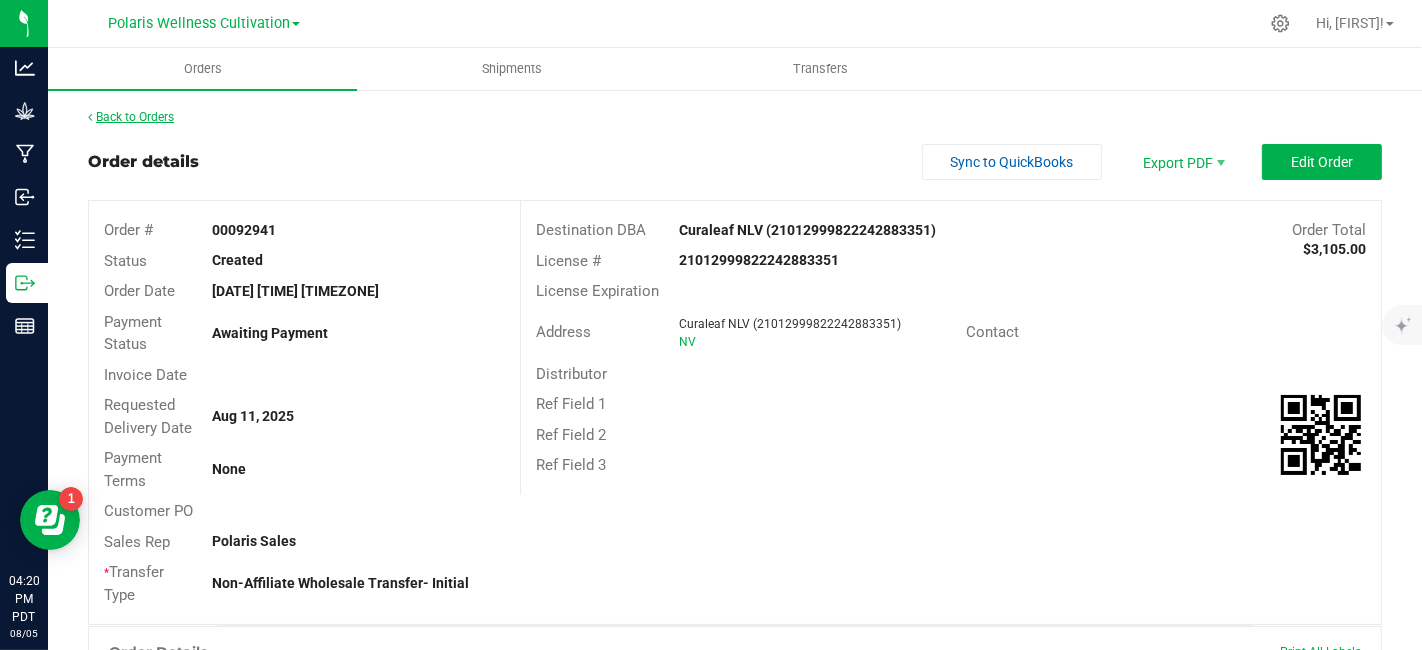 click on "Back to Orders" at bounding box center [131, 117] 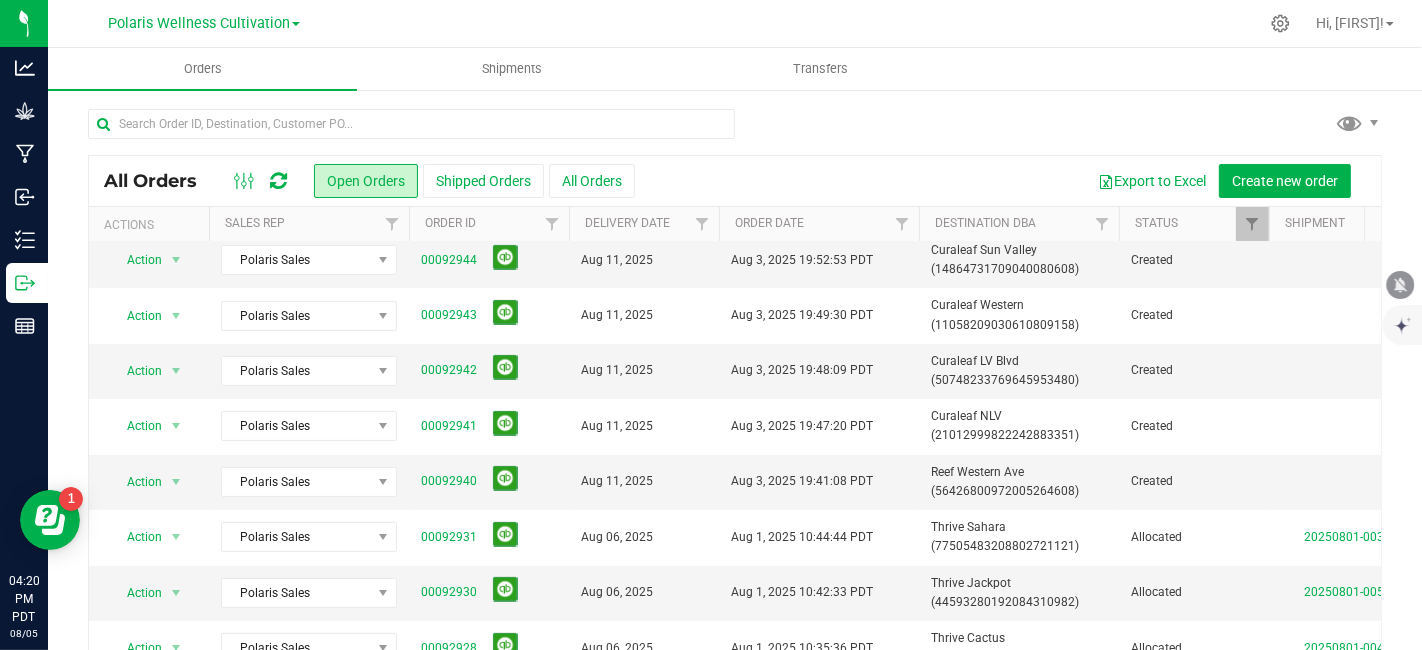scroll, scrollTop: 428, scrollLeft: 0, axis: vertical 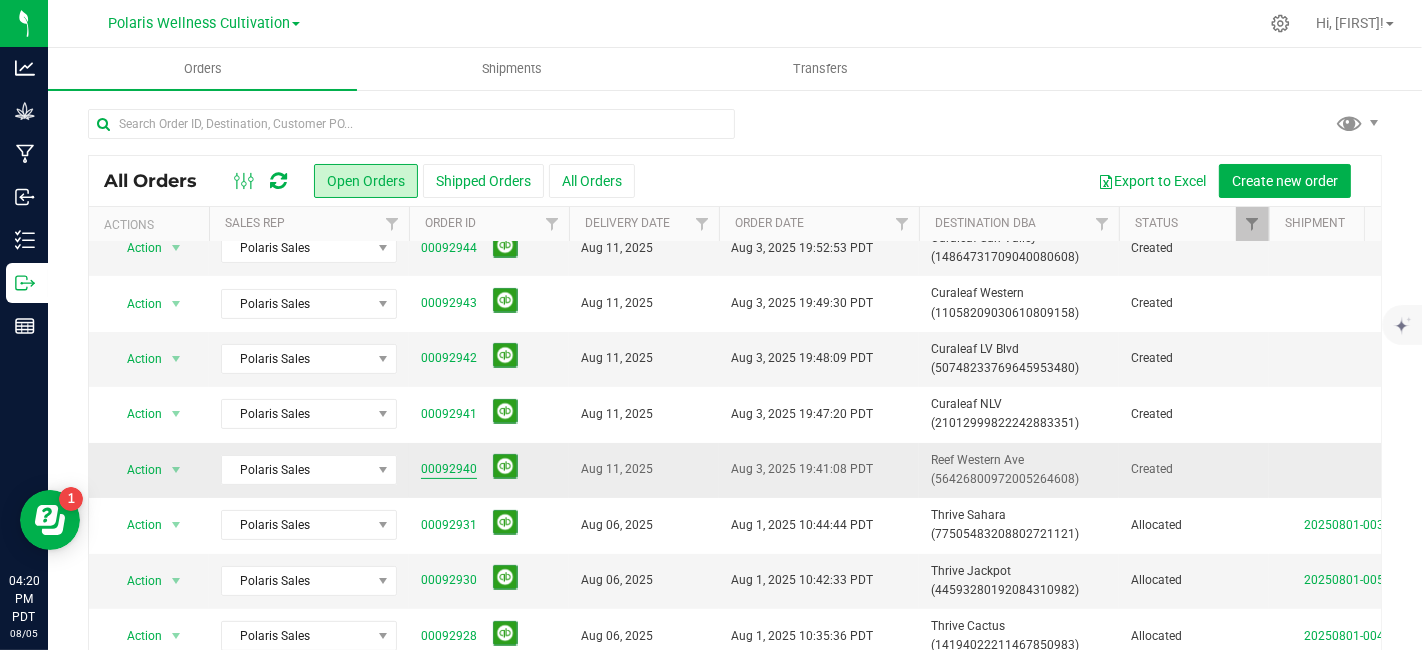 click on "00092940" at bounding box center (449, 469) 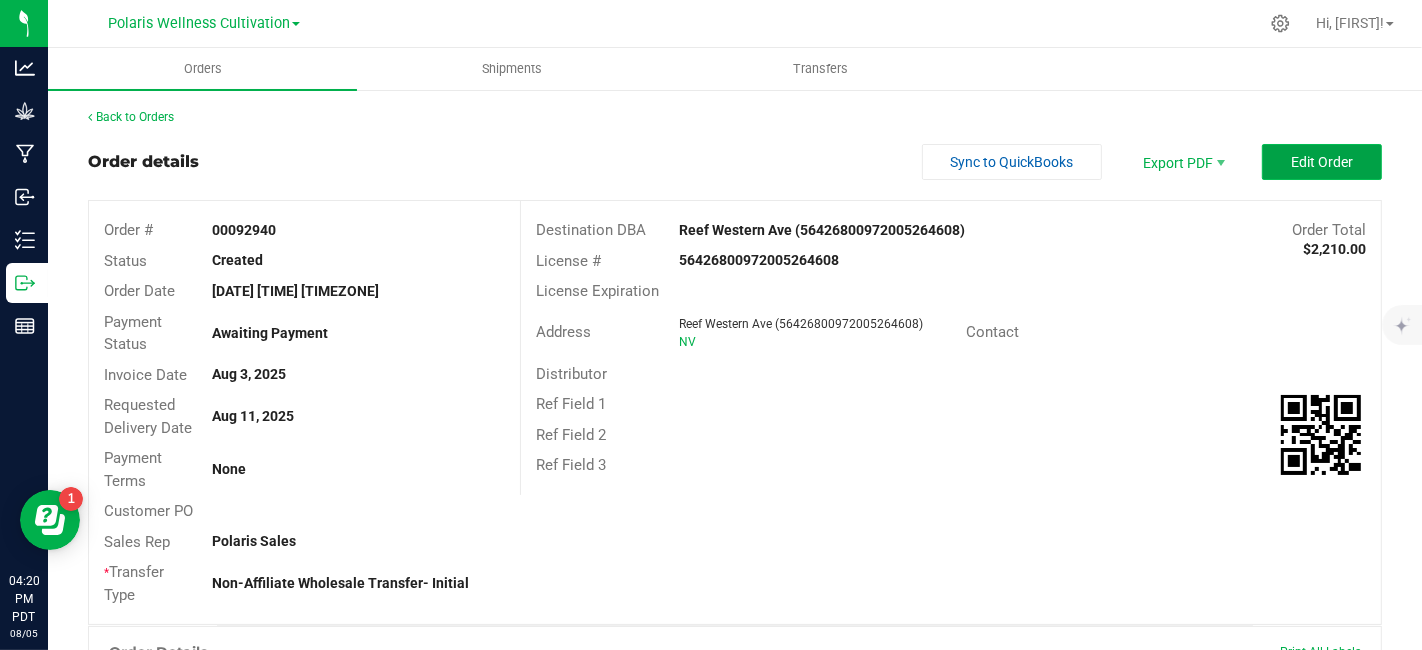 click on "Edit Order" at bounding box center (1322, 162) 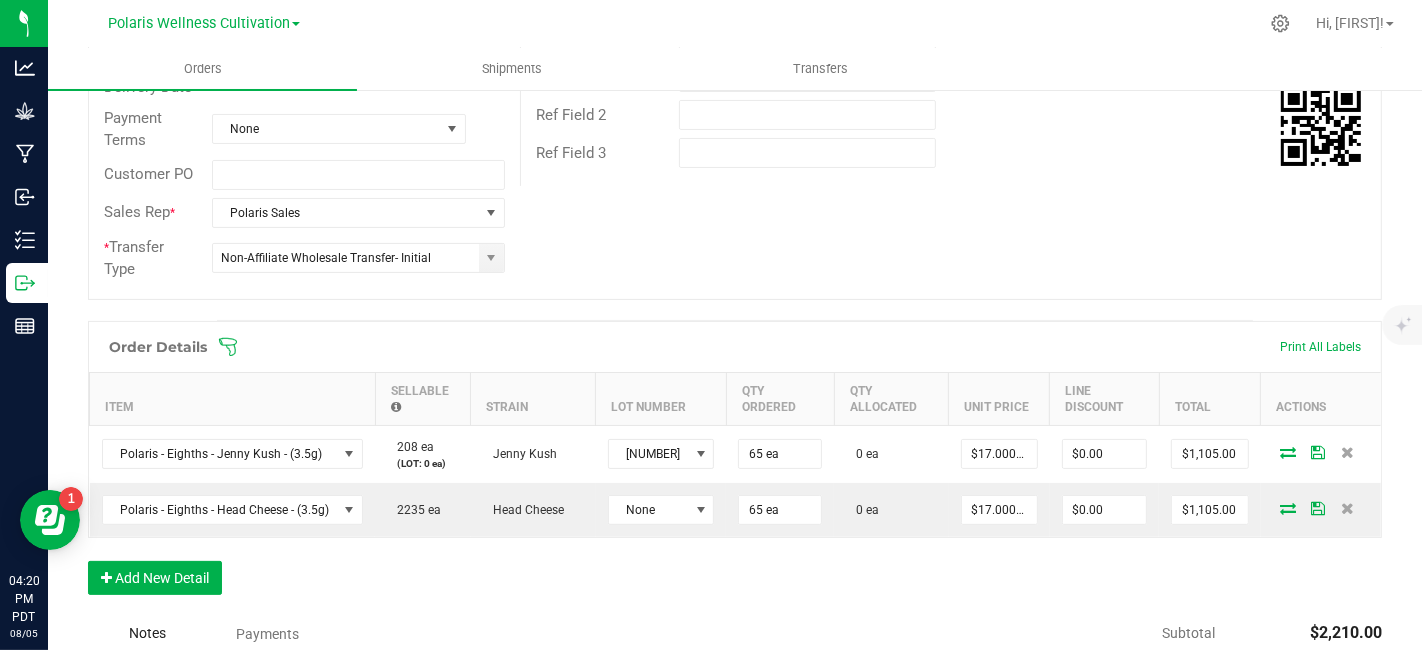 scroll, scrollTop: 491, scrollLeft: 0, axis: vertical 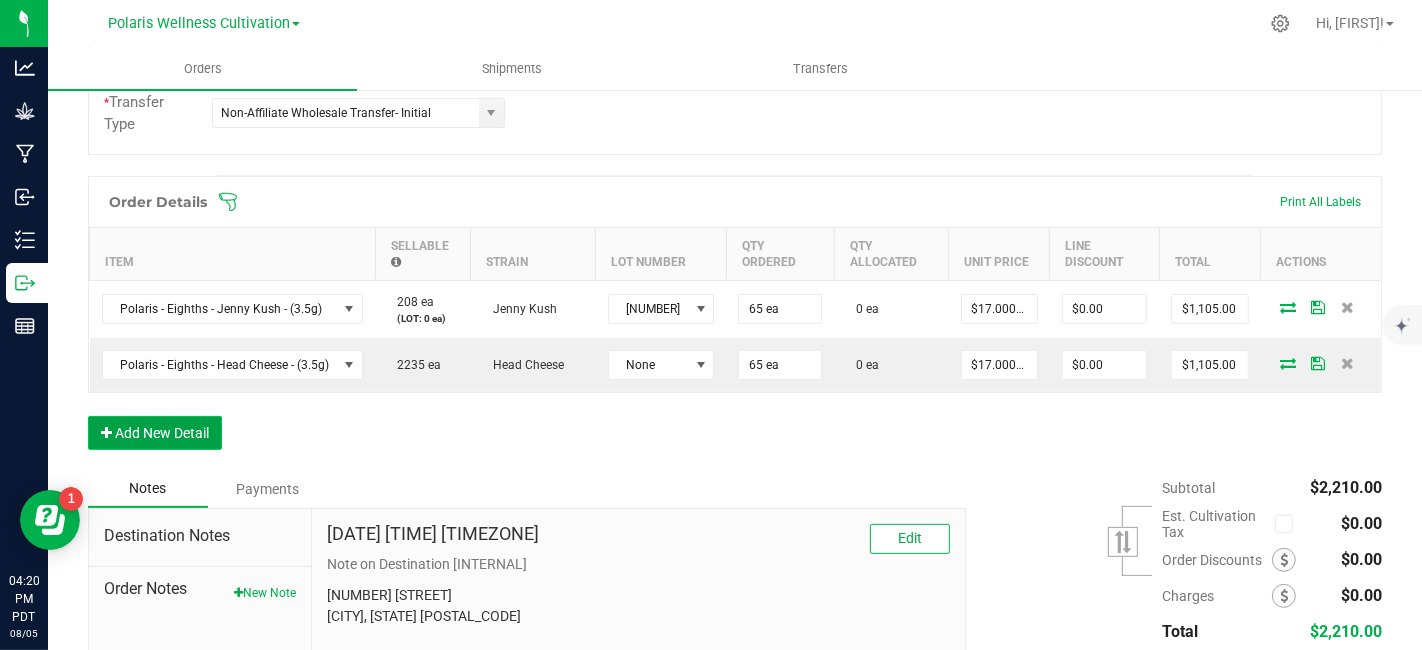 click on "Add New Detail" at bounding box center (155, 433) 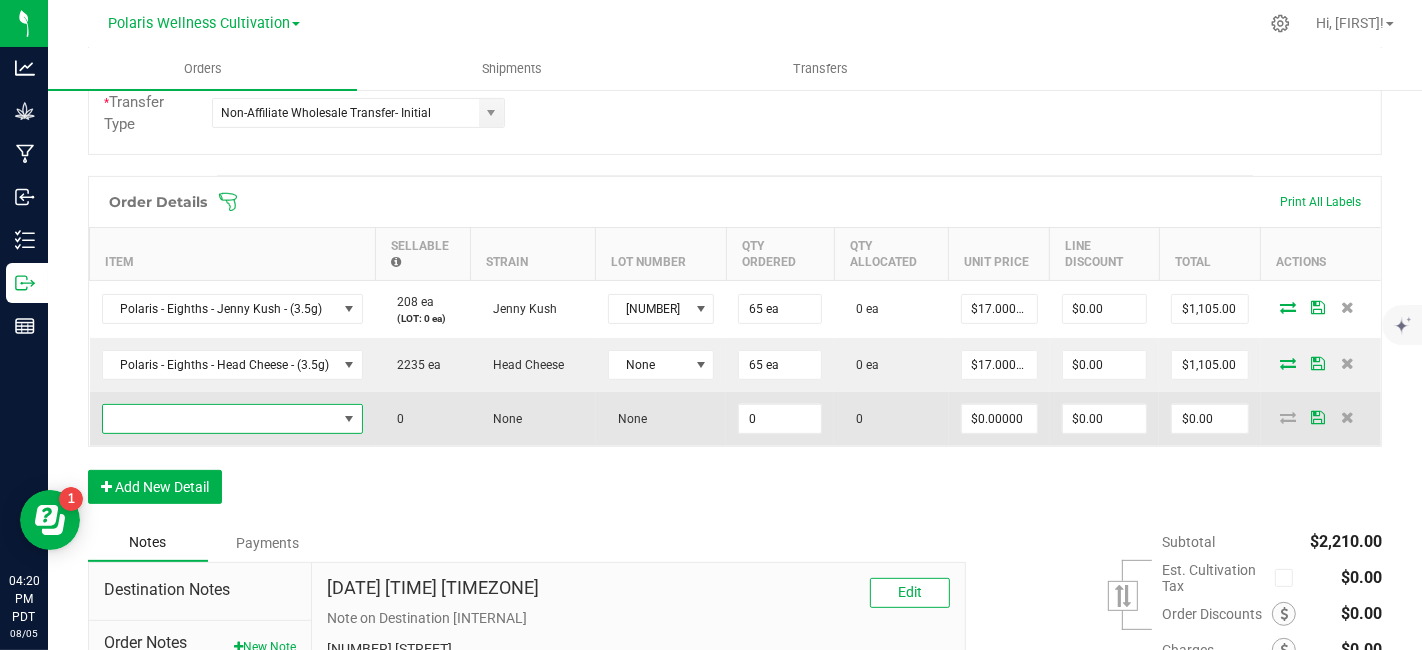 click at bounding box center (220, 419) 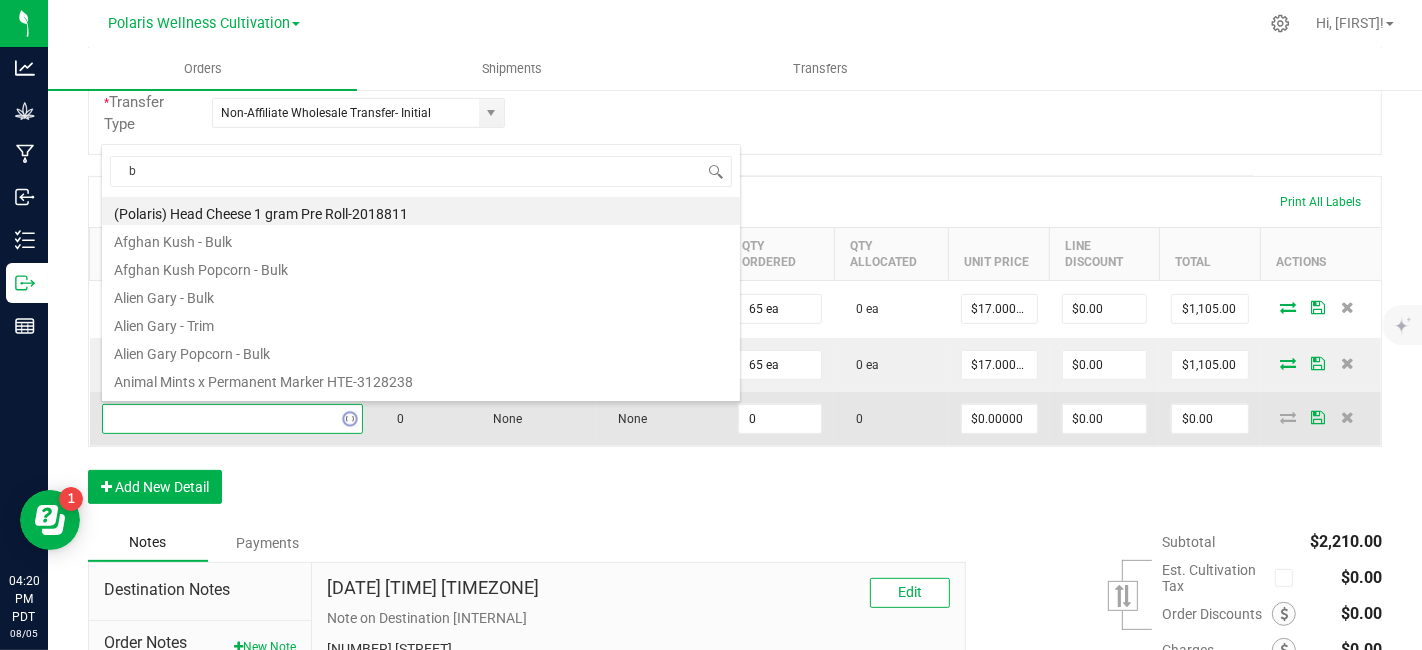 scroll, scrollTop: 99970, scrollLeft: 99740, axis: both 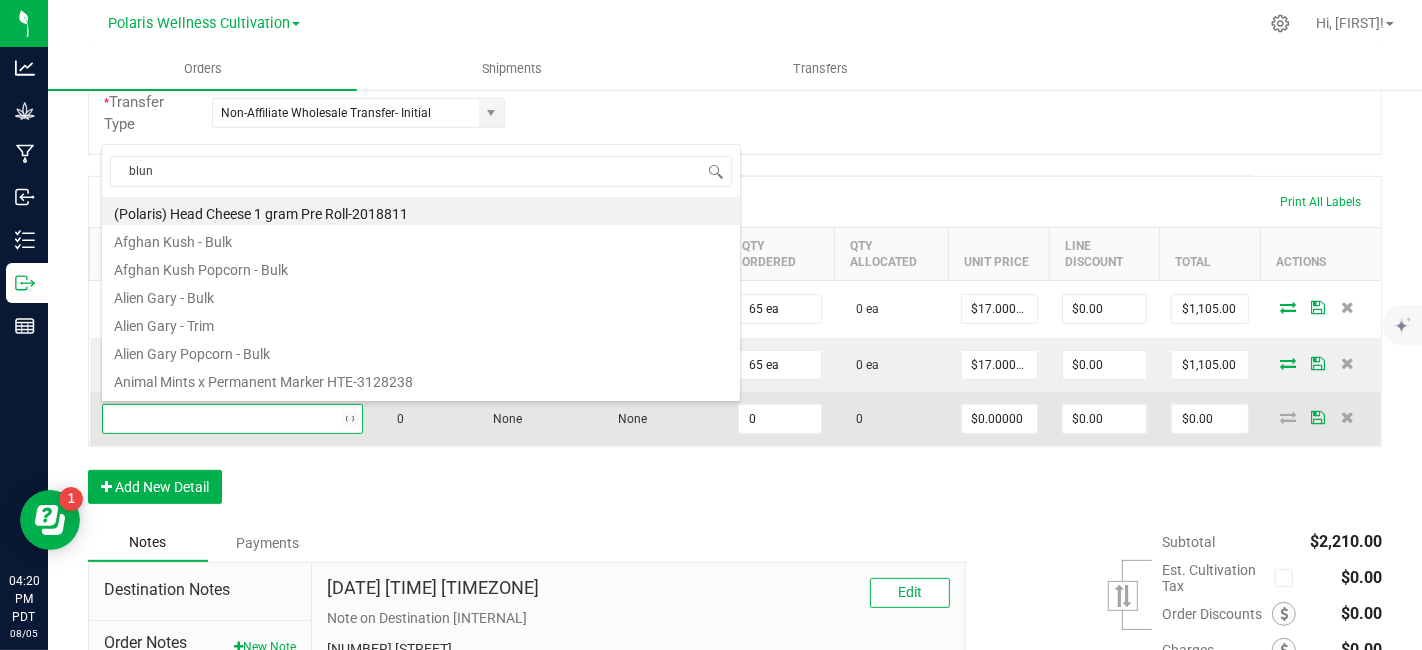 type on "blunt" 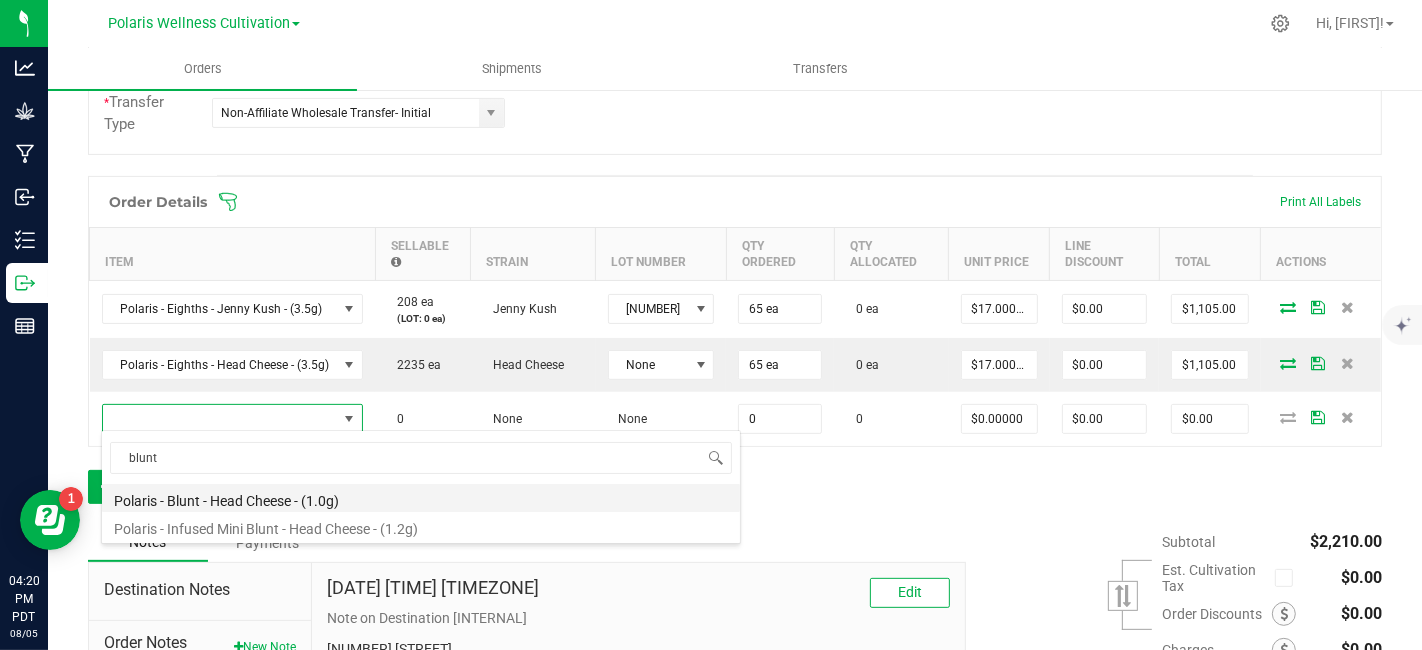 click on "Polaris - Blunt - Head Cheese - (1.0g)" at bounding box center (421, 498) 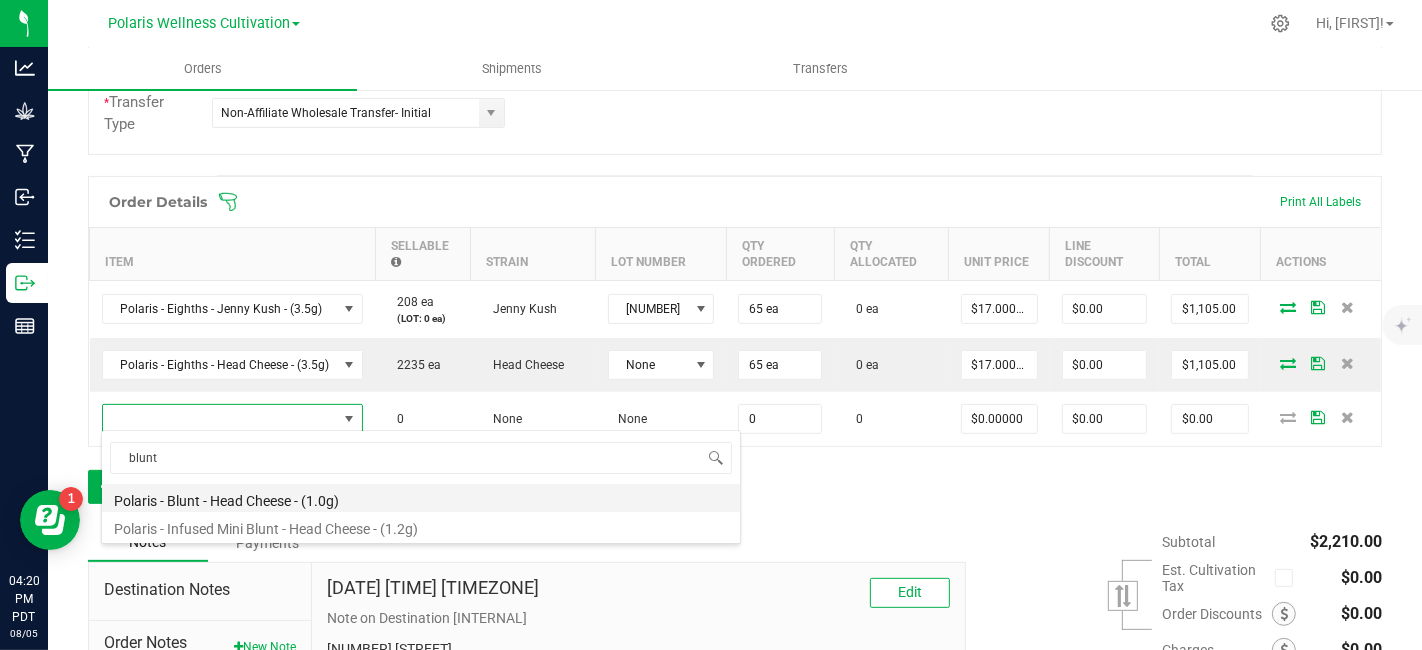 type on "0 ea" 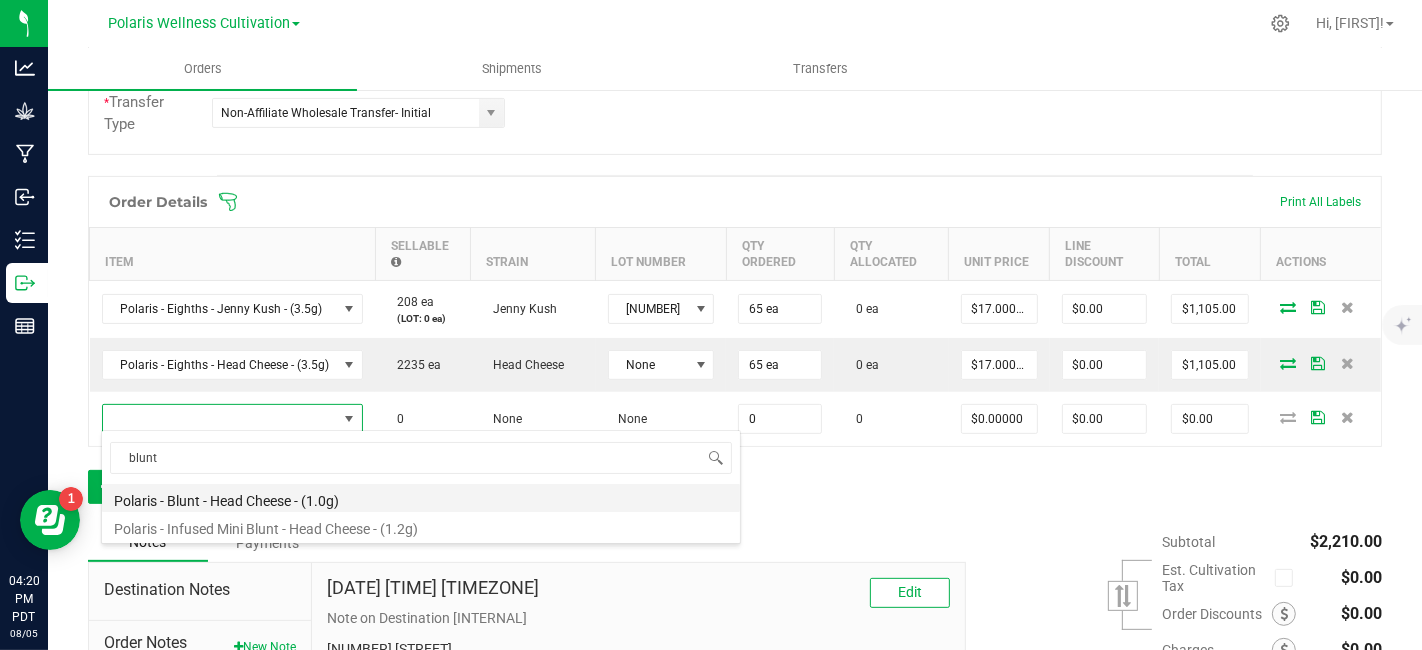 type on "$6.00000" 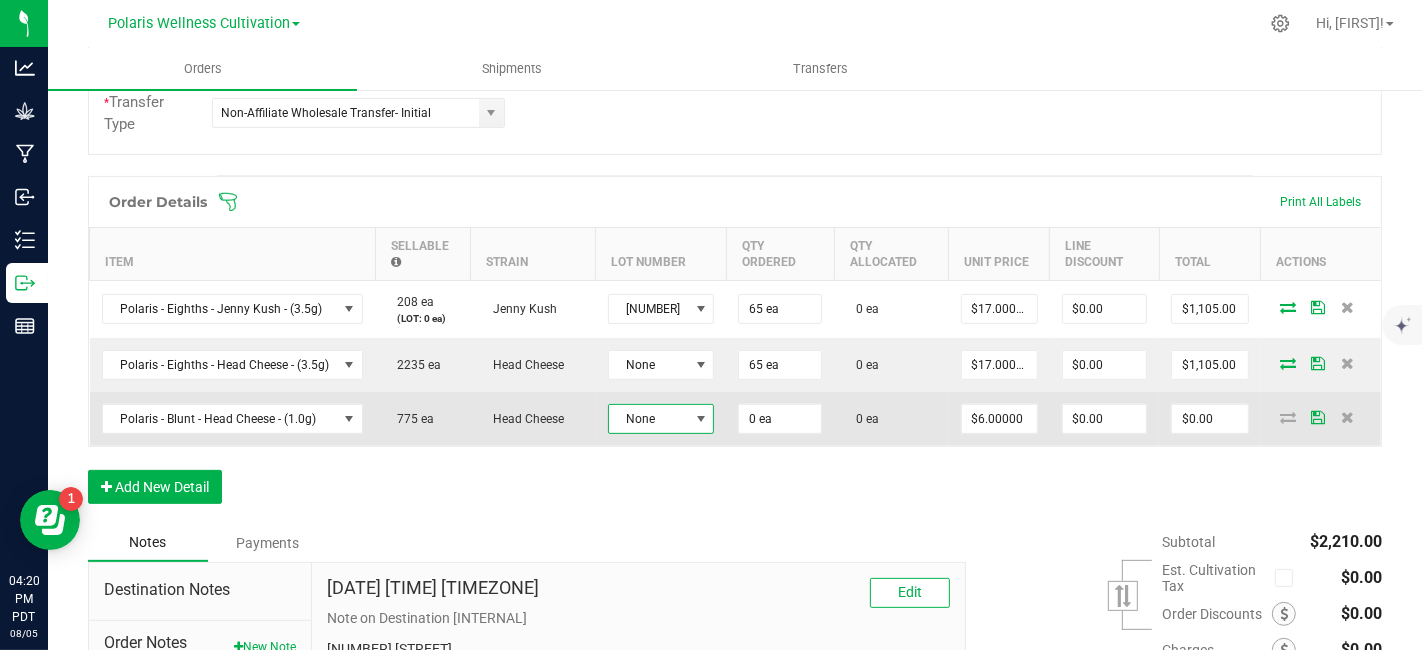 click at bounding box center [701, 419] 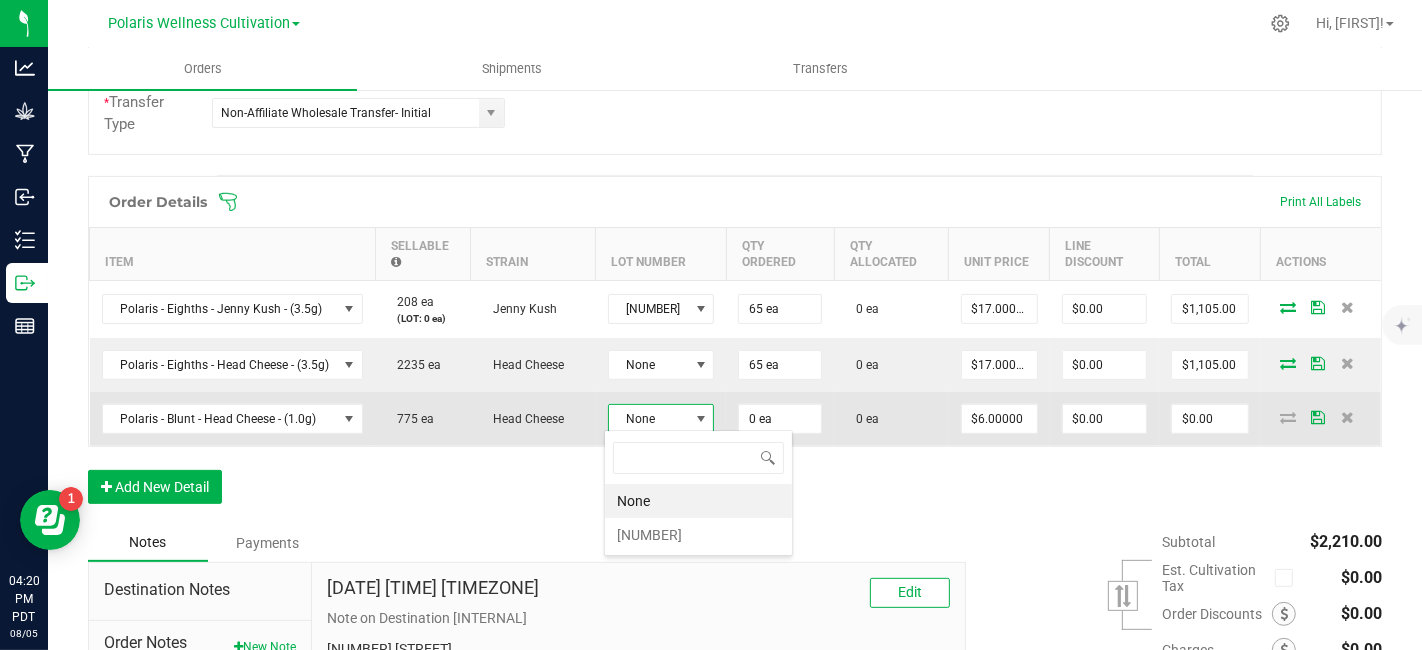 scroll, scrollTop: 99970, scrollLeft: 99892, axis: both 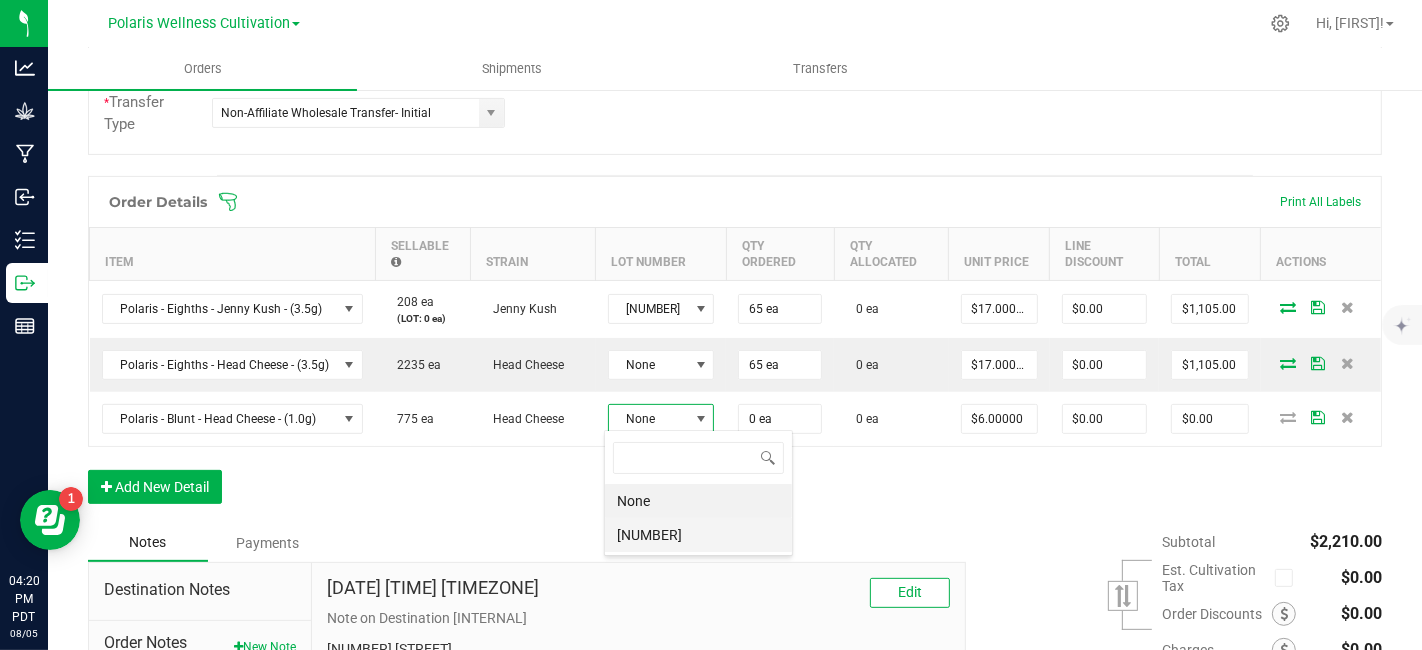 click on "[NUMBER]" at bounding box center [698, 535] 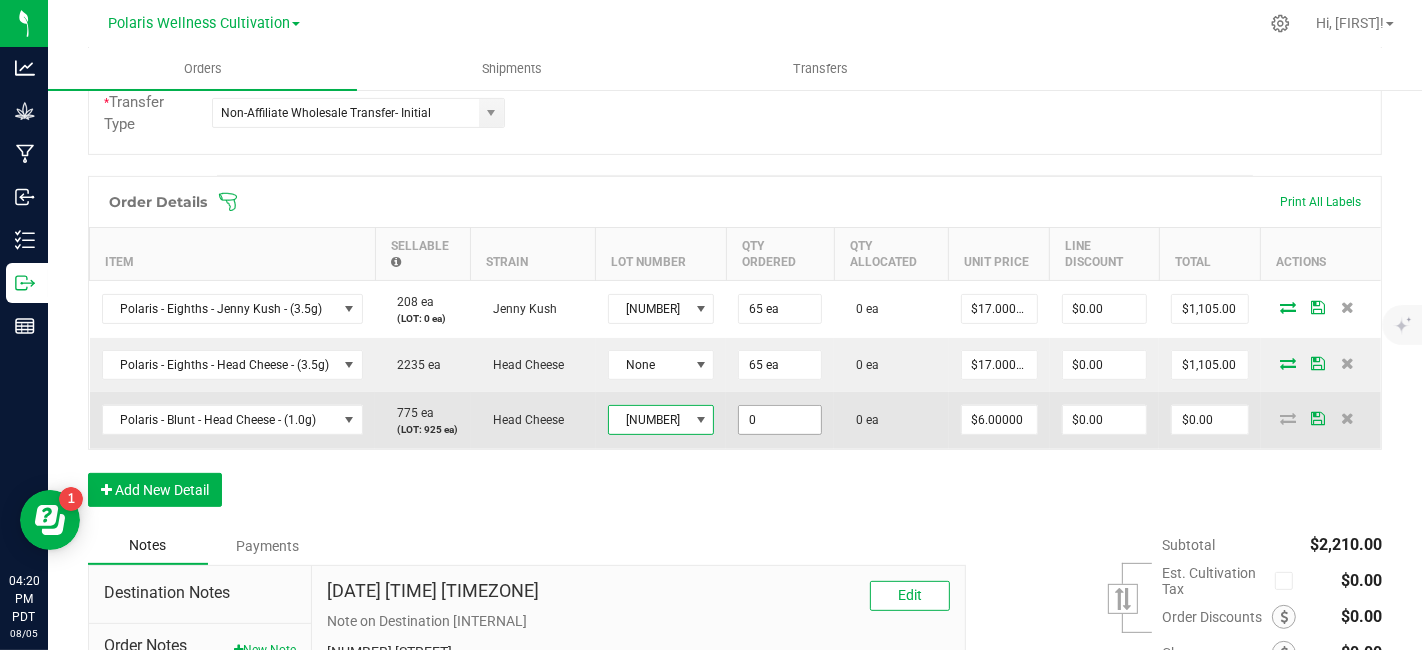 click on "0" at bounding box center (780, 420) 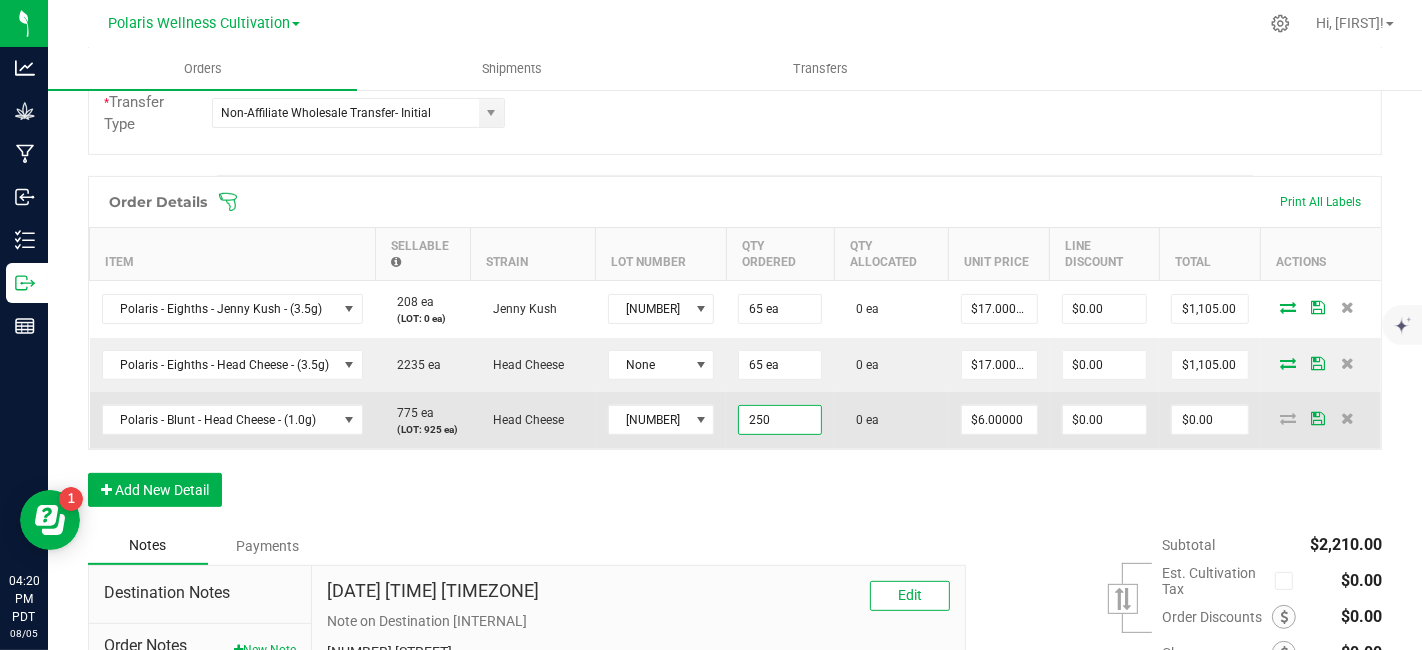 type on "250 ea" 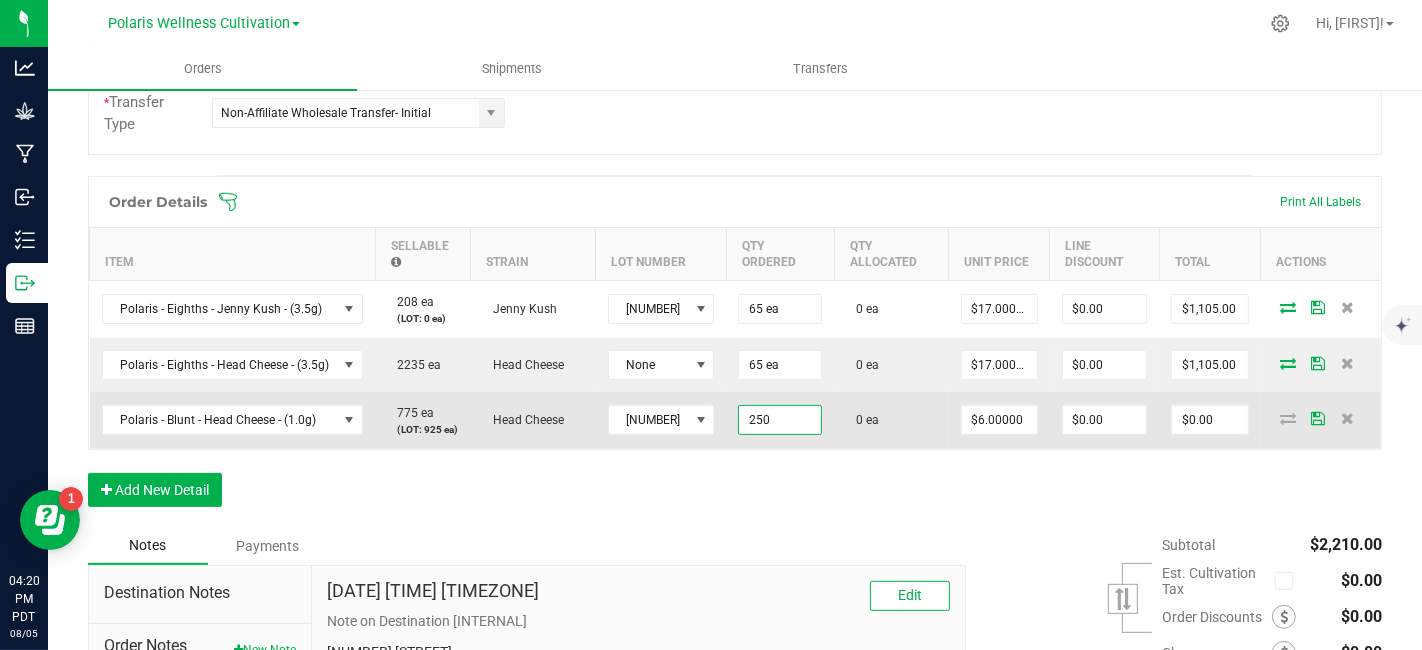 type on "6" 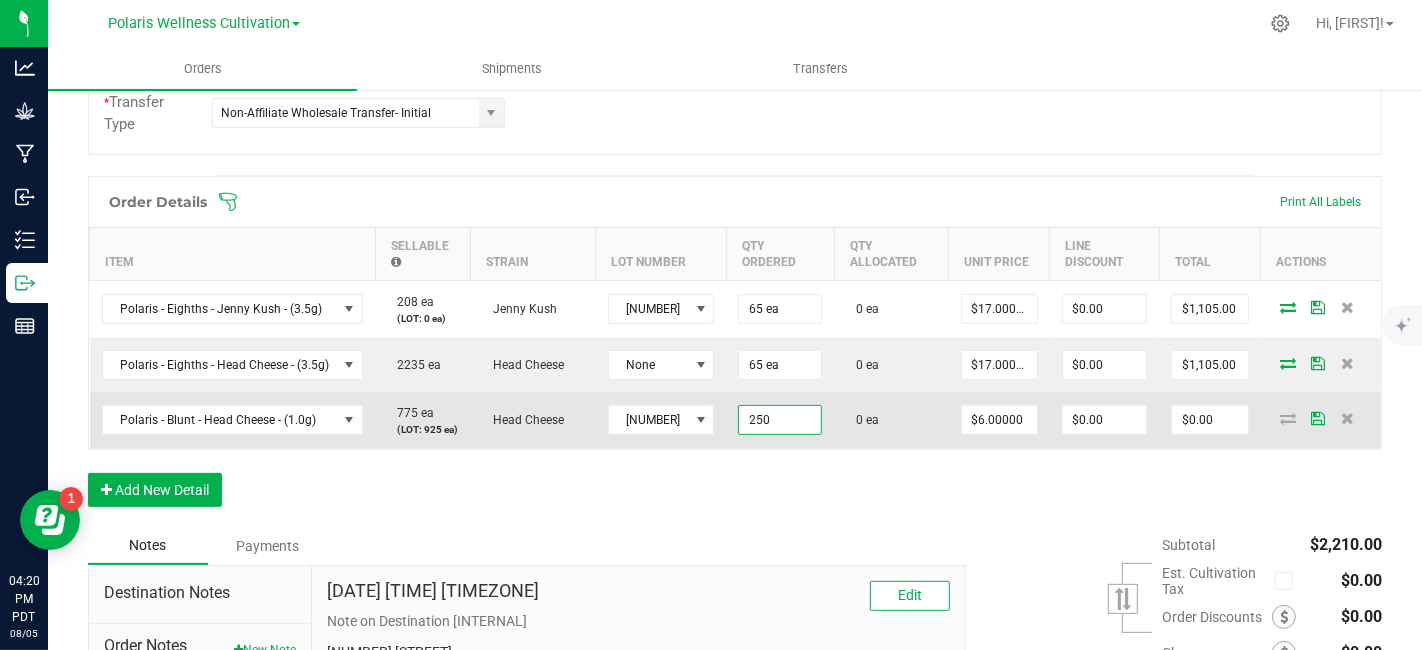 type on "$1,500.00" 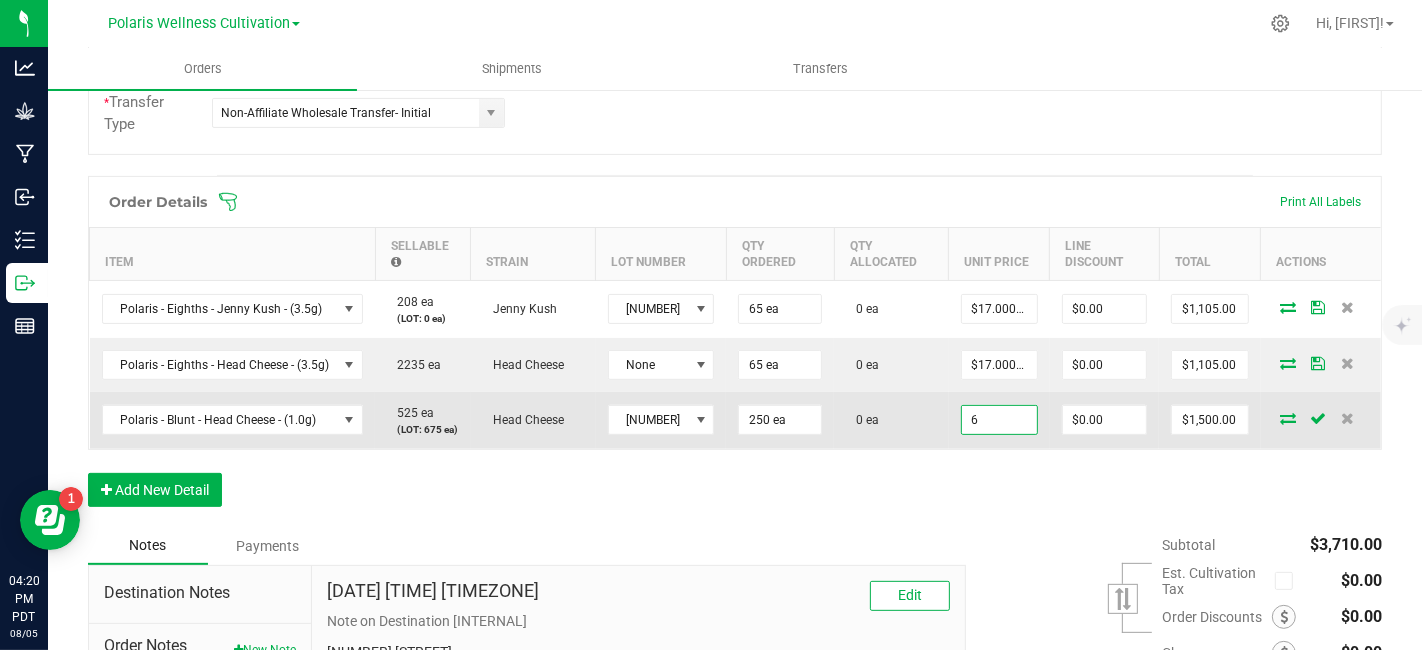 click on "6" at bounding box center [999, 420] 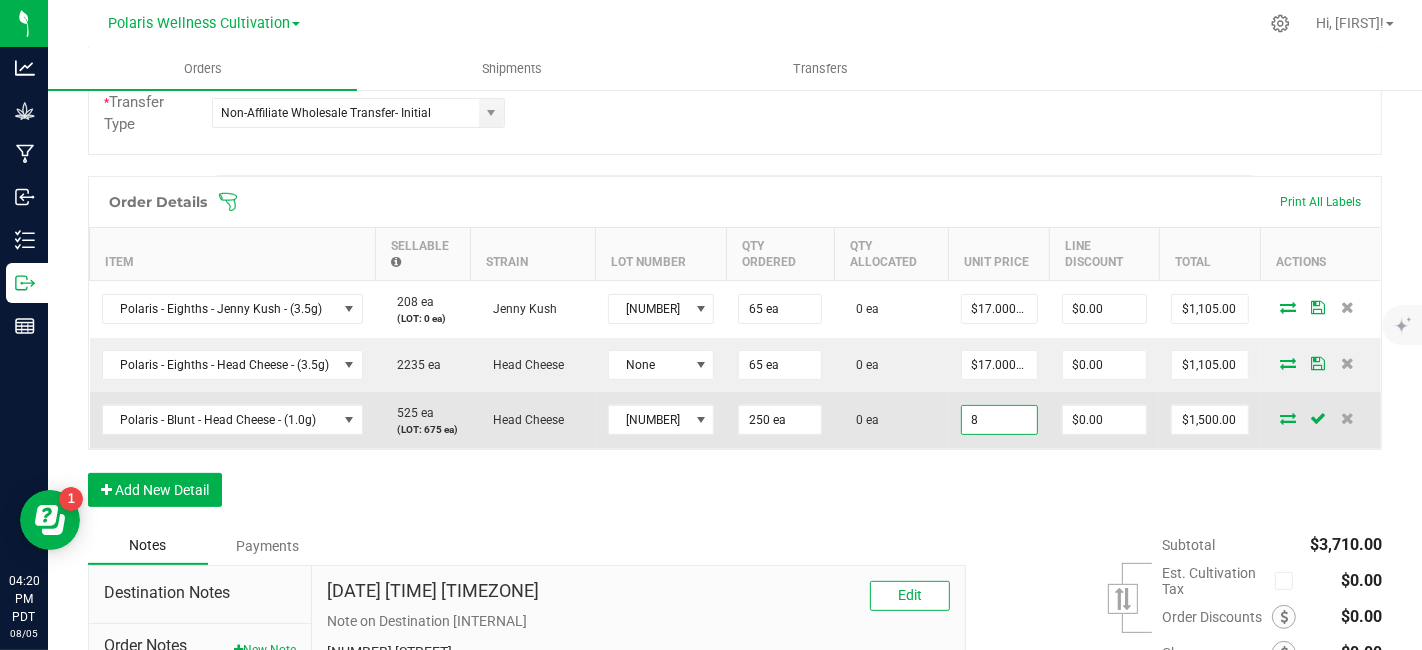 type on "$8.00000" 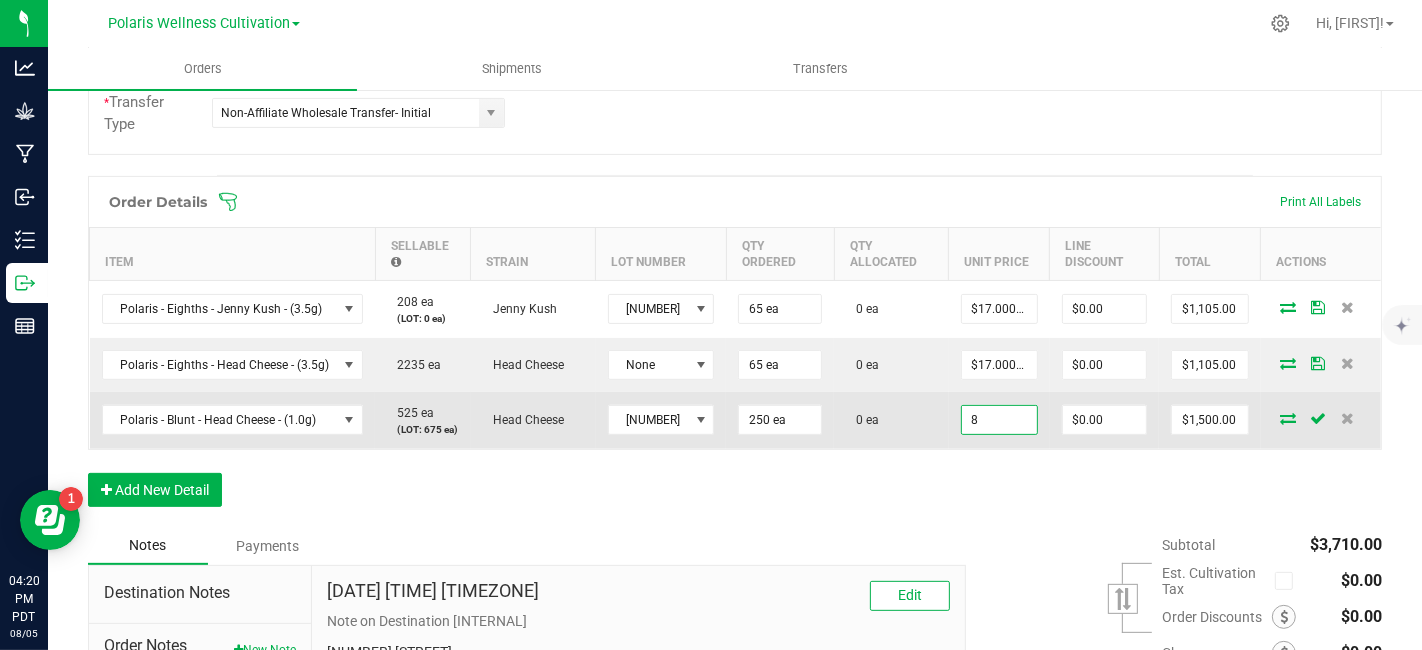 type on "0" 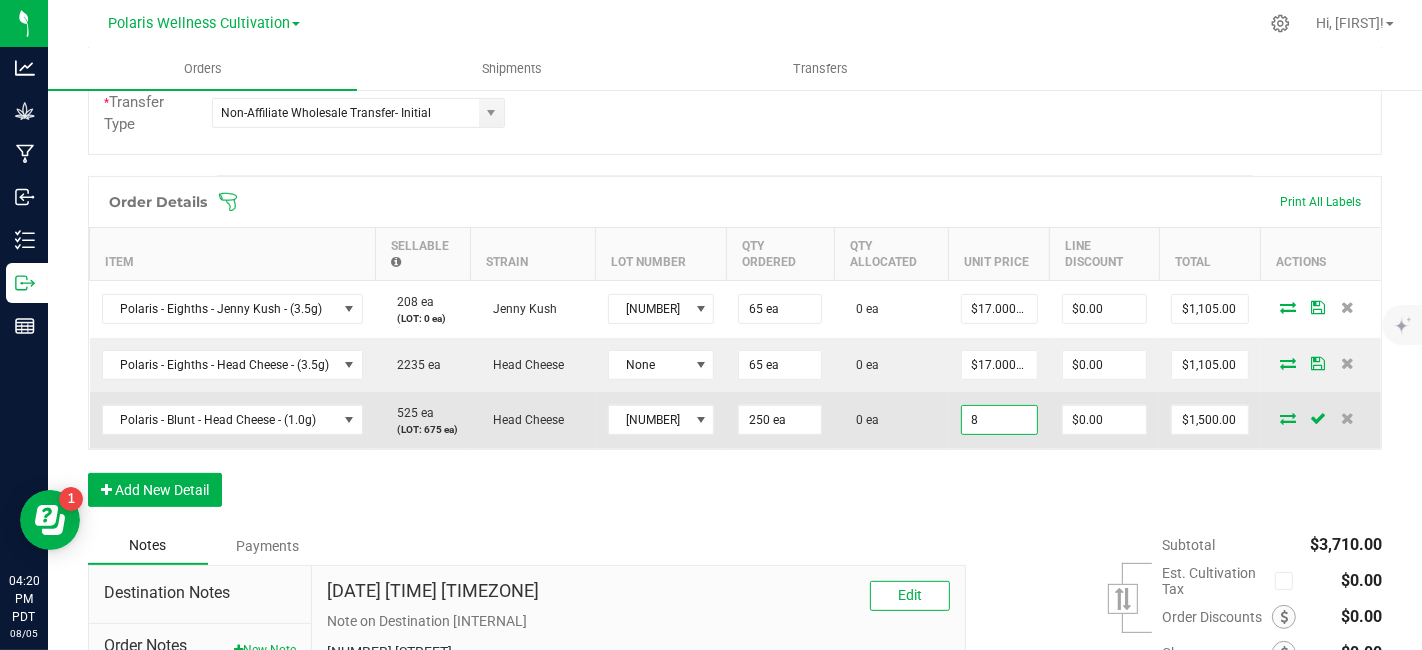 type on "$2,000.00" 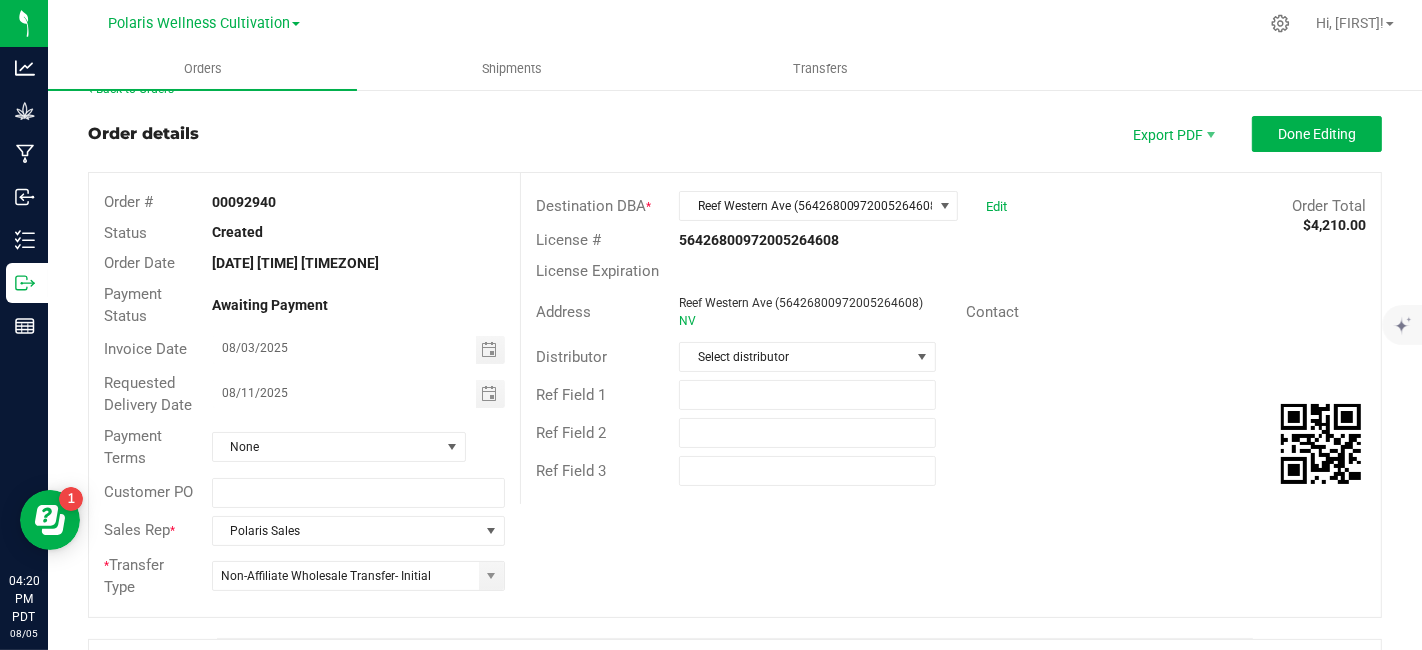 scroll, scrollTop: 0, scrollLeft: 0, axis: both 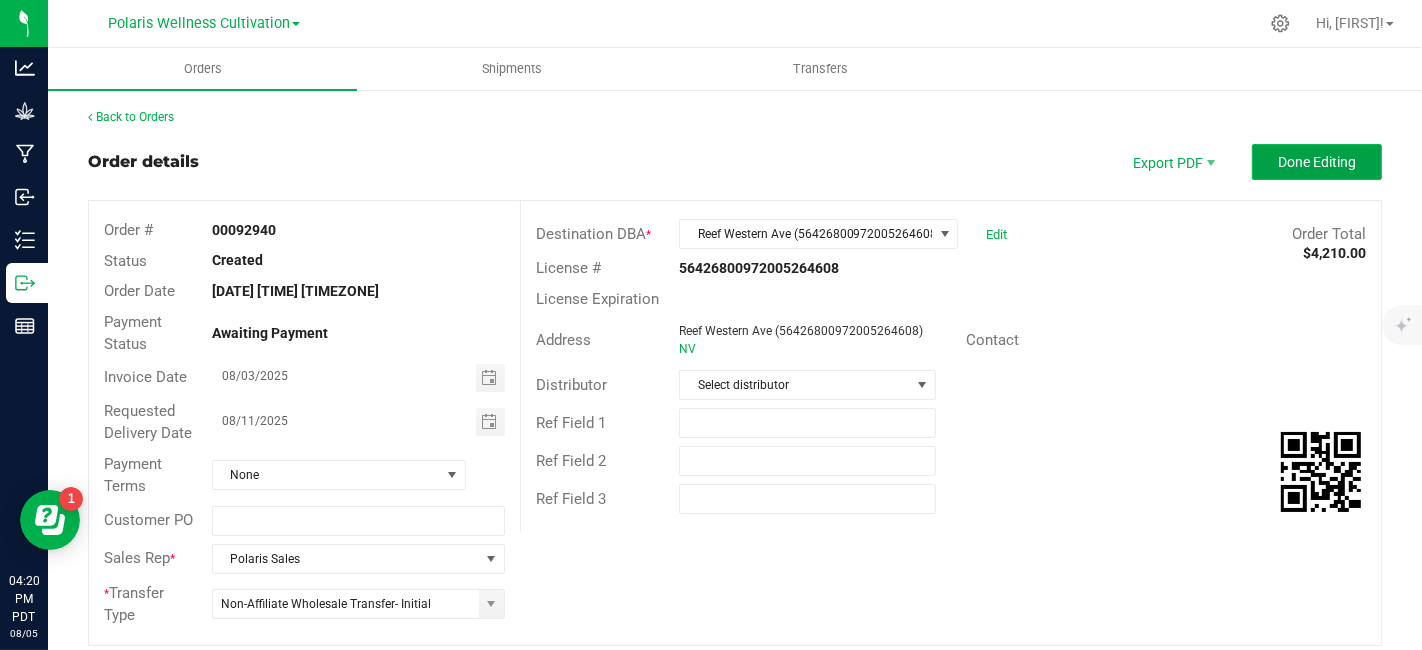 click on "Done Editing" at bounding box center (1317, 162) 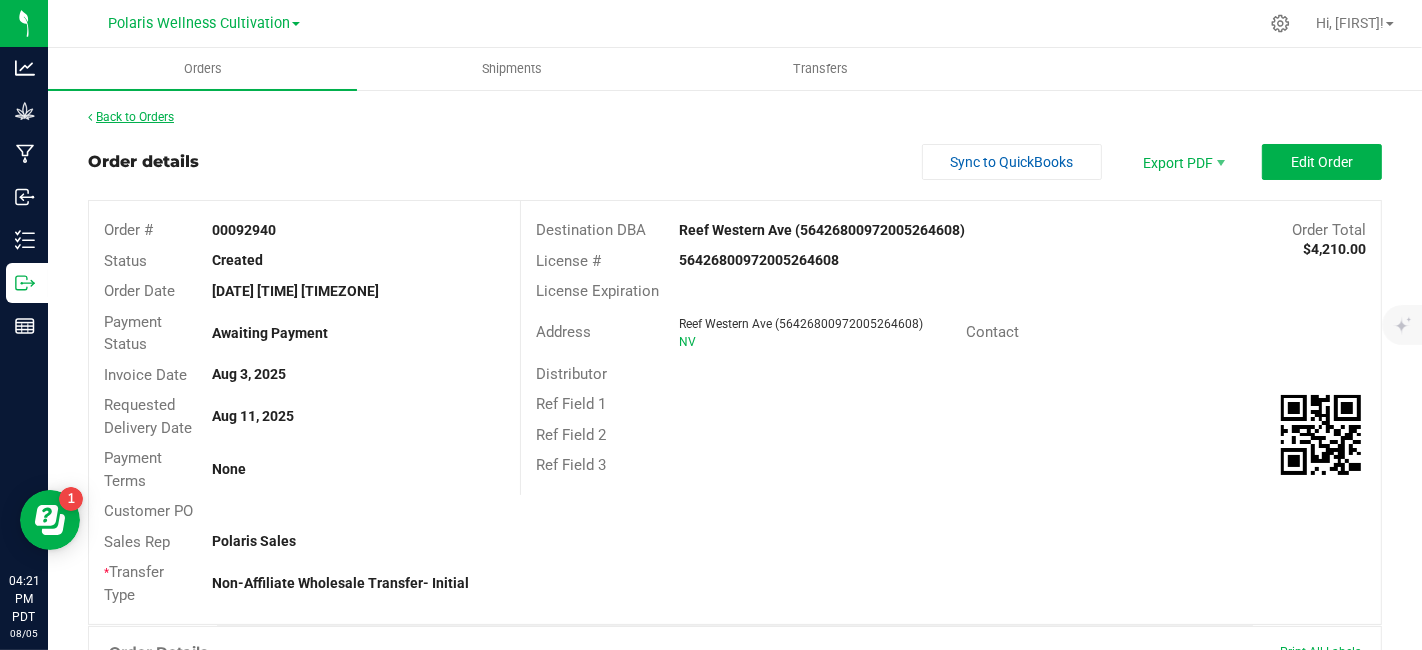 click on "Back to Orders" at bounding box center (131, 117) 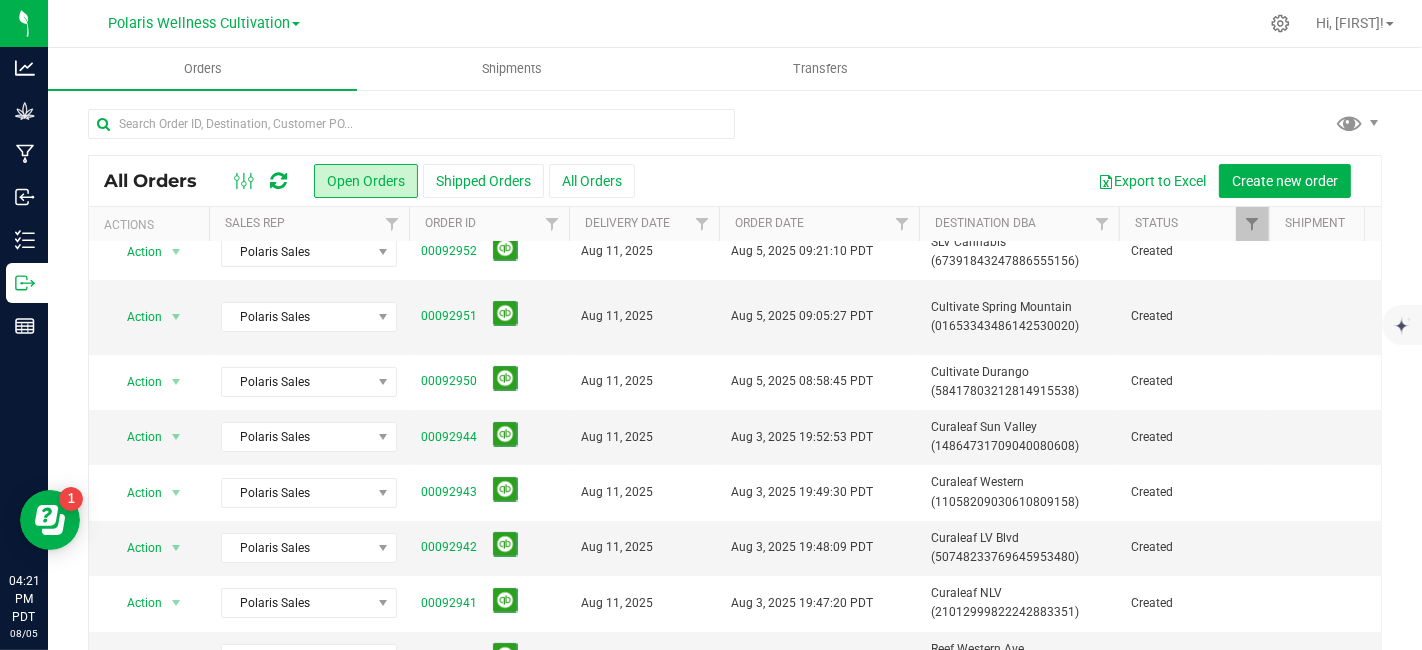 scroll, scrollTop: 283, scrollLeft: 0, axis: vertical 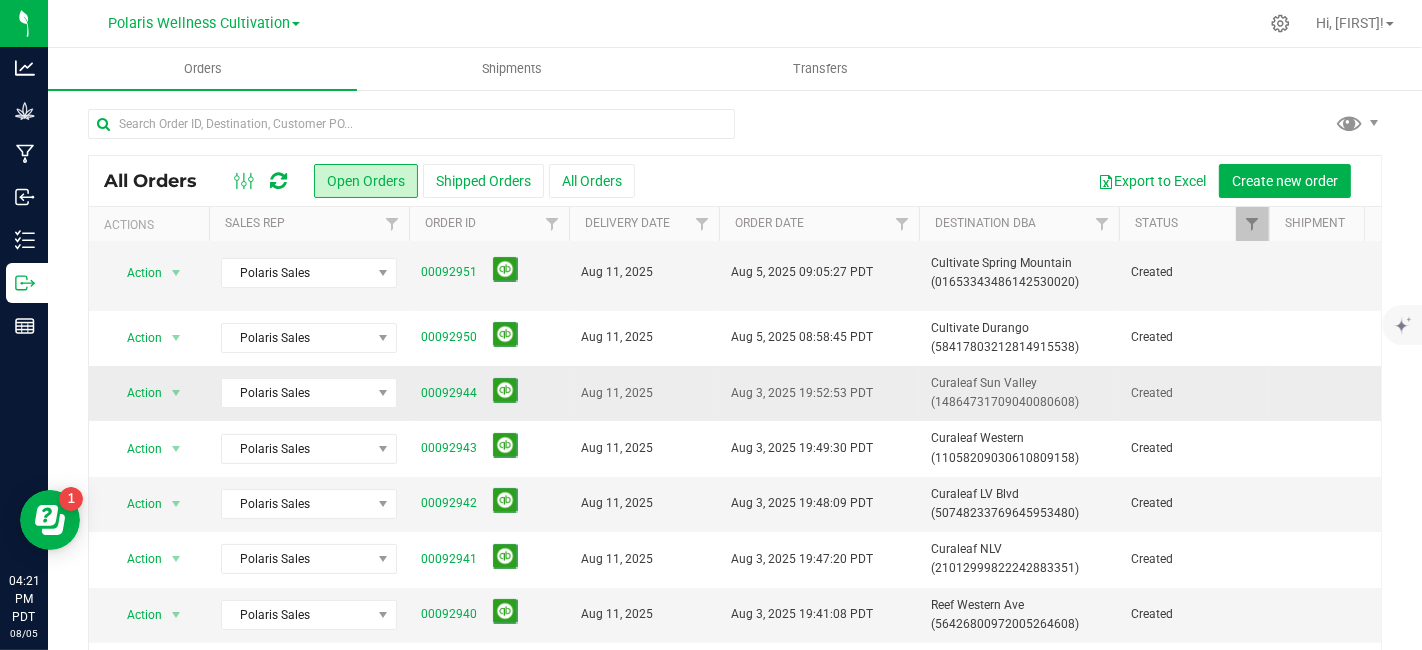 click on "Curaleaf Sun Valley (14864731709040080608)" at bounding box center [1019, 393] 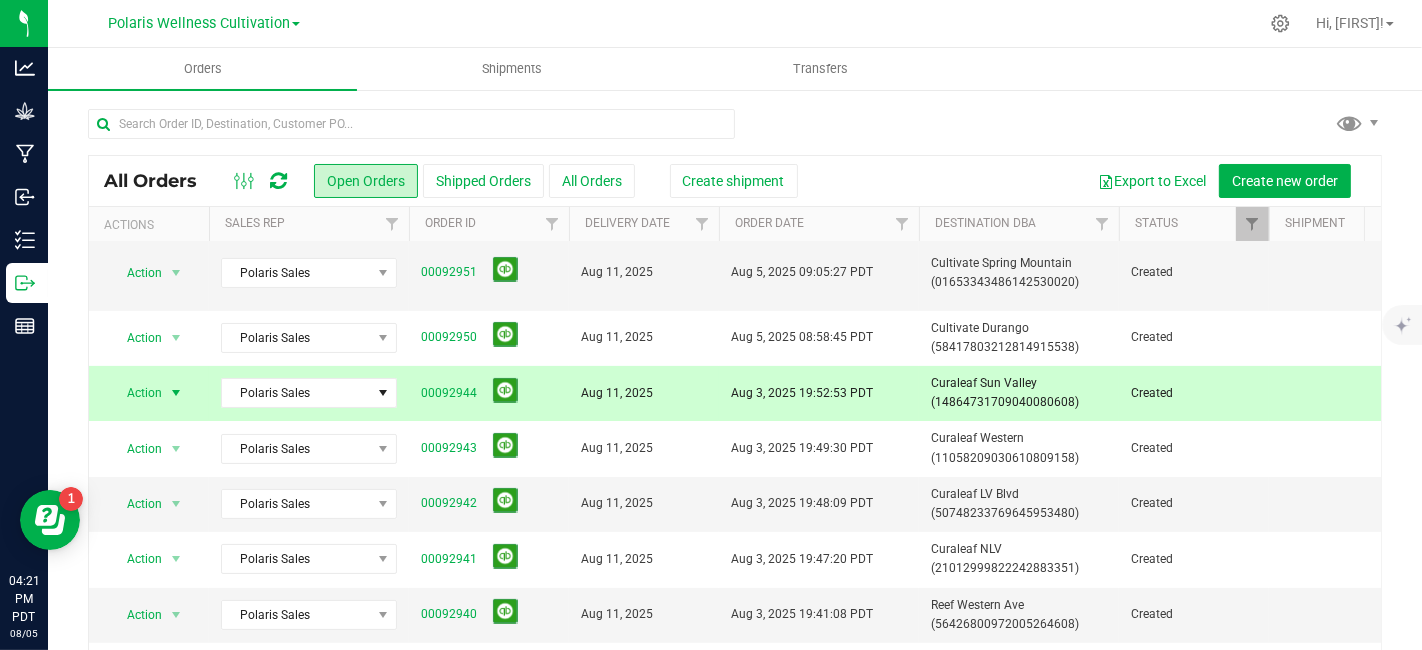 scroll, scrollTop: 283, scrollLeft: 134, axis: both 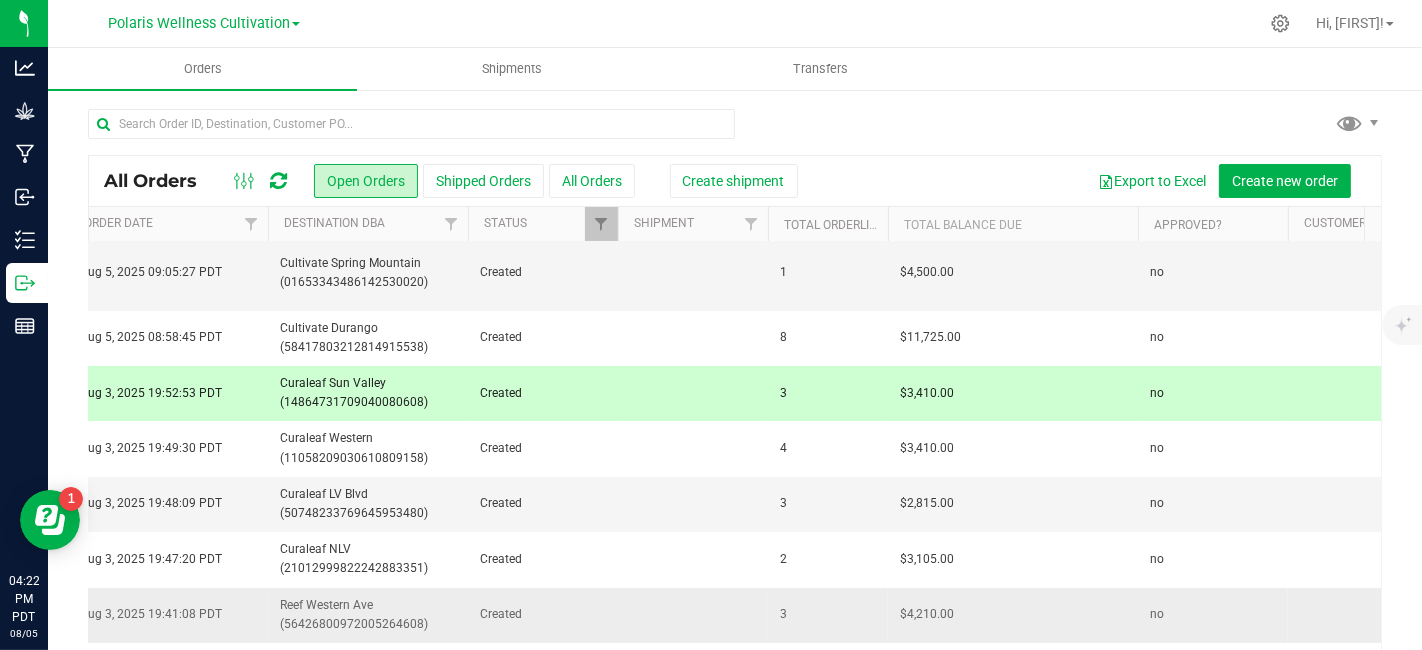 click on "$4,210.00" at bounding box center [1013, 615] 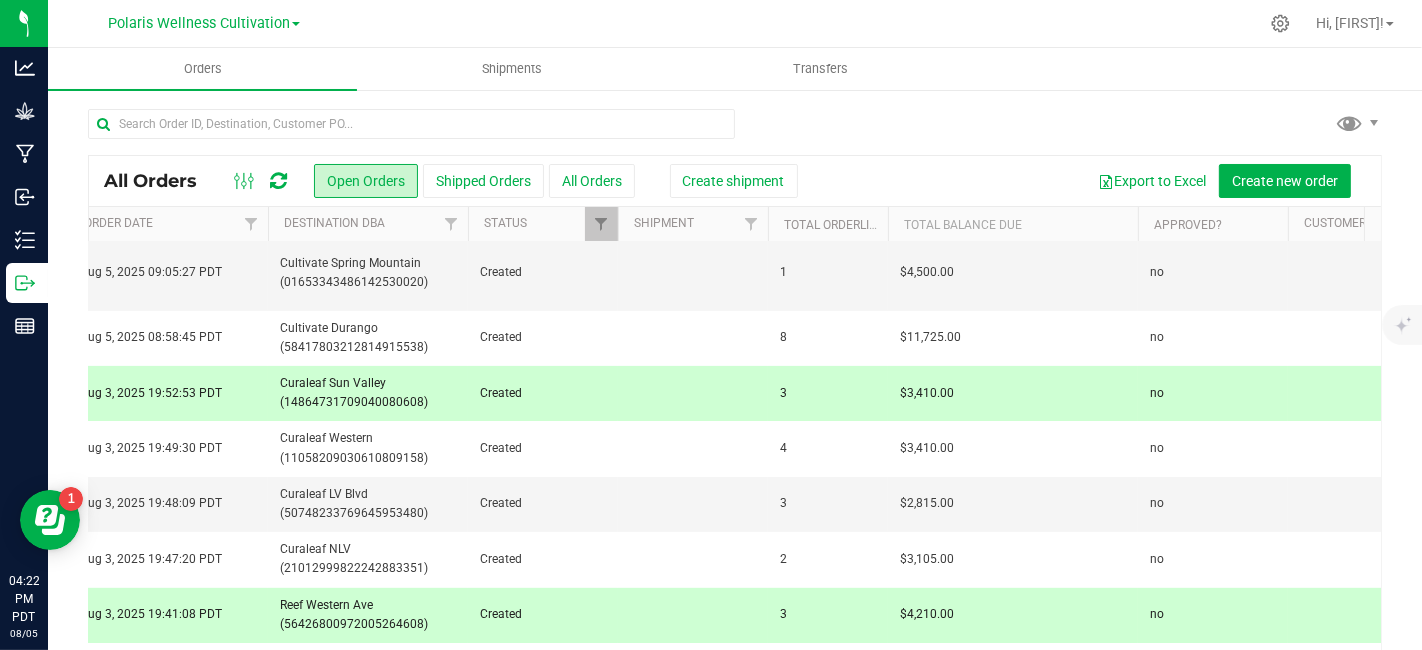 scroll, scrollTop: 283, scrollLeft: 0, axis: vertical 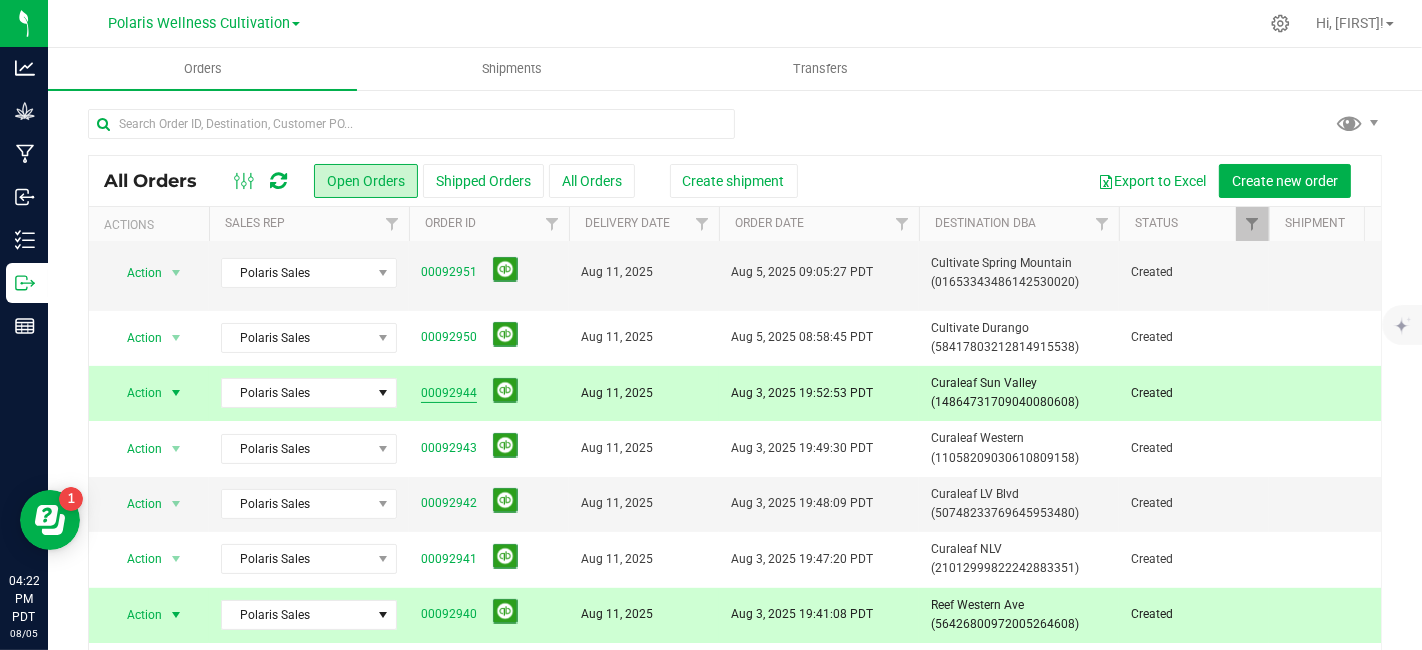click on "00092944" at bounding box center (449, 393) 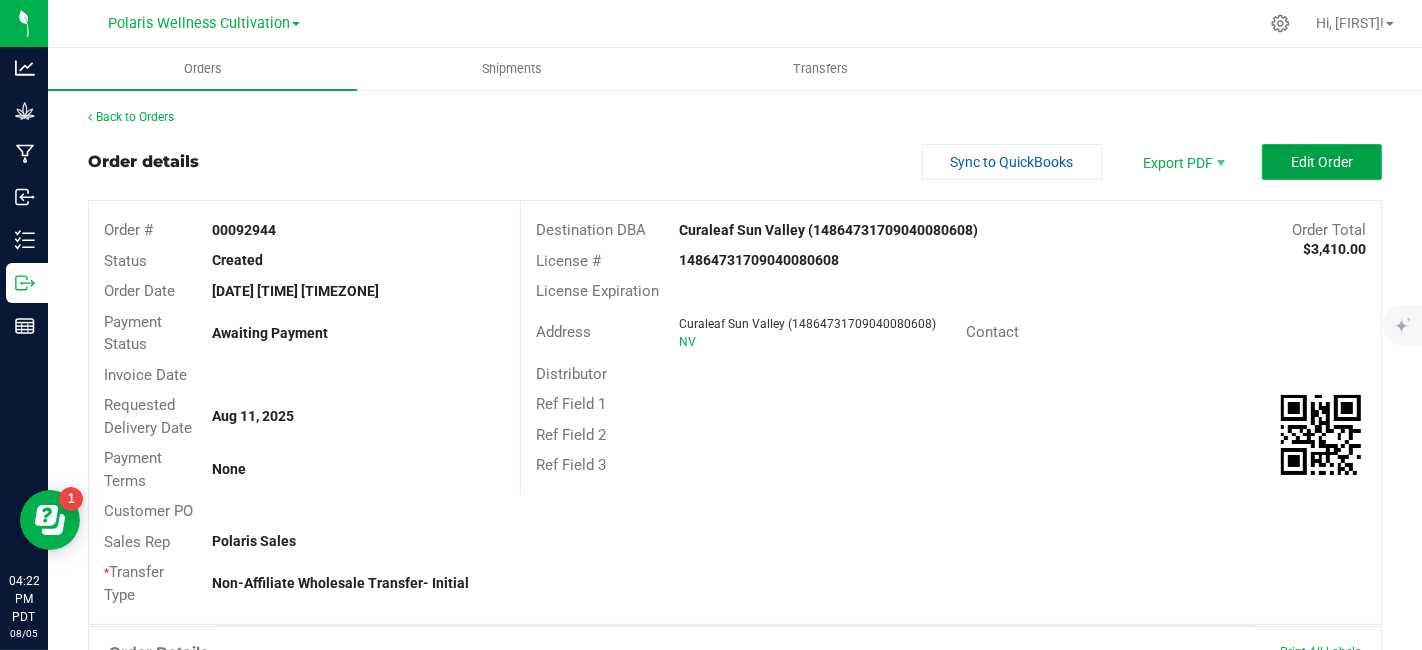 click on "Edit Order" at bounding box center (1322, 162) 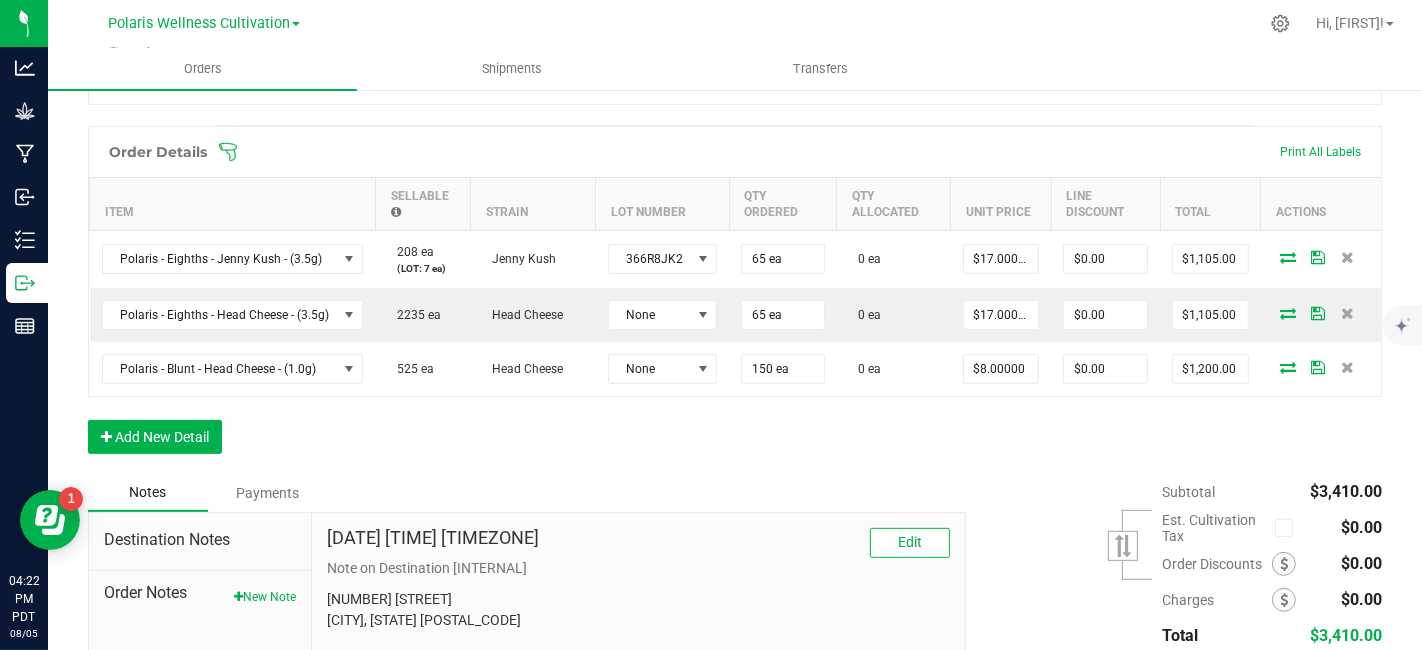 scroll, scrollTop: 548, scrollLeft: 0, axis: vertical 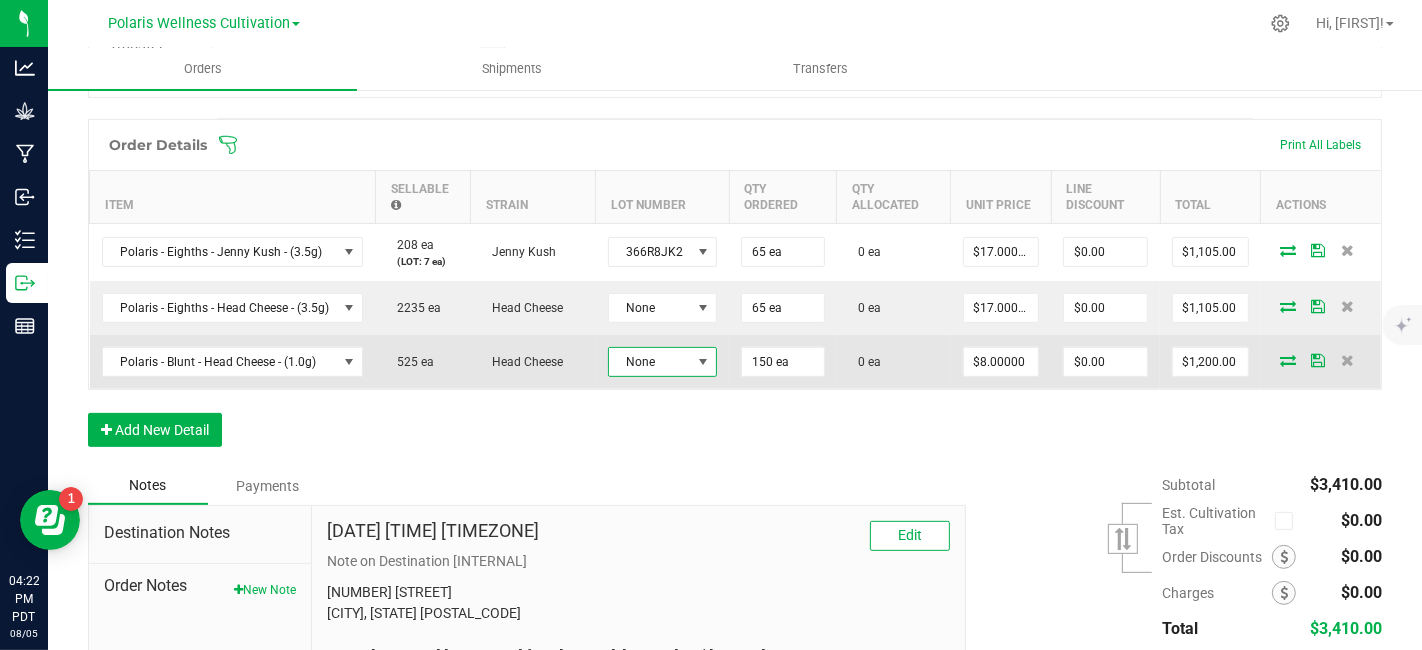 click at bounding box center (704, 362) 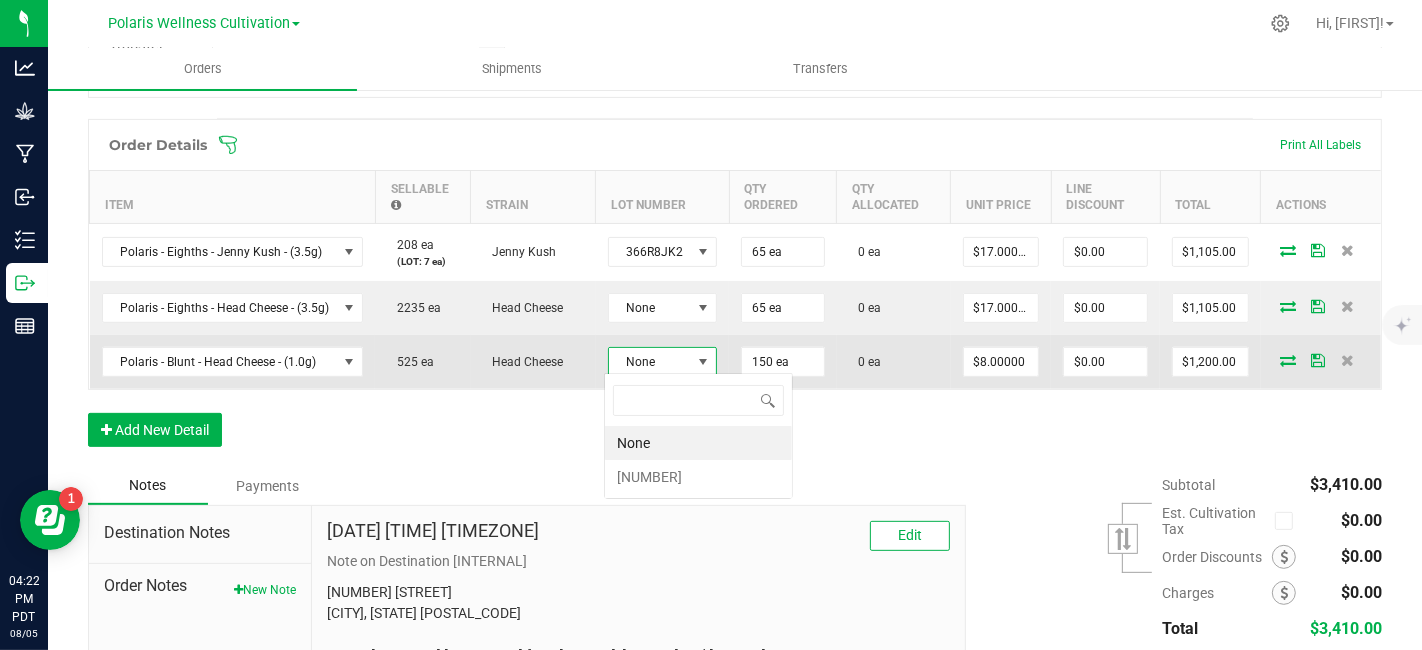 scroll, scrollTop: 99970, scrollLeft: 99892, axis: both 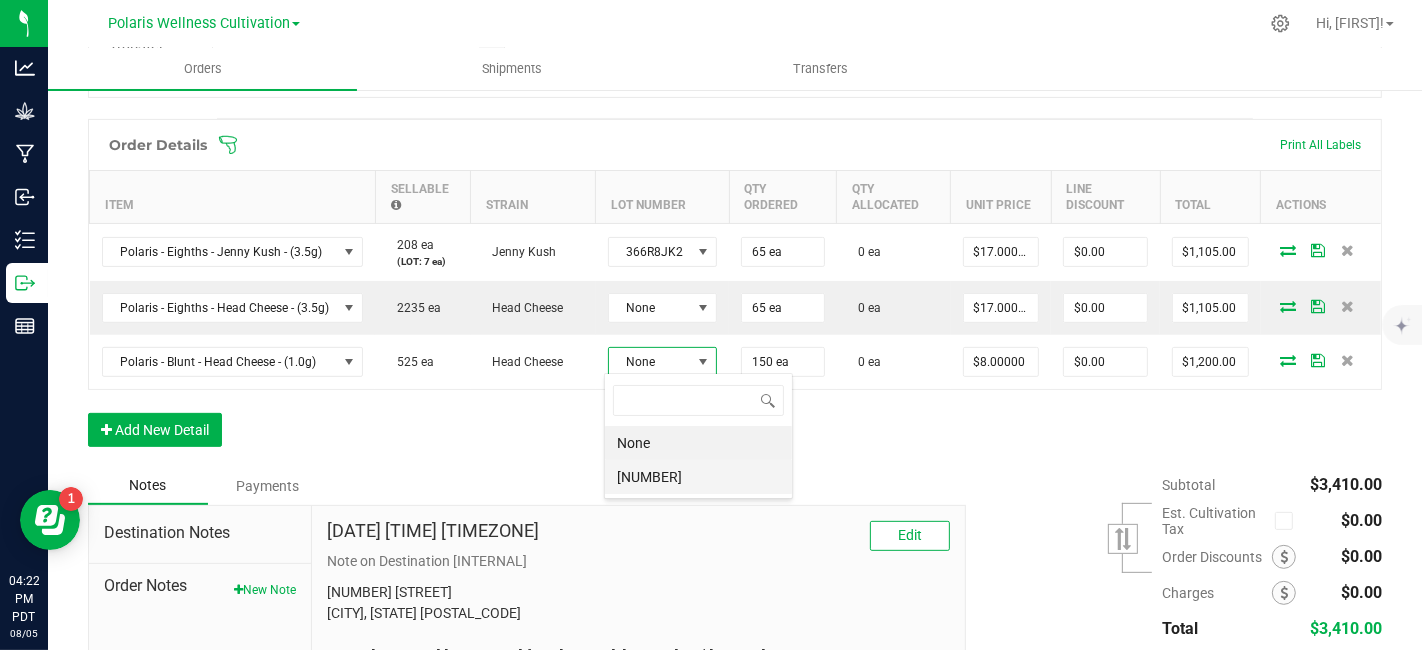 click on "[NUMBER]" at bounding box center (698, 477) 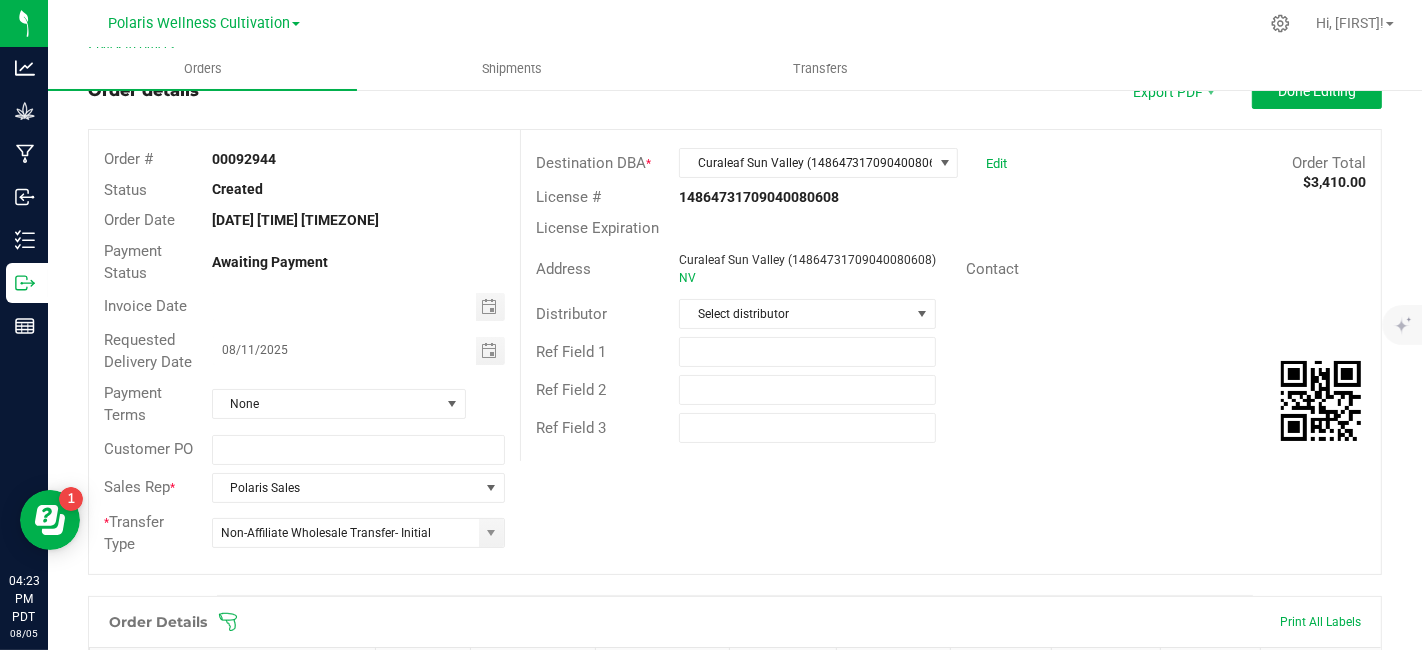 scroll, scrollTop: 0, scrollLeft: 0, axis: both 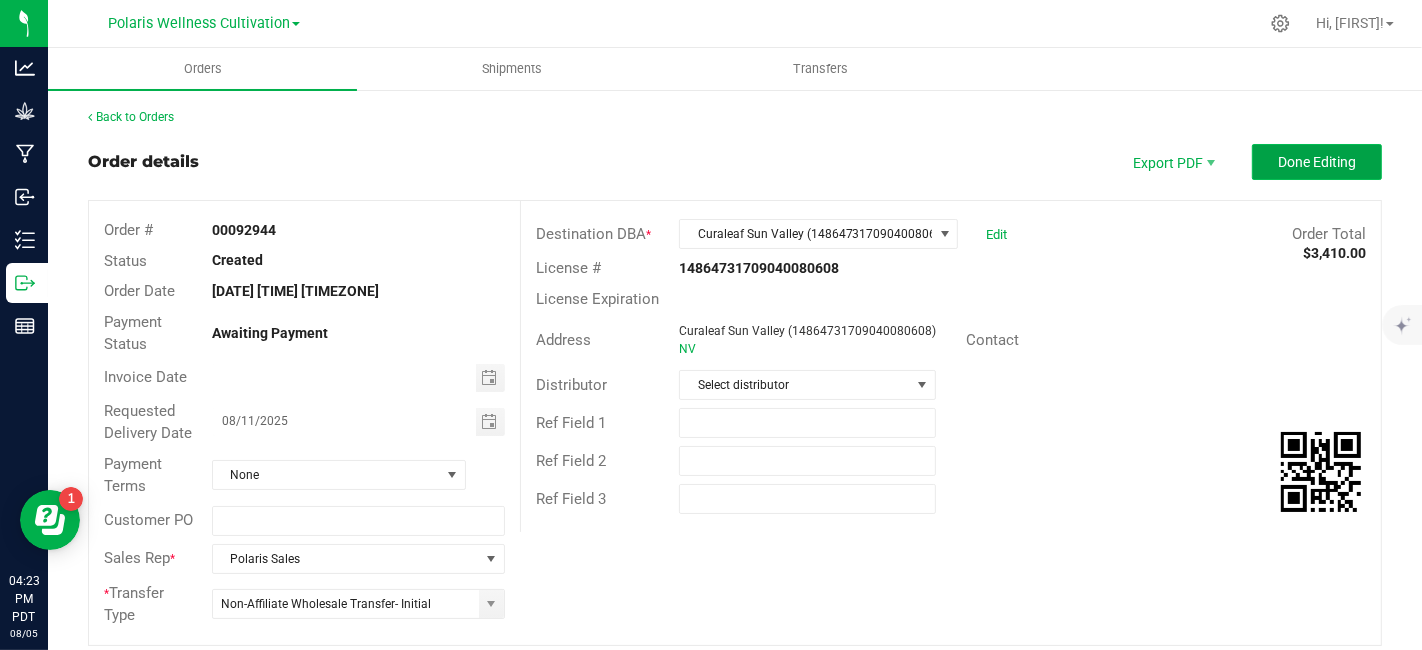 click on "Done Editing" at bounding box center (1317, 162) 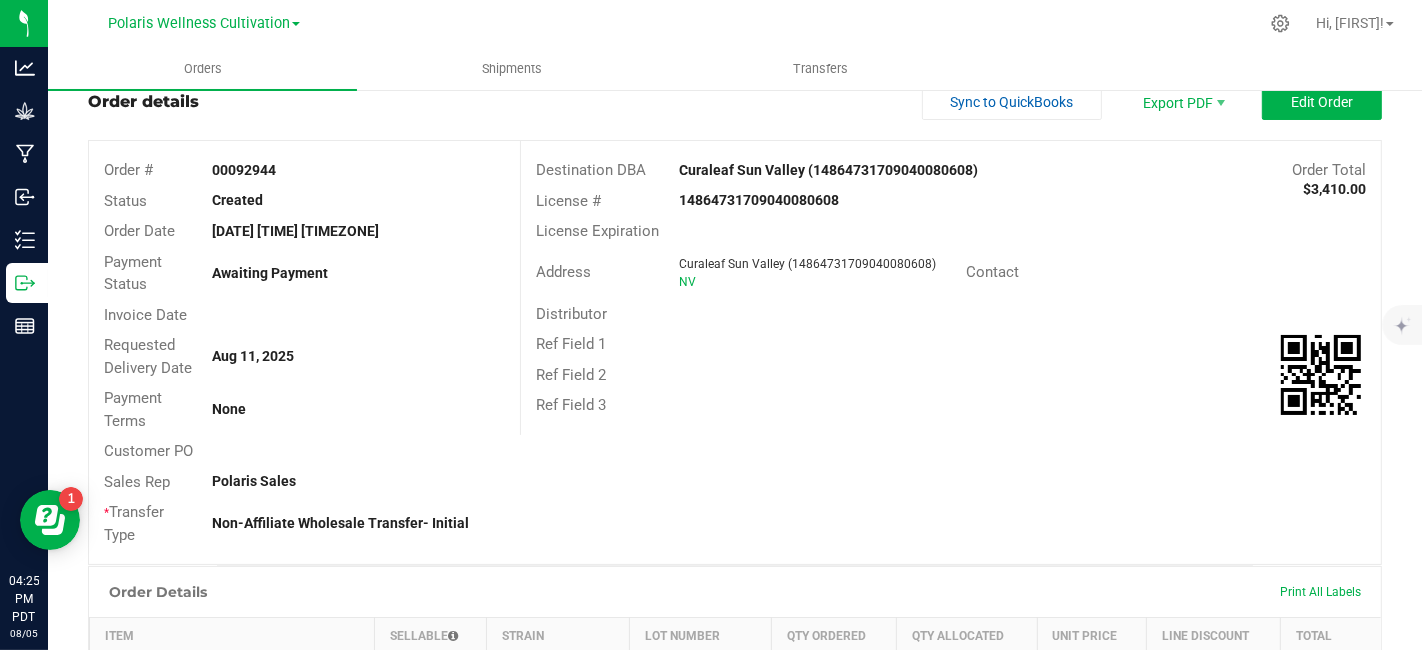 scroll, scrollTop: 0, scrollLeft: 0, axis: both 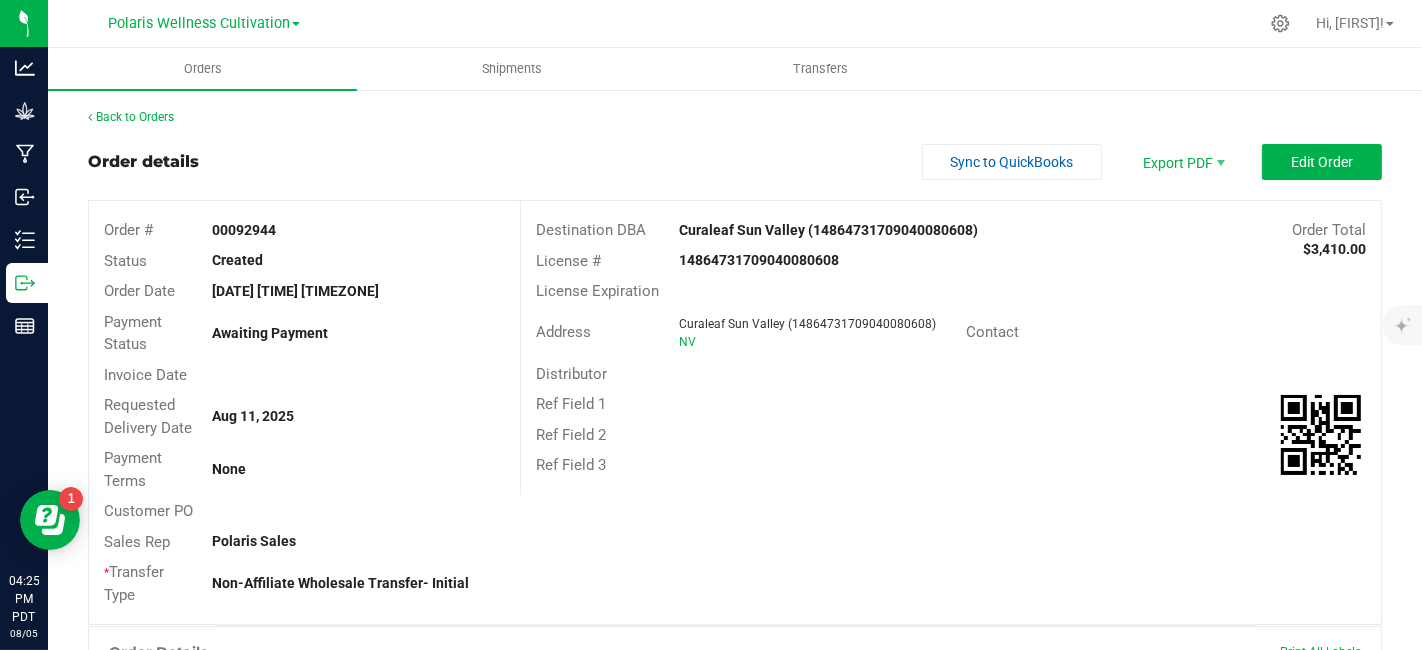 click on "[COMPANY_NAME]   [COMPANY_NAME]   [COMPANY_NAME]" at bounding box center [204, 23] 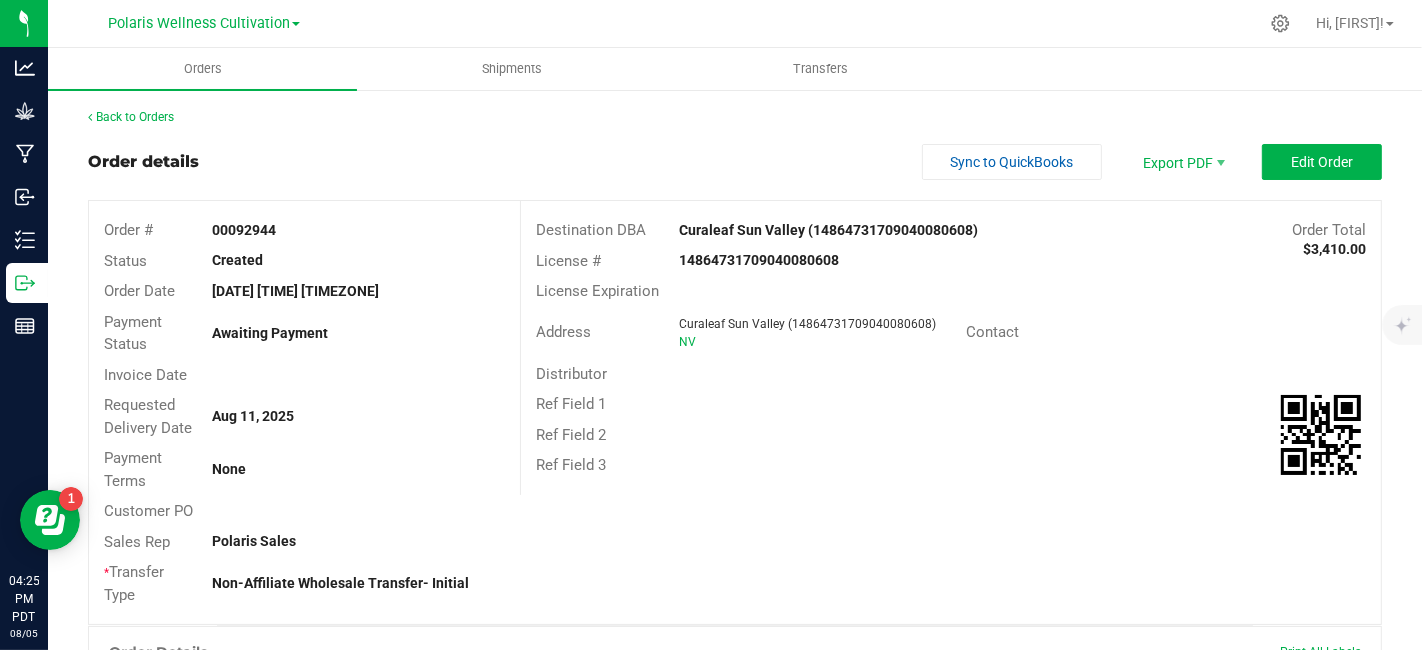 click at bounding box center [296, 24] 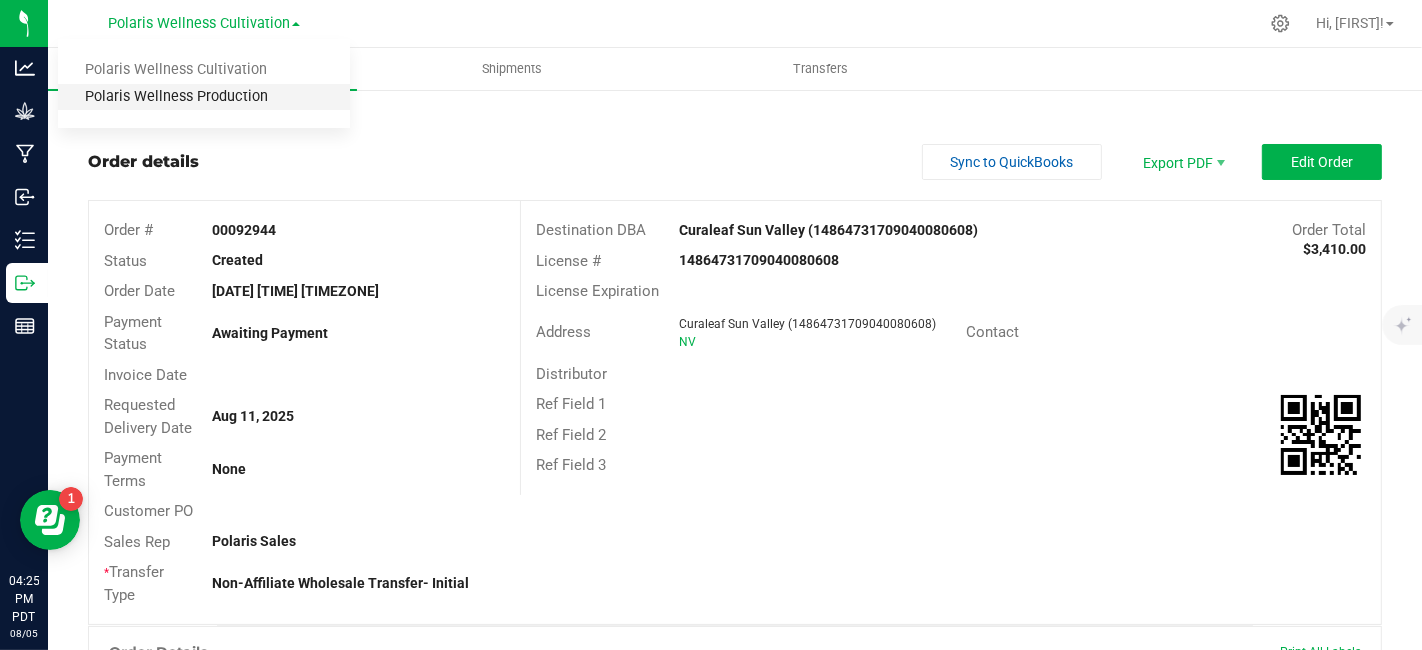 click on "Polaris Wellness Production" at bounding box center [204, 97] 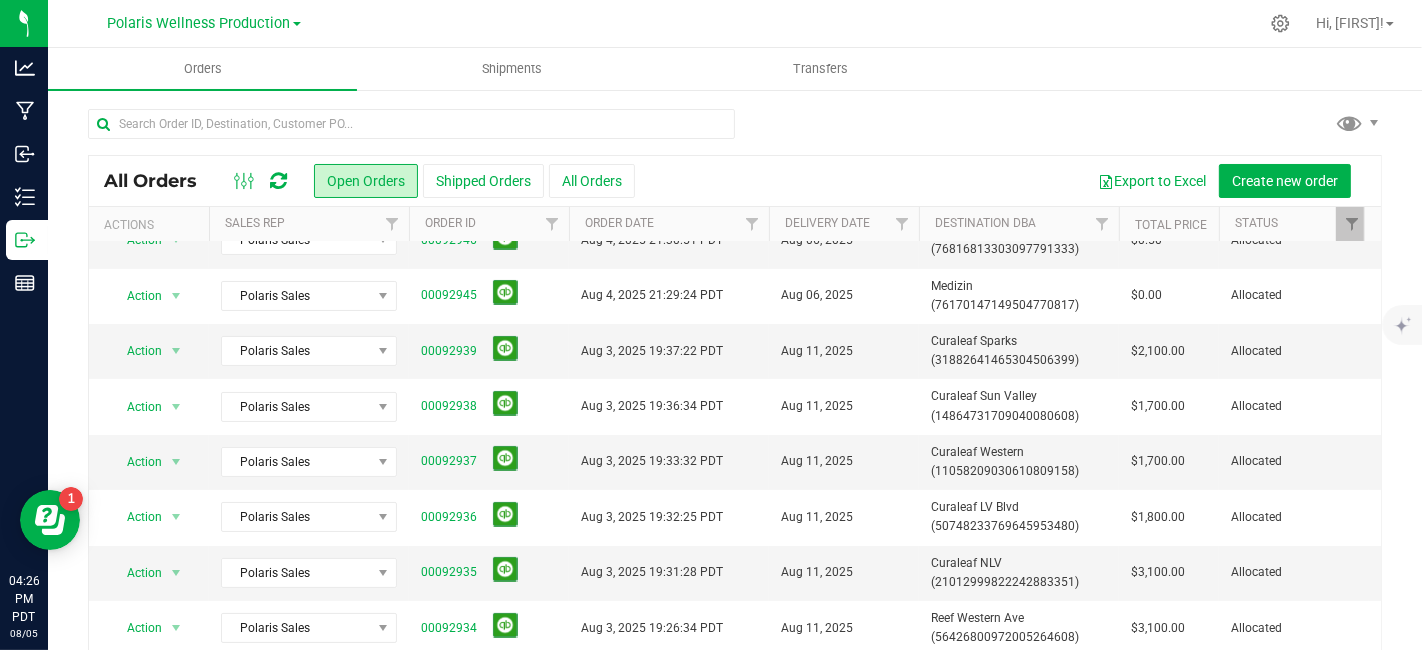 scroll, scrollTop: 224, scrollLeft: 0, axis: vertical 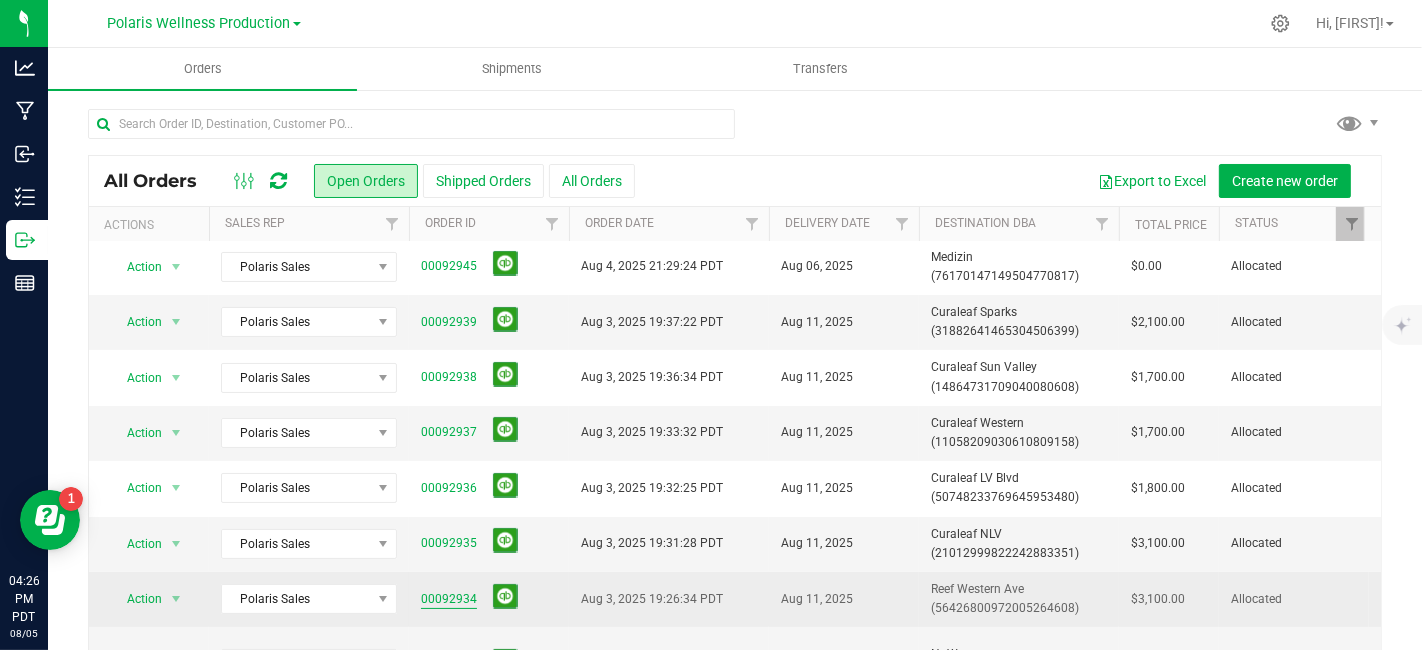click on "00092934" at bounding box center [449, 599] 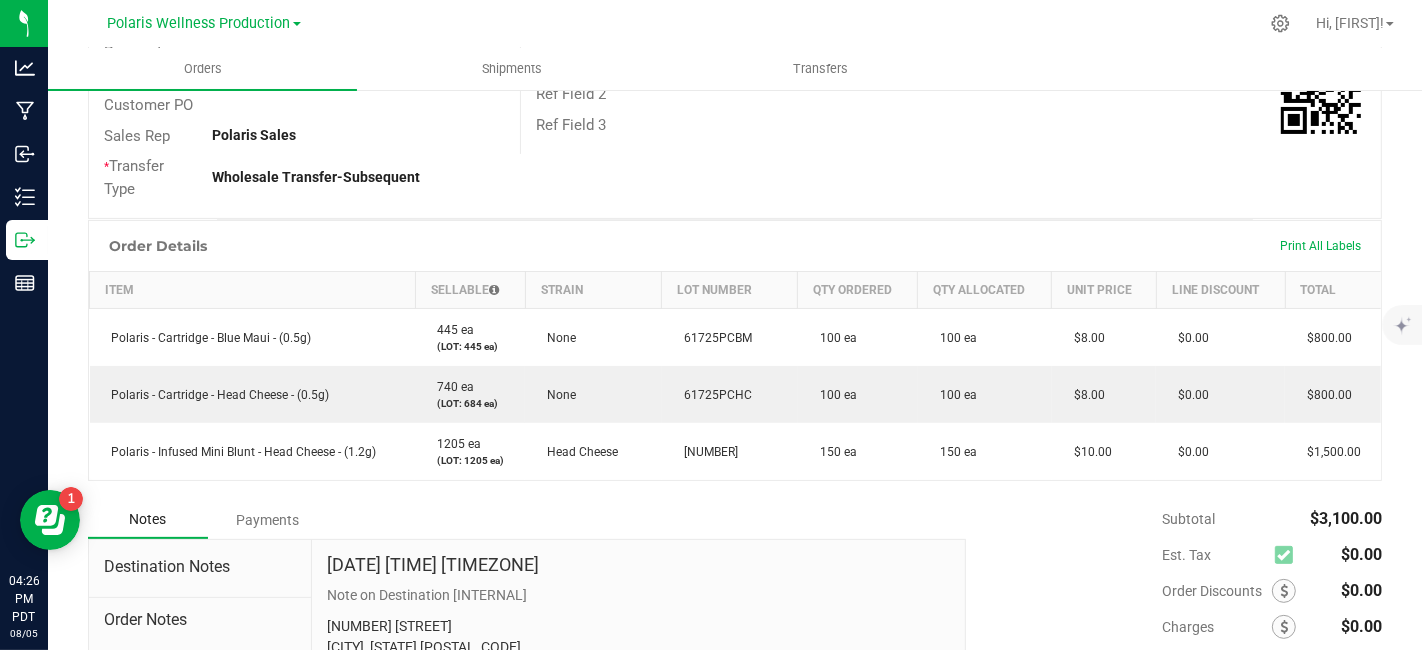 scroll, scrollTop: 420, scrollLeft: 0, axis: vertical 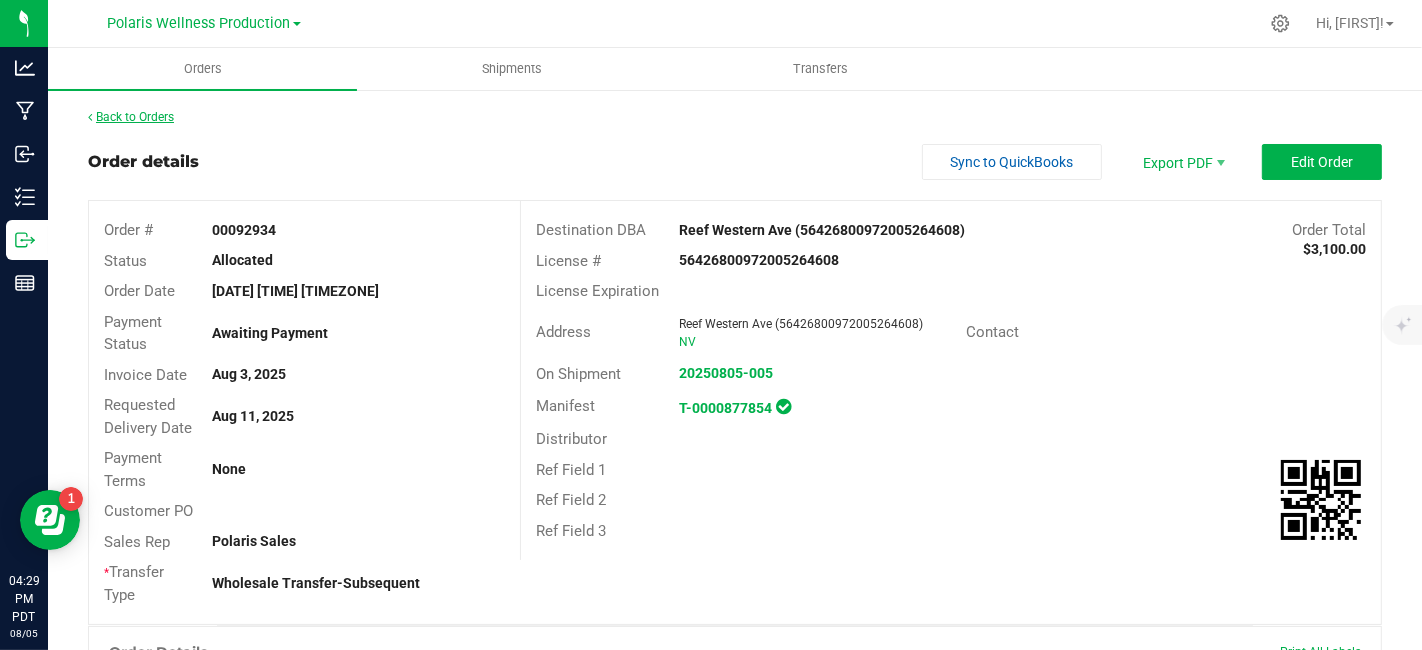 click on "Back to Orders" at bounding box center (131, 117) 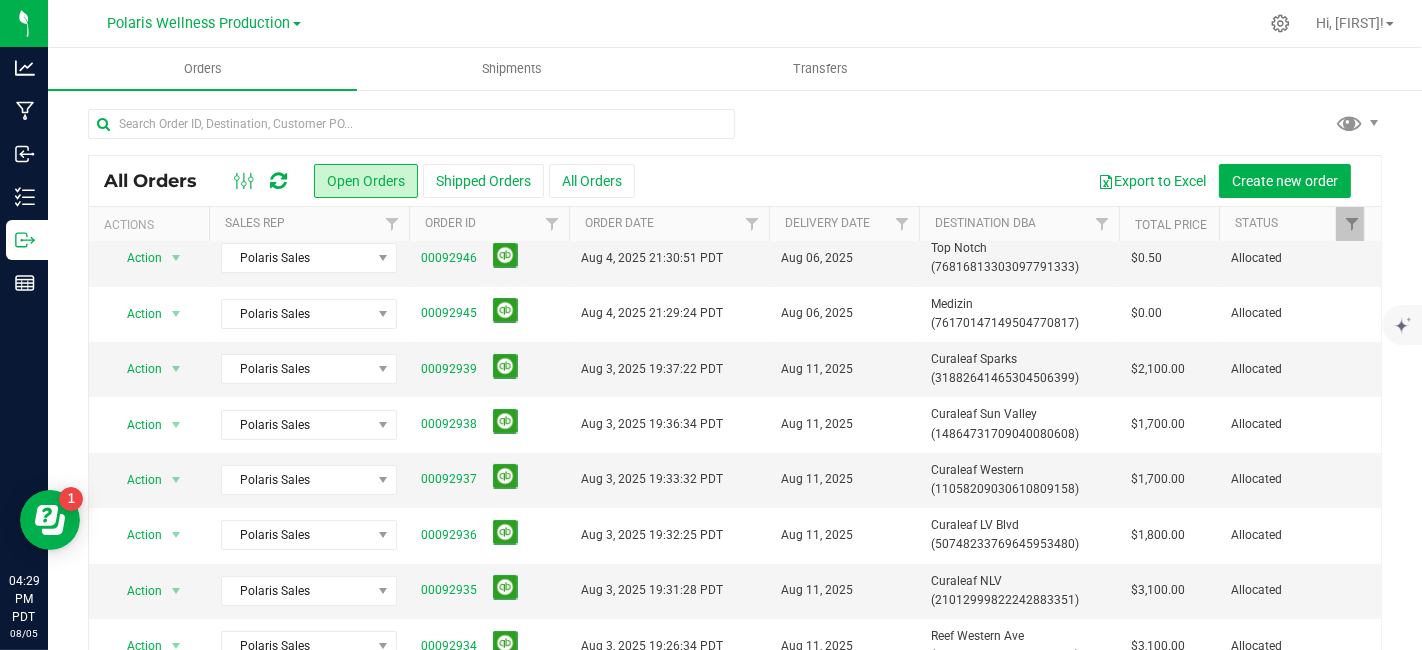 scroll, scrollTop: 183, scrollLeft: 0, axis: vertical 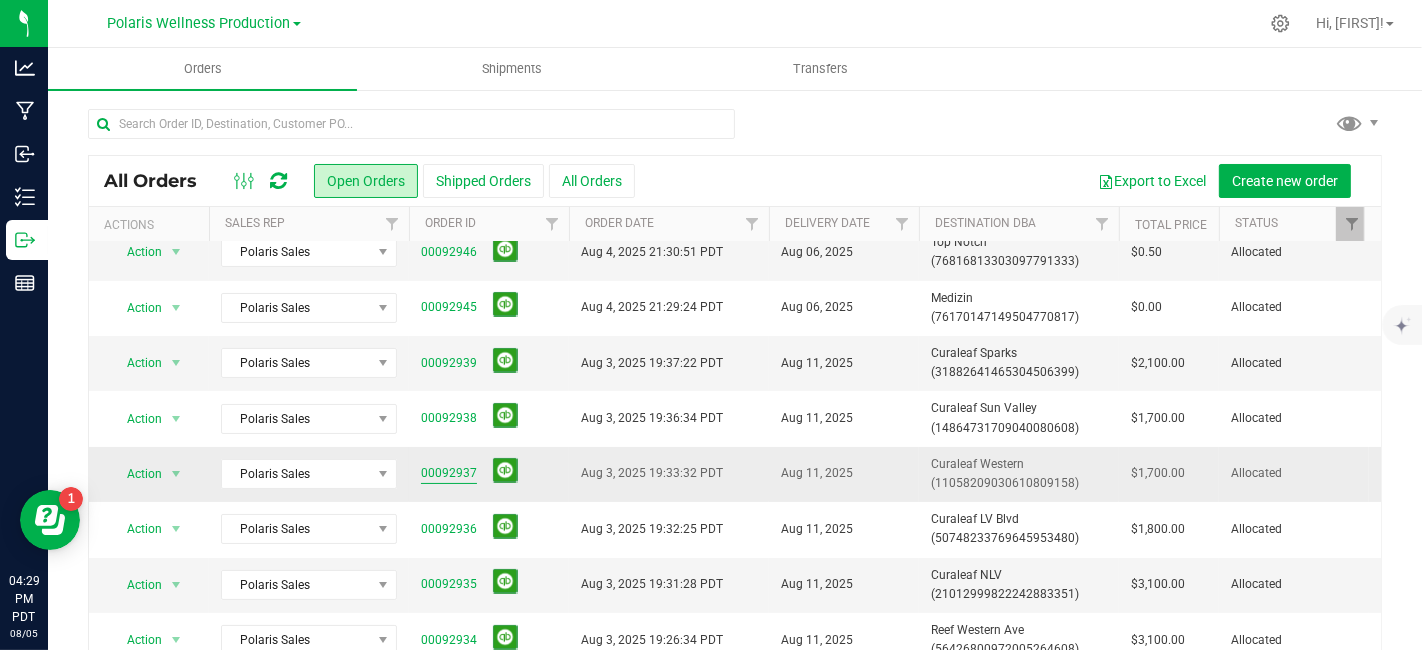 click on "00092937" at bounding box center (449, 473) 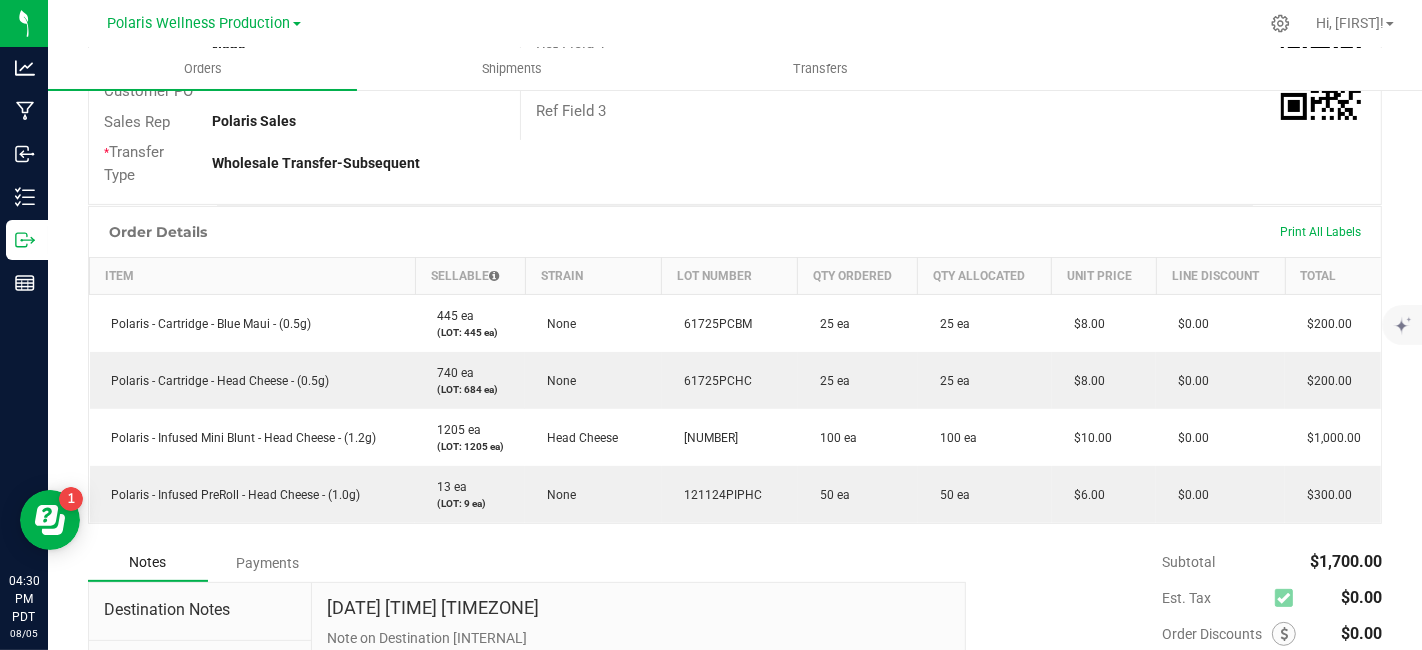 scroll, scrollTop: 423, scrollLeft: 0, axis: vertical 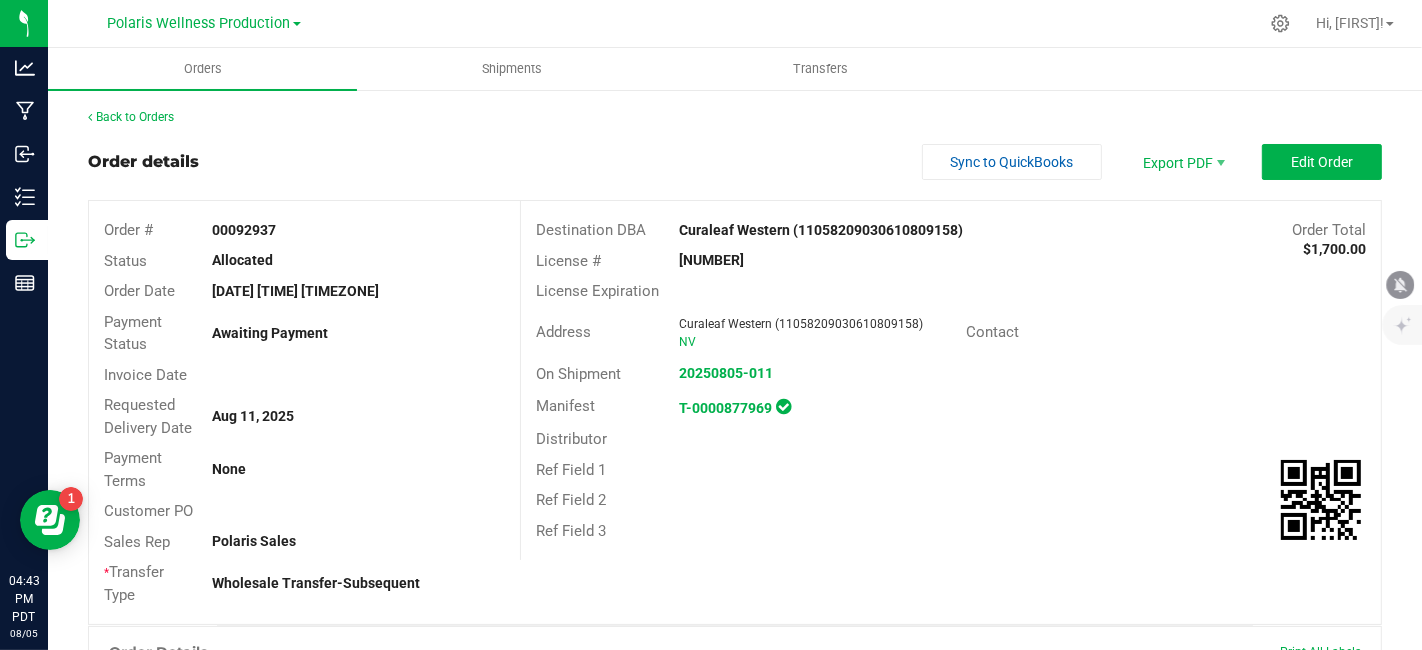 click on "Polaris Wellness Production" at bounding box center (204, 22) 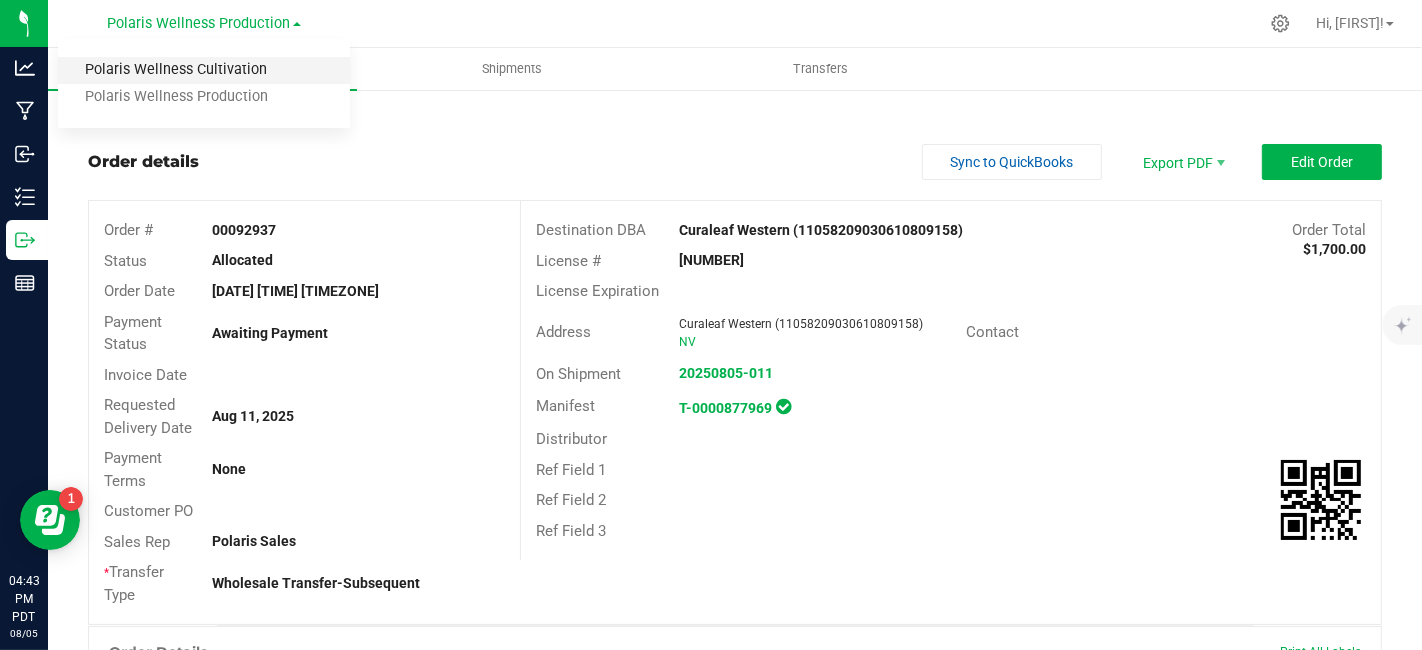 click on "Polaris Wellness Cultivation" at bounding box center [204, 70] 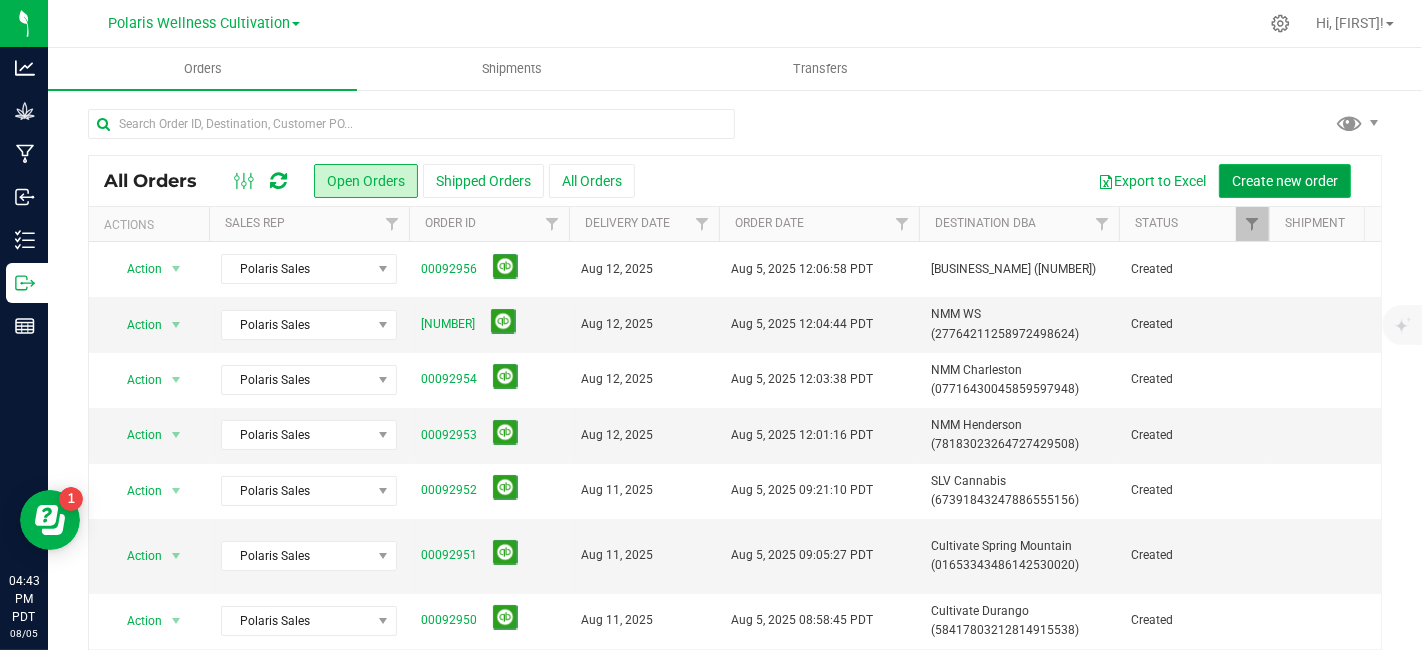 click on "Create new order" at bounding box center (1285, 181) 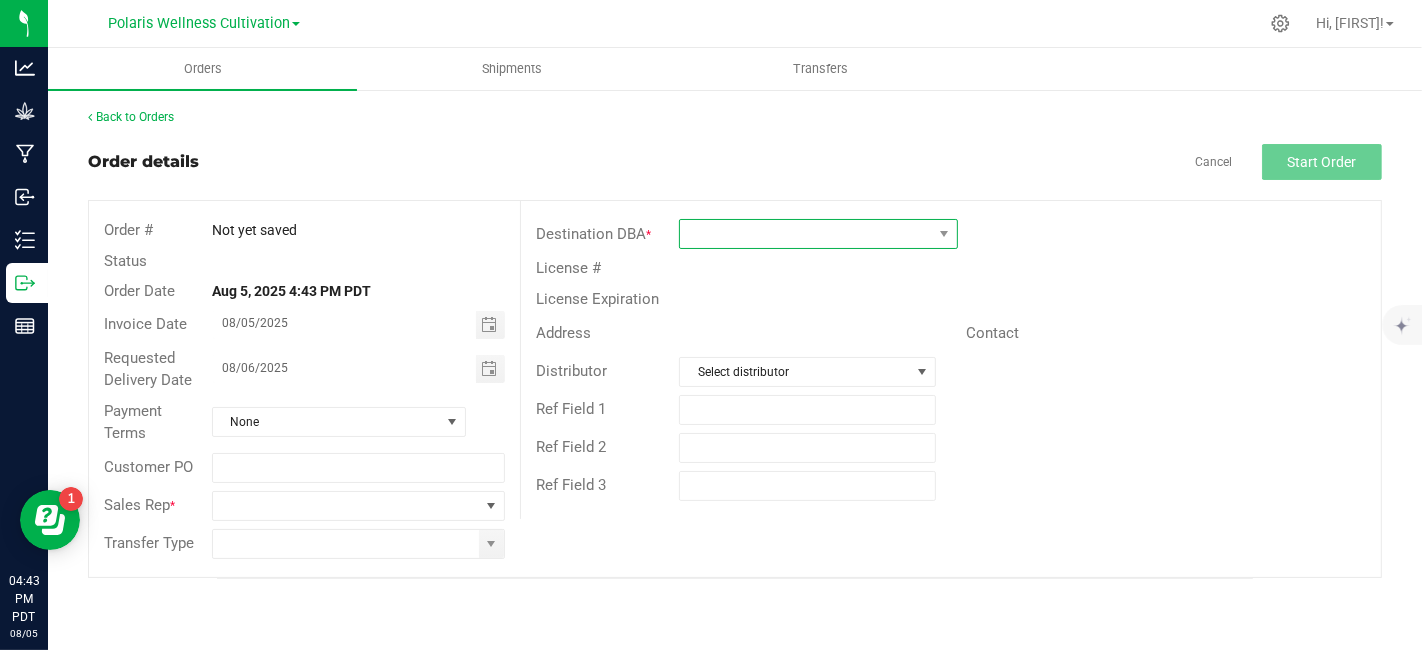 click at bounding box center (806, 234) 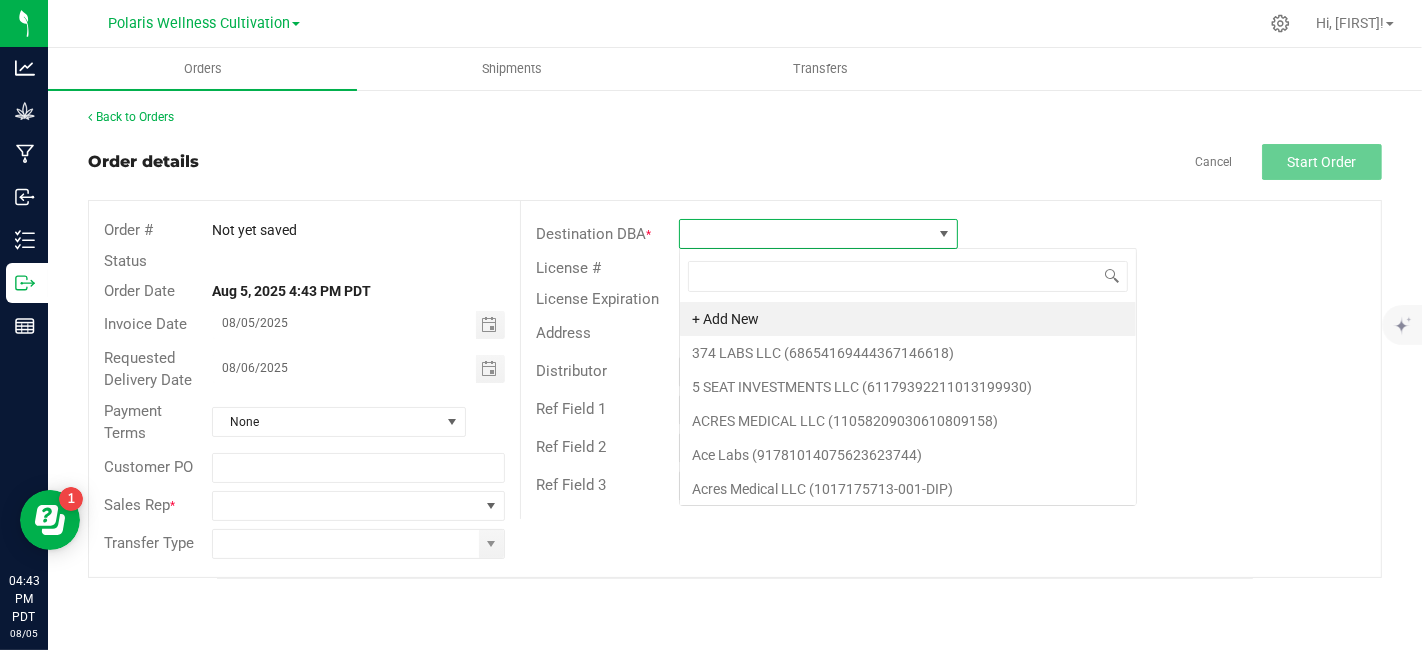 scroll, scrollTop: 99970, scrollLeft: 99720, axis: both 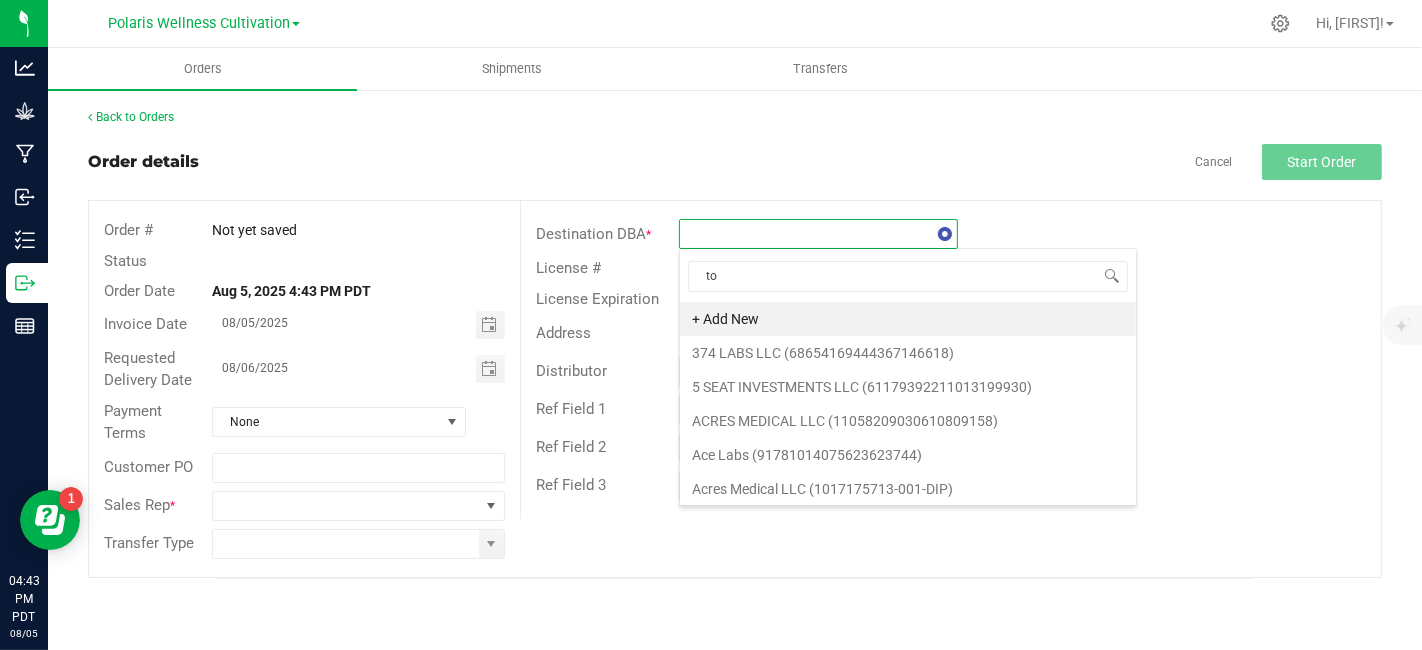 type on "top" 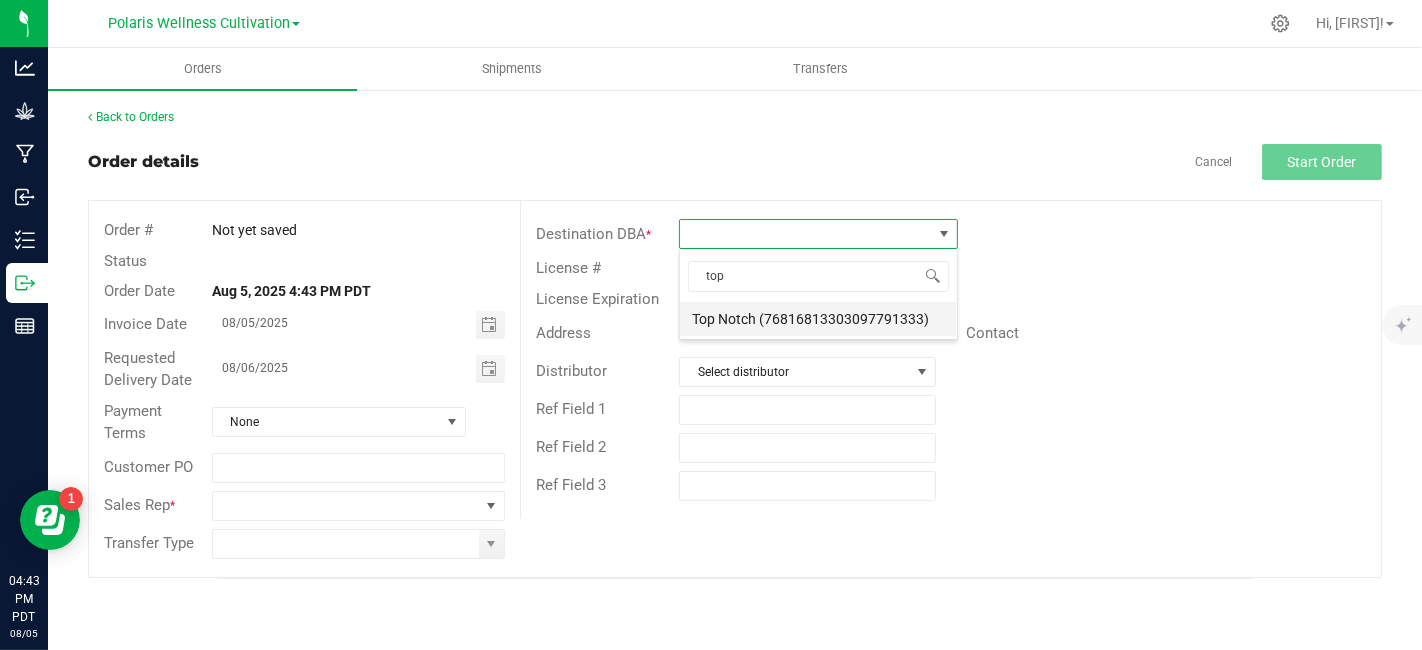 click on "Top Notch (76816813303097791333)" at bounding box center [818, 319] 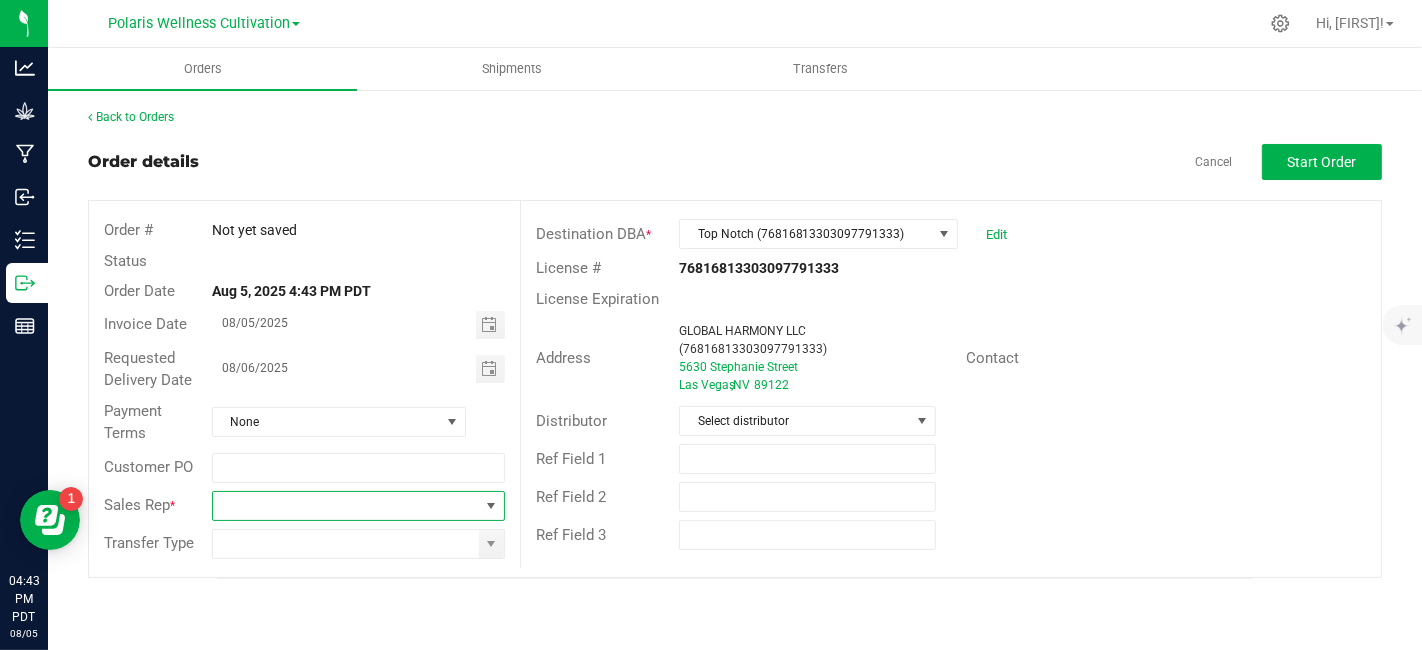 click at bounding box center [346, 506] 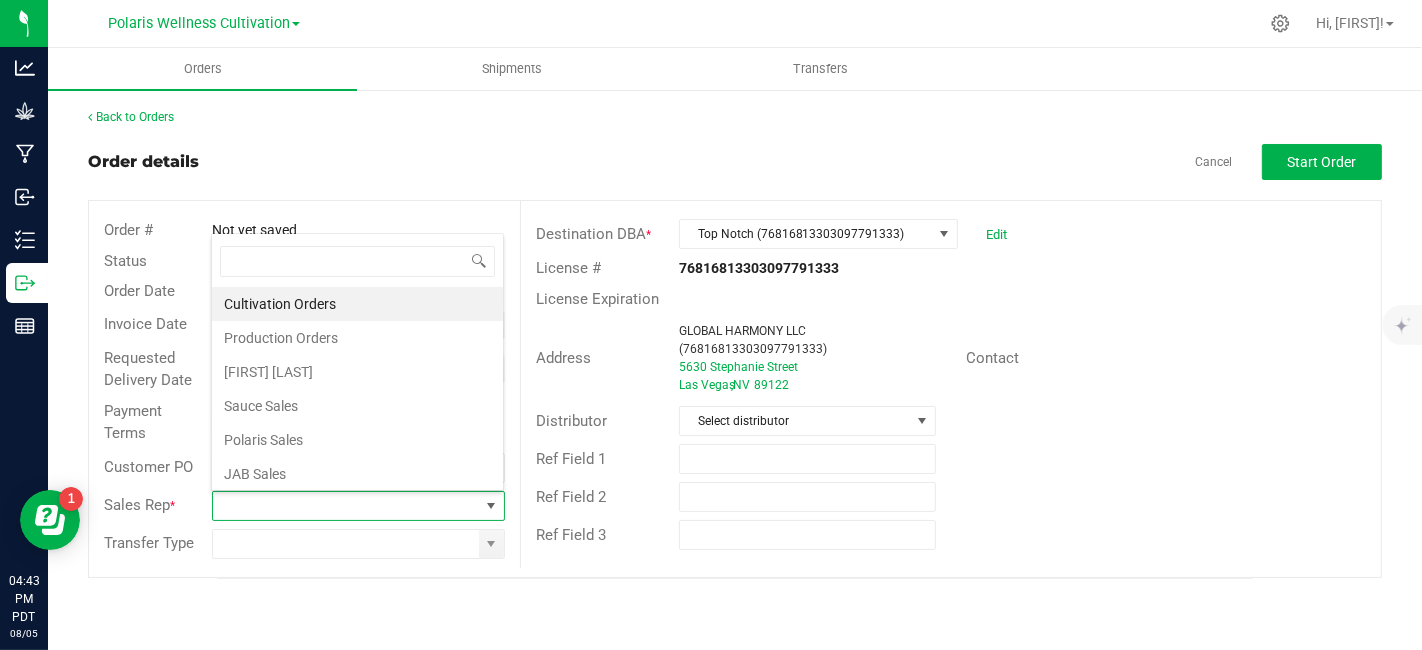 scroll, scrollTop: 99970, scrollLeft: 99706, axis: both 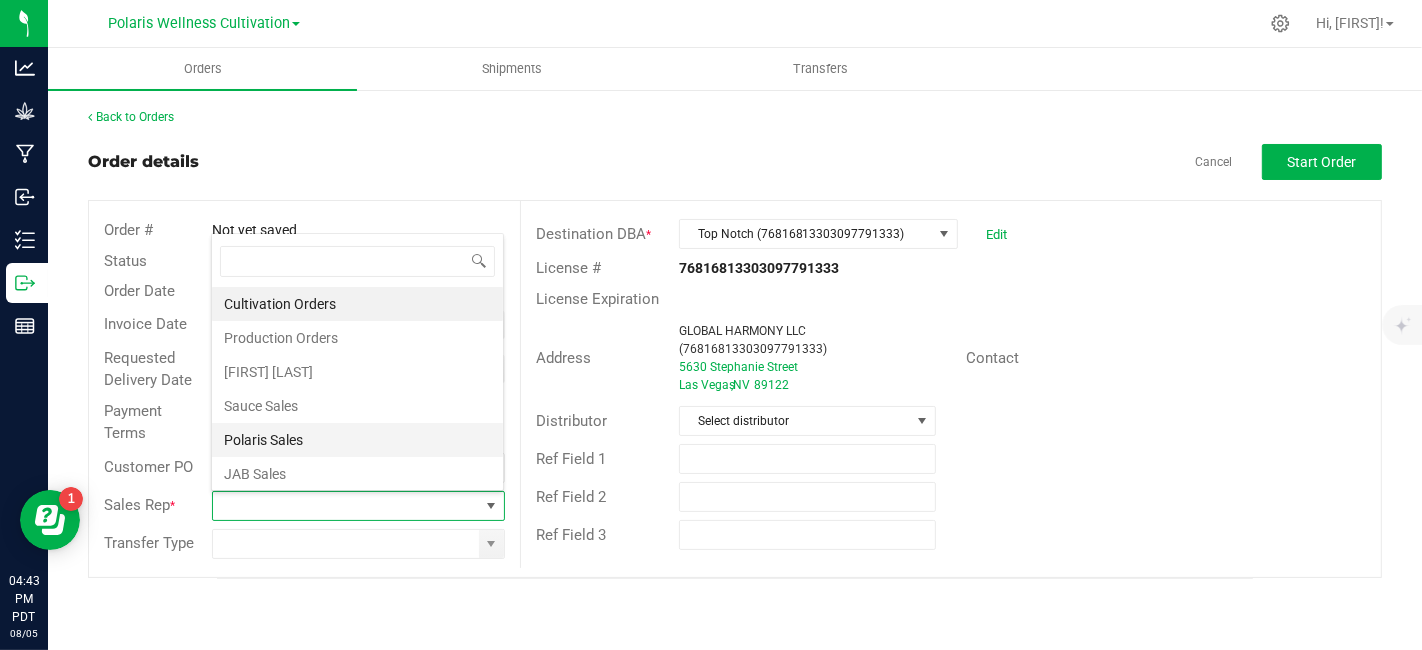 click on "Polaris Sales" at bounding box center [357, 440] 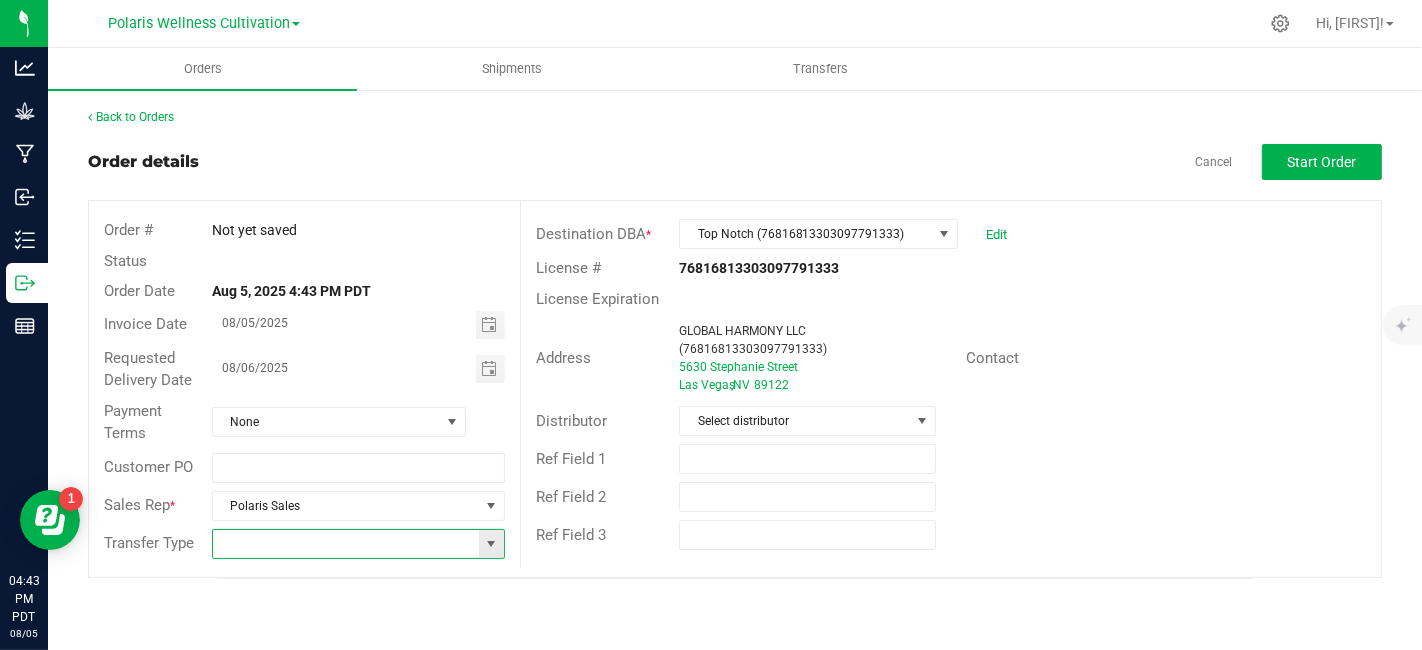 click at bounding box center (346, 544) 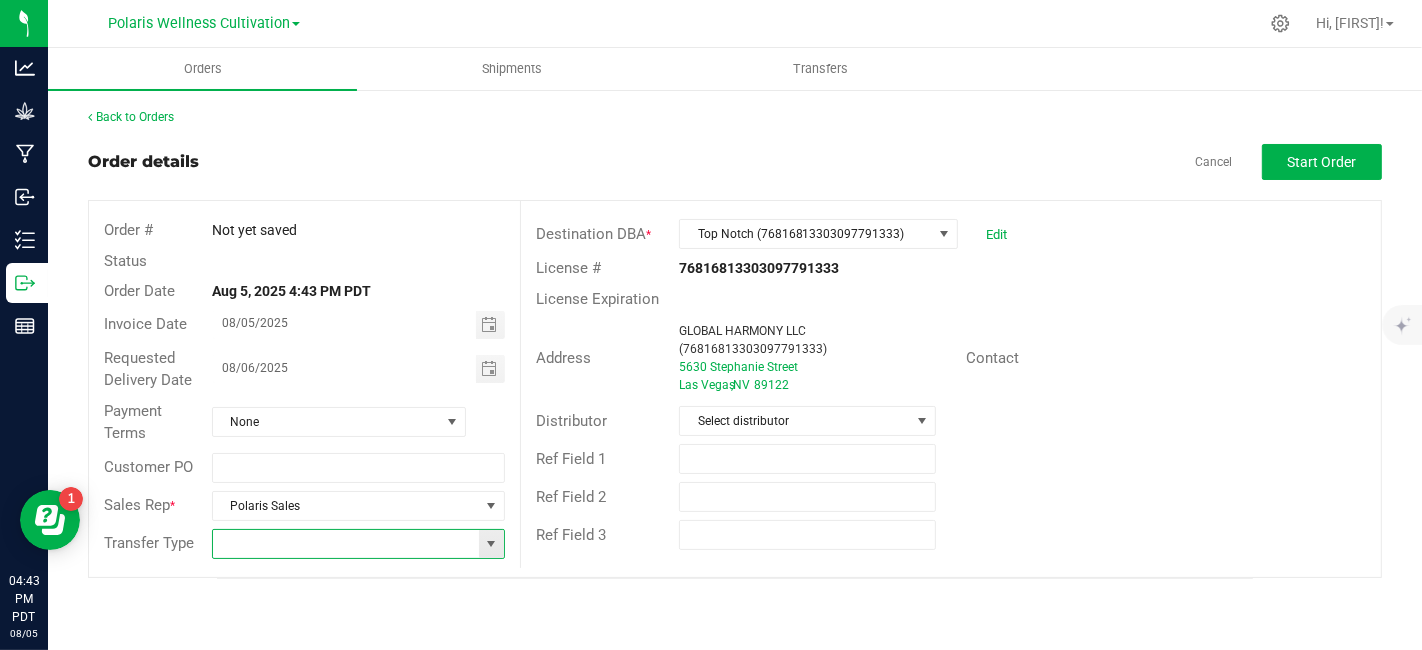 click at bounding box center (491, 544) 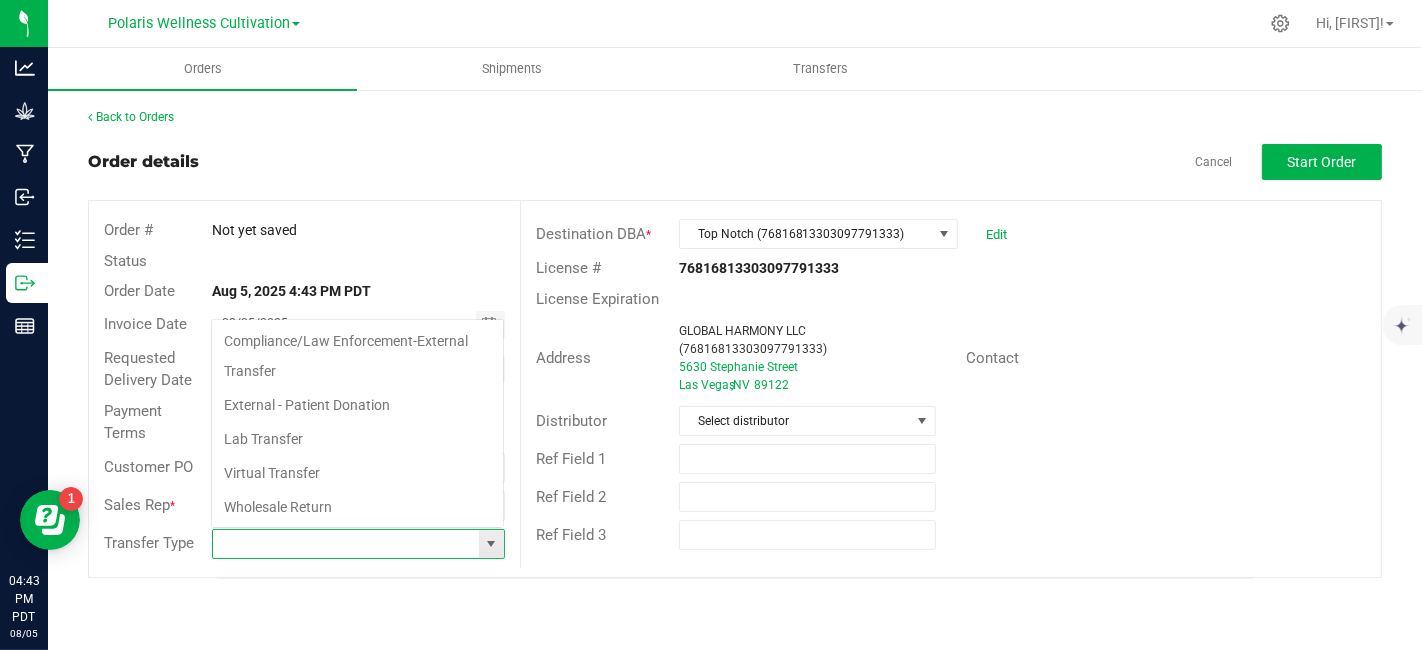 scroll, scrollTop: 99970, scrollLeft: 99706, axis: both 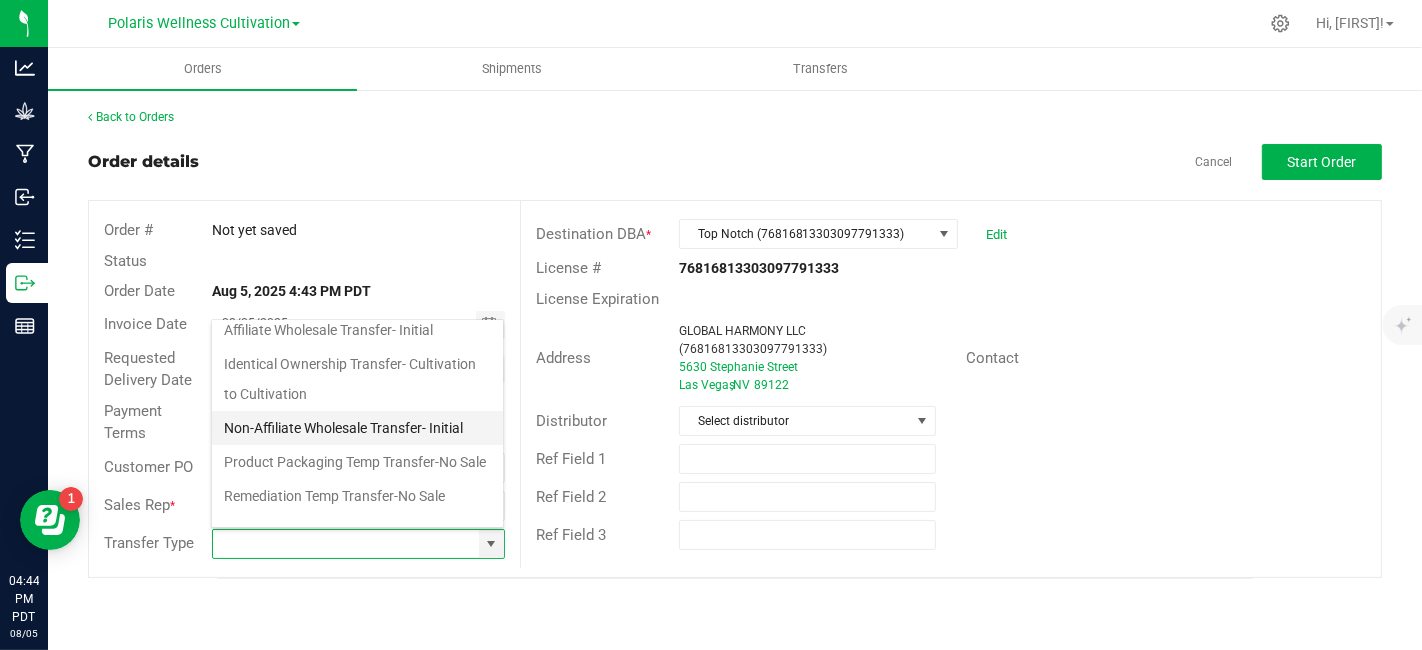 click on "Non-Affiliate Wholesale Transfer- Initial" at bounding box center (357, 428) 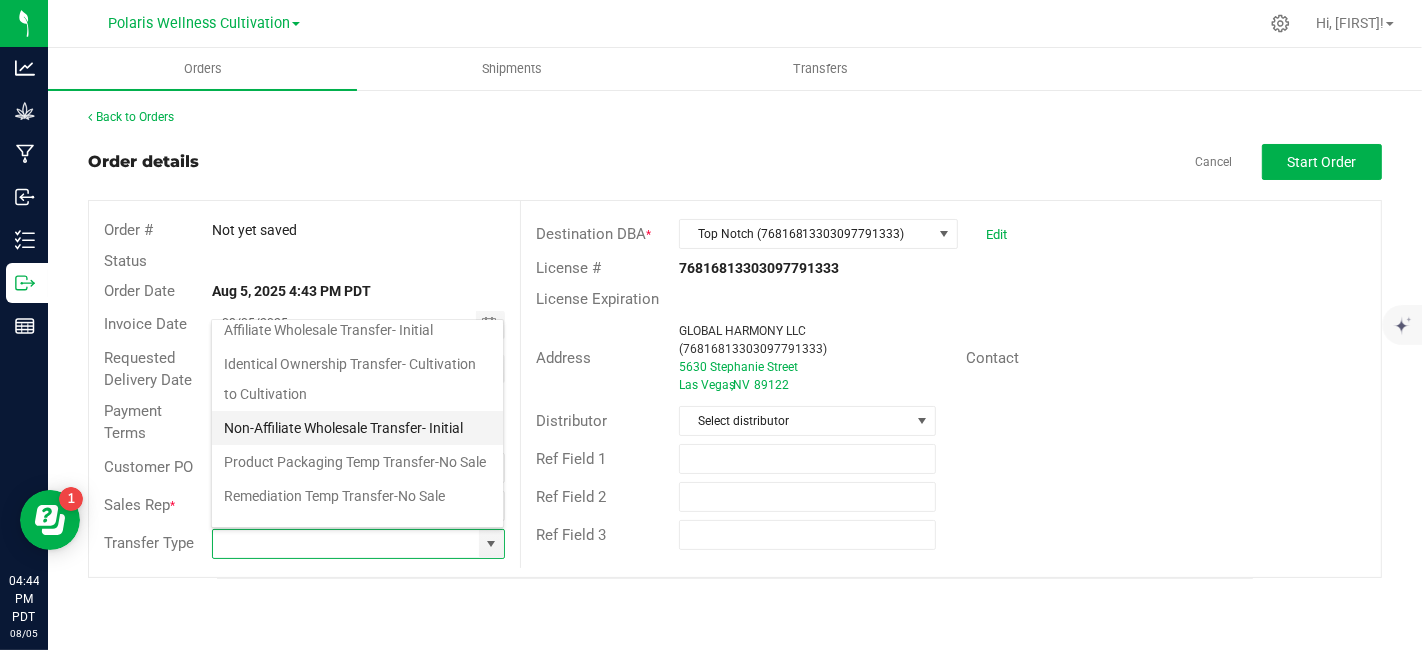 type on "Non-Affiliate Wholesale Transfer- Initial" 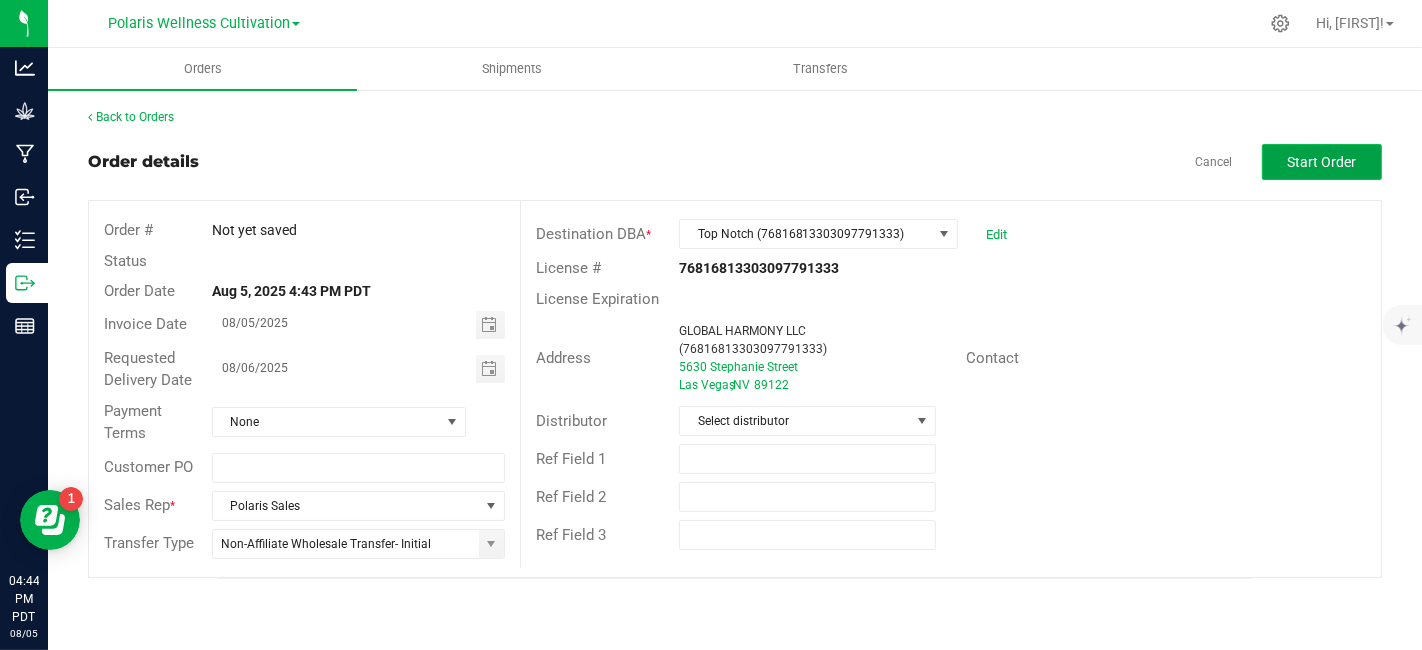 click on "Start Order" at bounding box center (1322, 162) 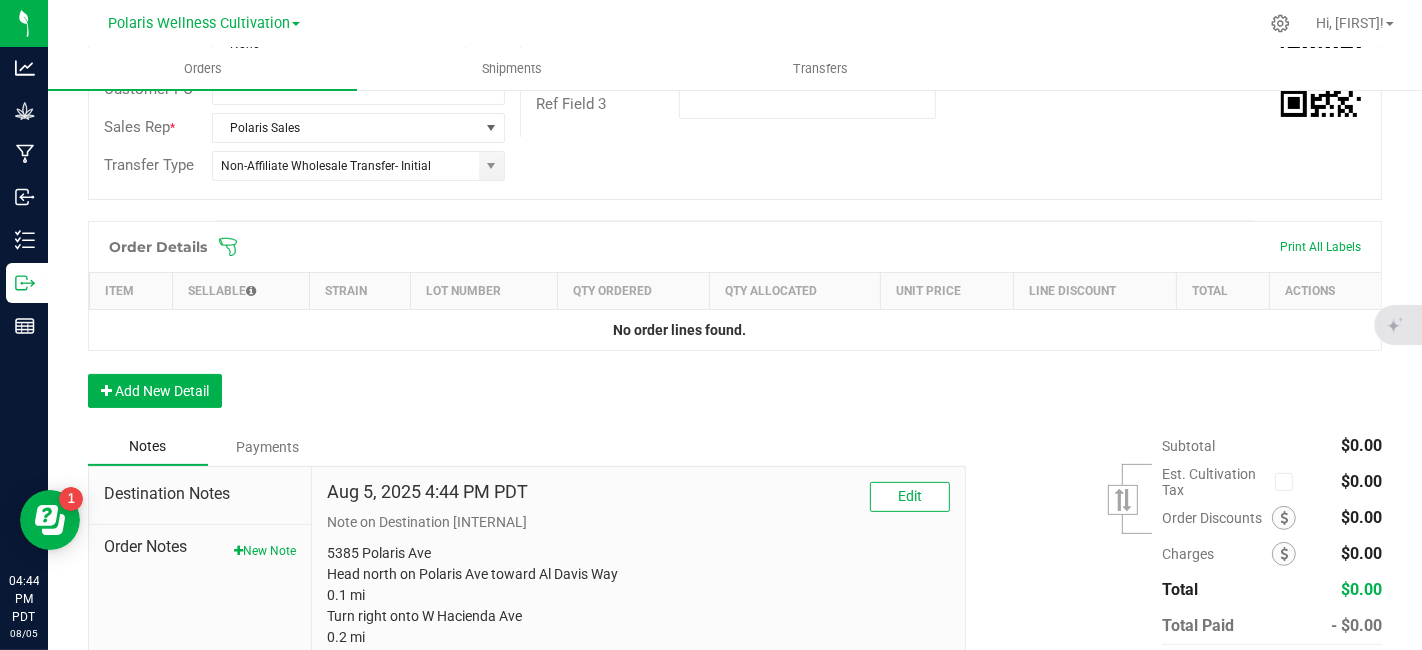 scroll, scrollTop: 433, scrollLeft: 0, axis: vertical 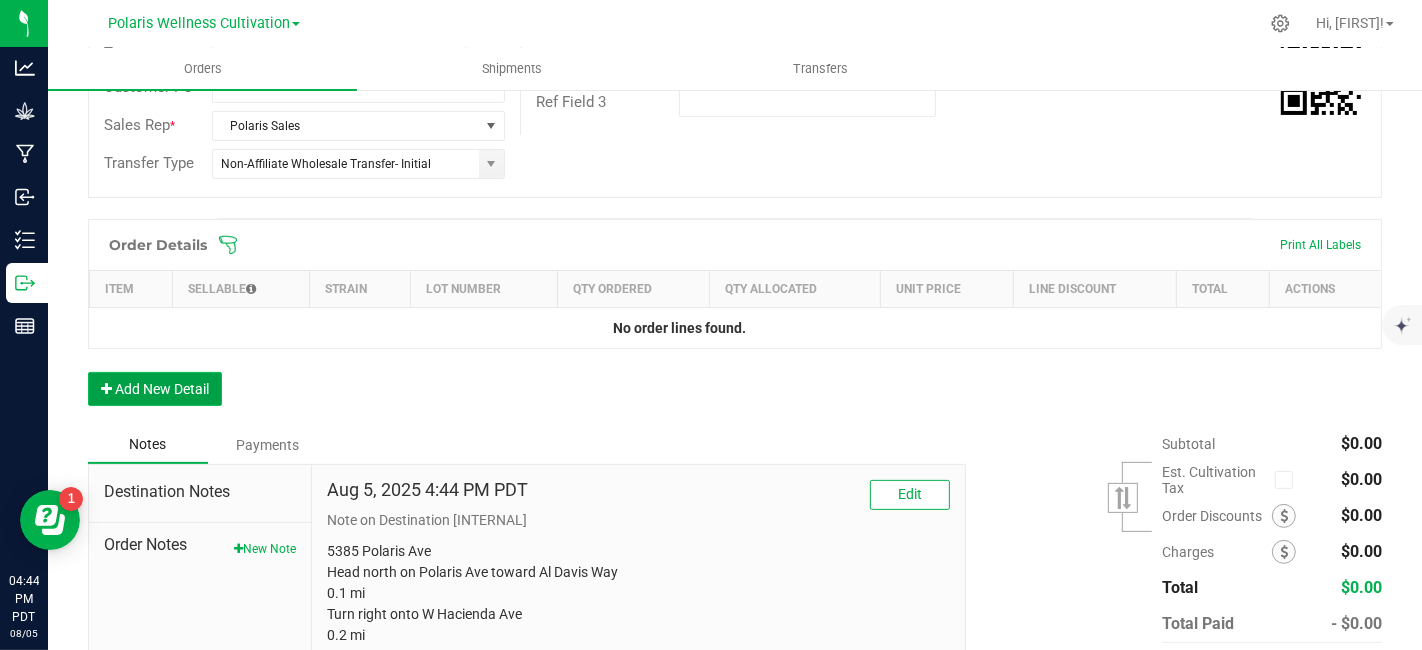 click on "Add New Detail" at bounding box center [155, 389] 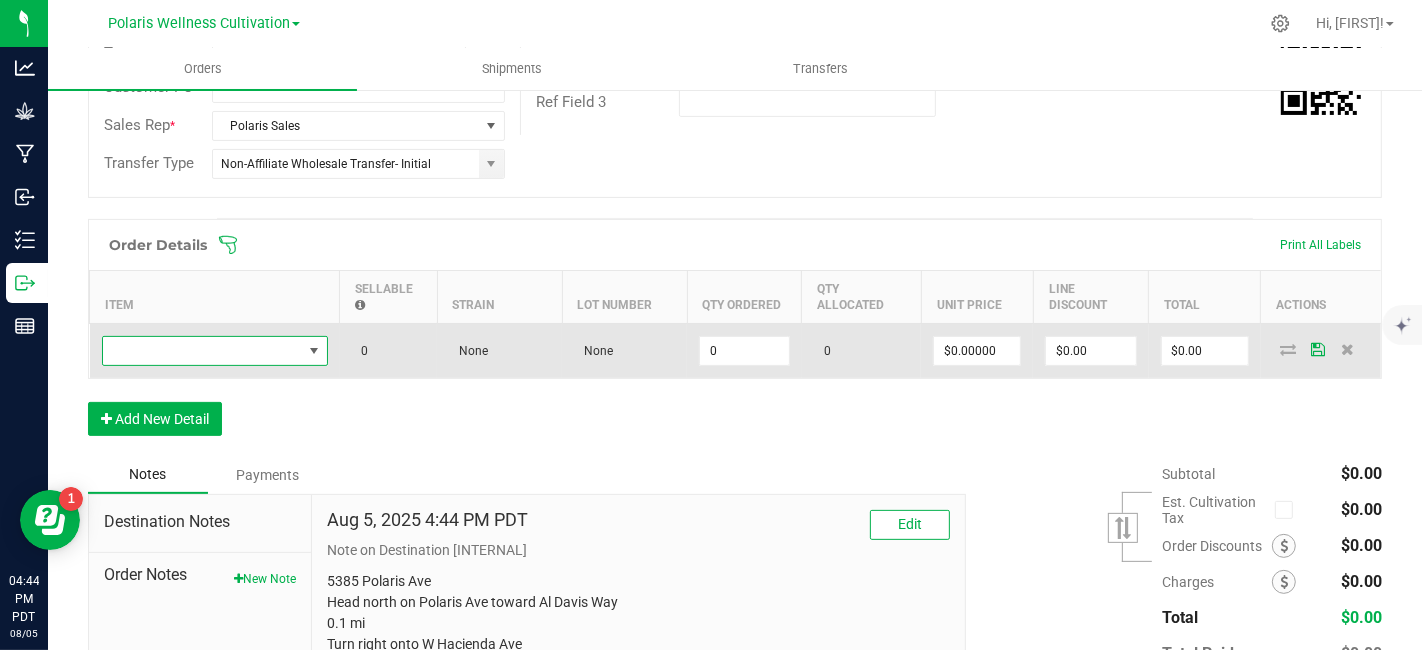 click at bounding box center [314, 351] 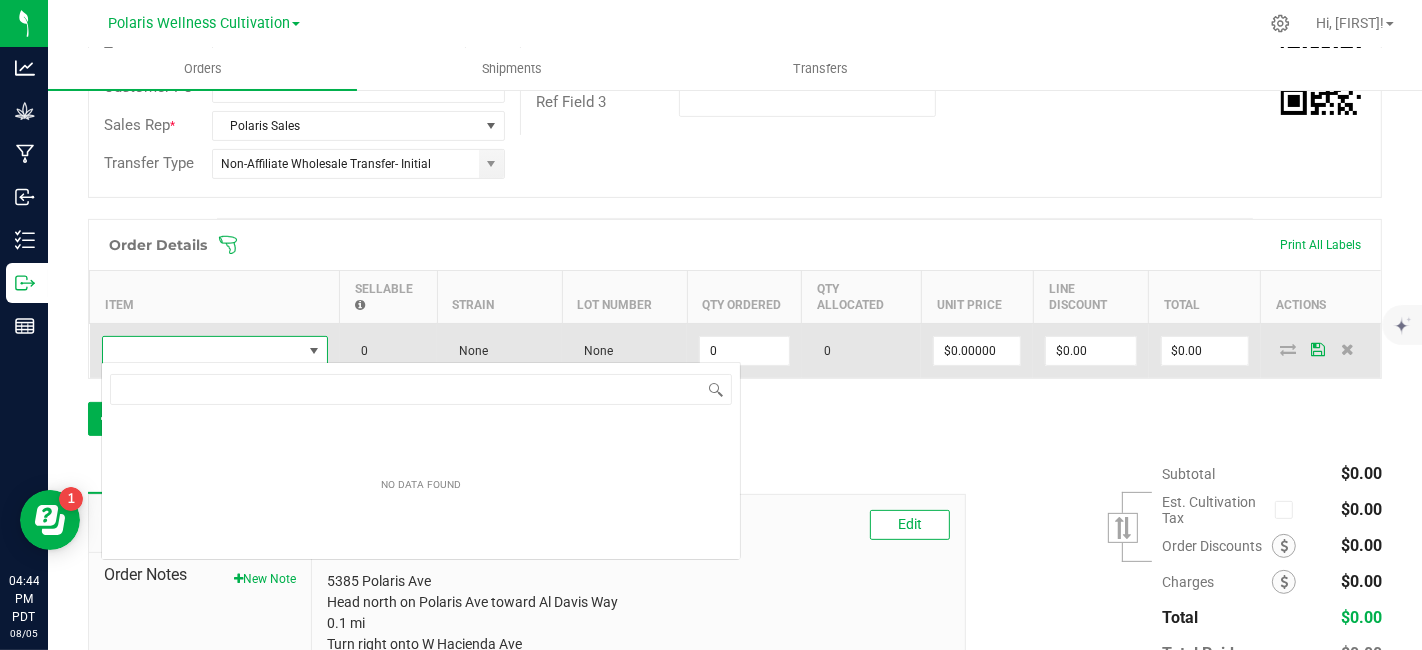scroll, scrollTop: 99970, scrollLeft: 99774, axis: both 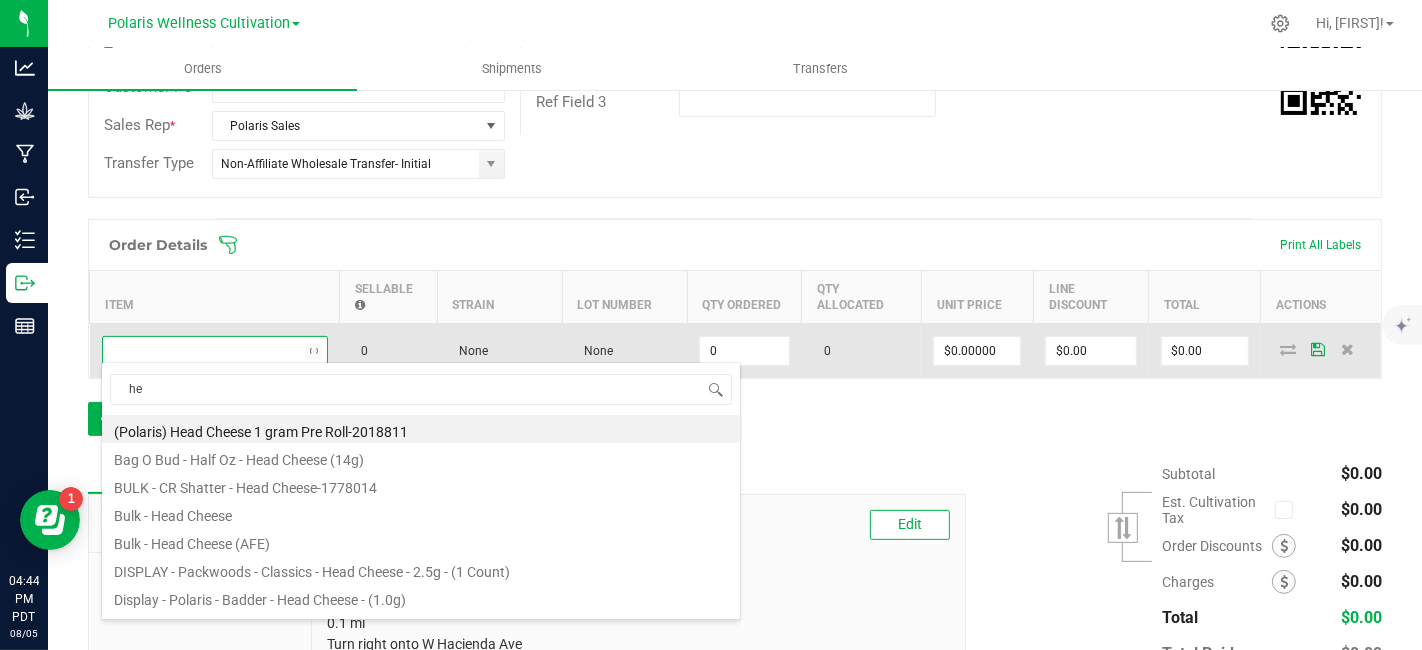 type on "h" 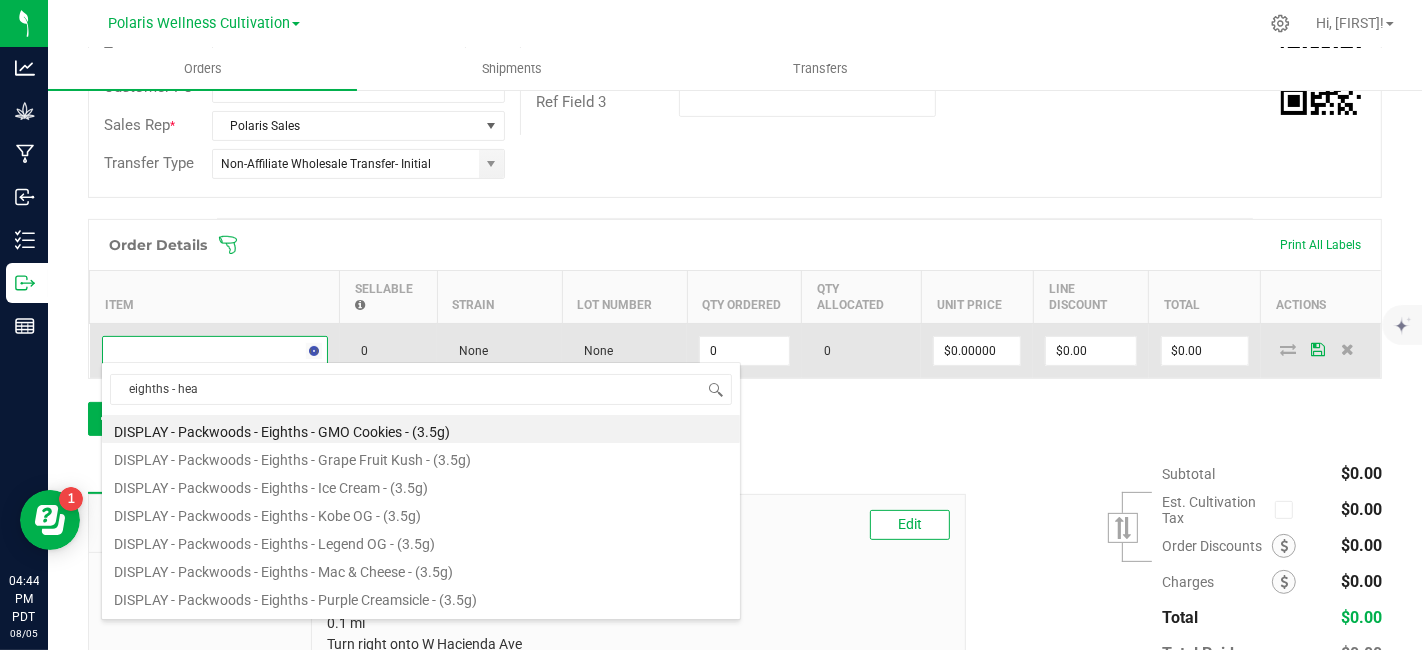 type on "eighths - head" 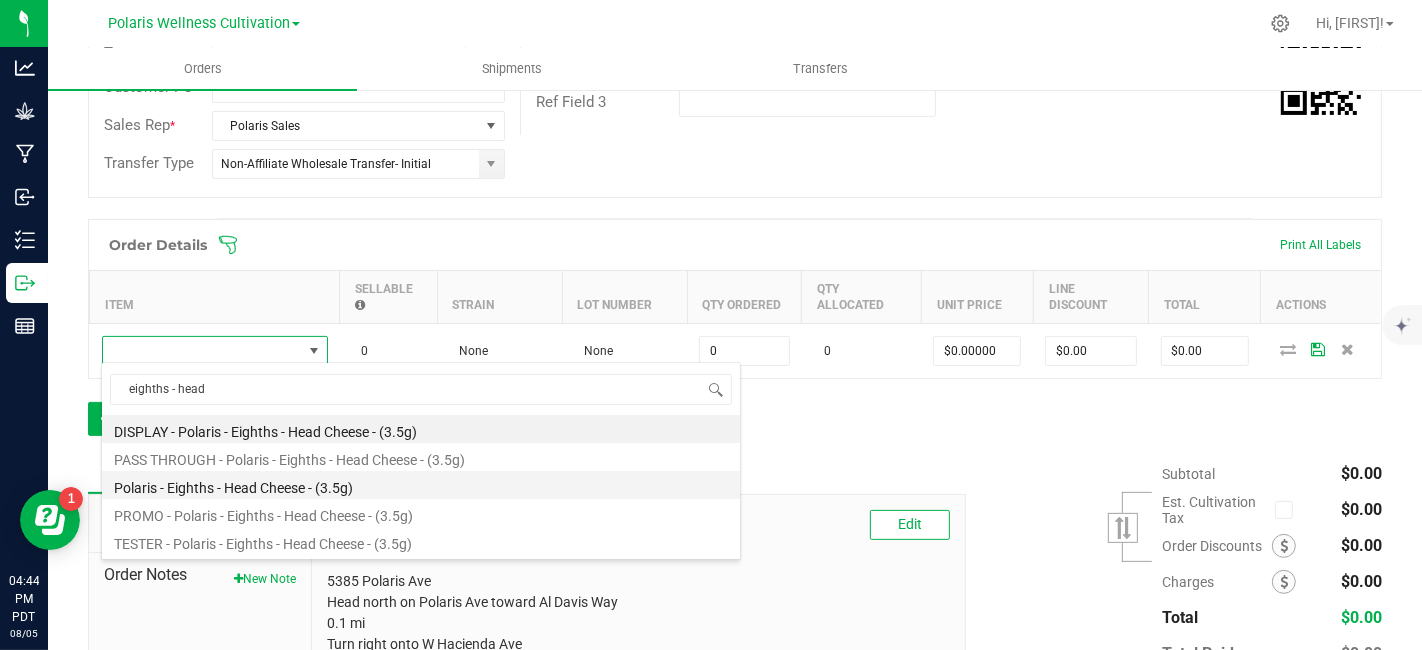 click on "Polaris - Eighths - Head Cheese - (3.5g)" at bounding box center (421, 485) 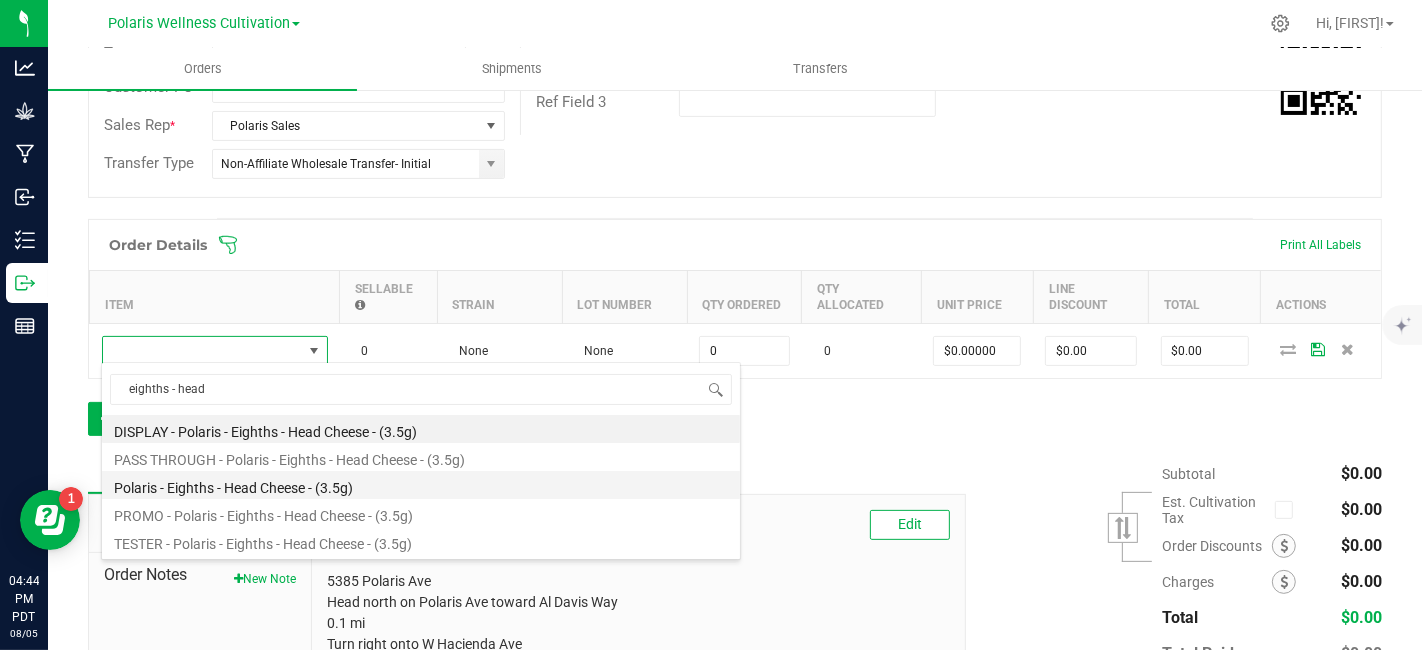 type on "0 ea" 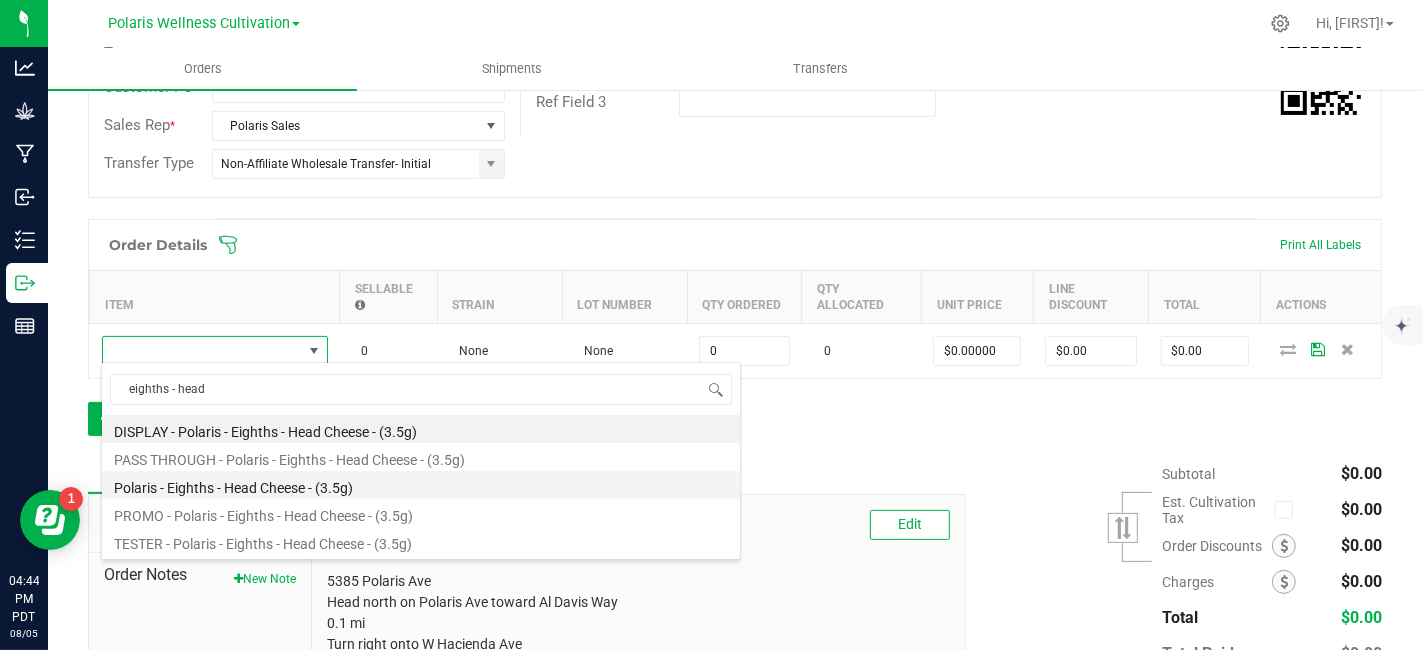 type on "$23.92000" 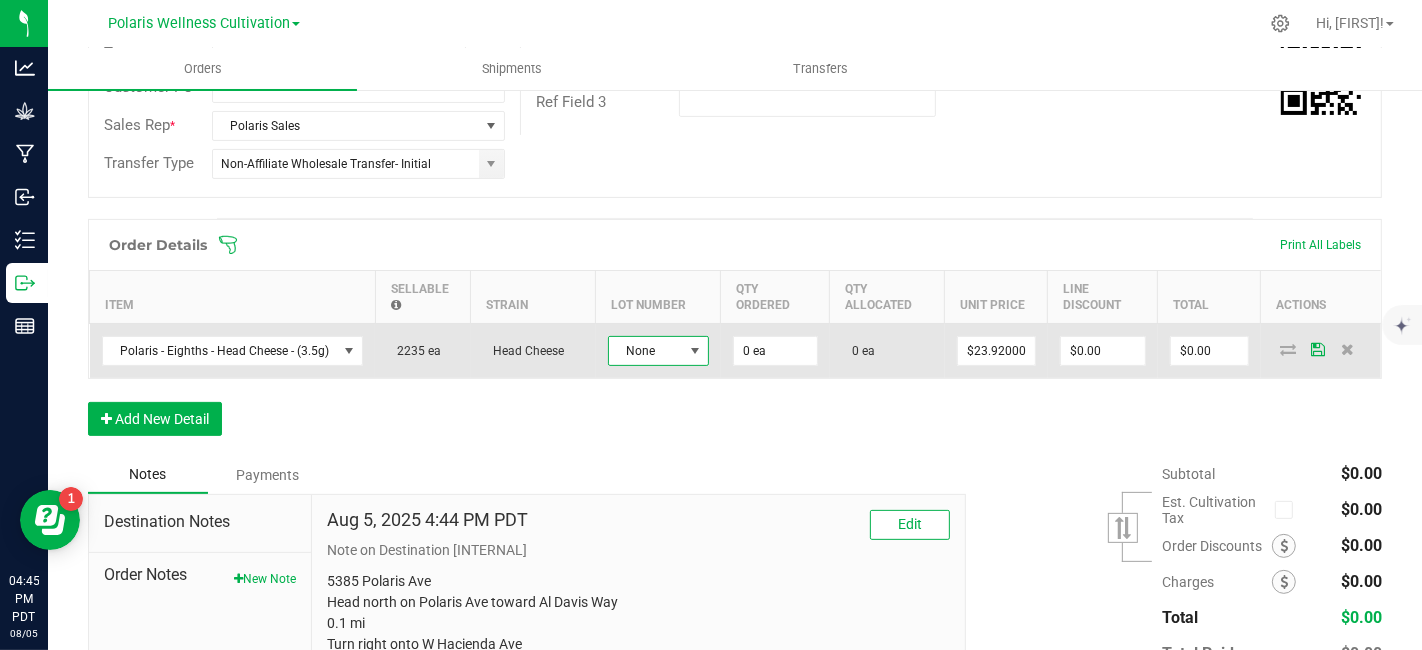 click at bounding box center (695, 351) 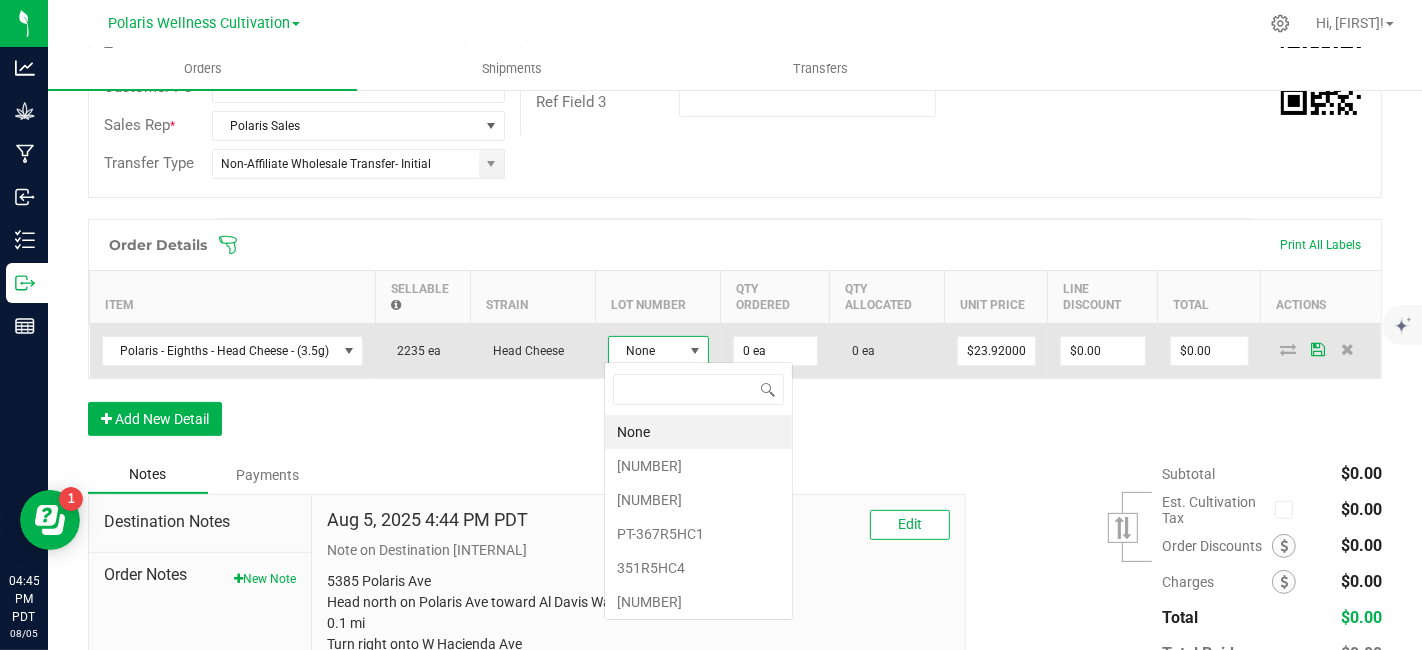 scroll, scrollTop: 99970, scrollLeft: 99899, axis: both 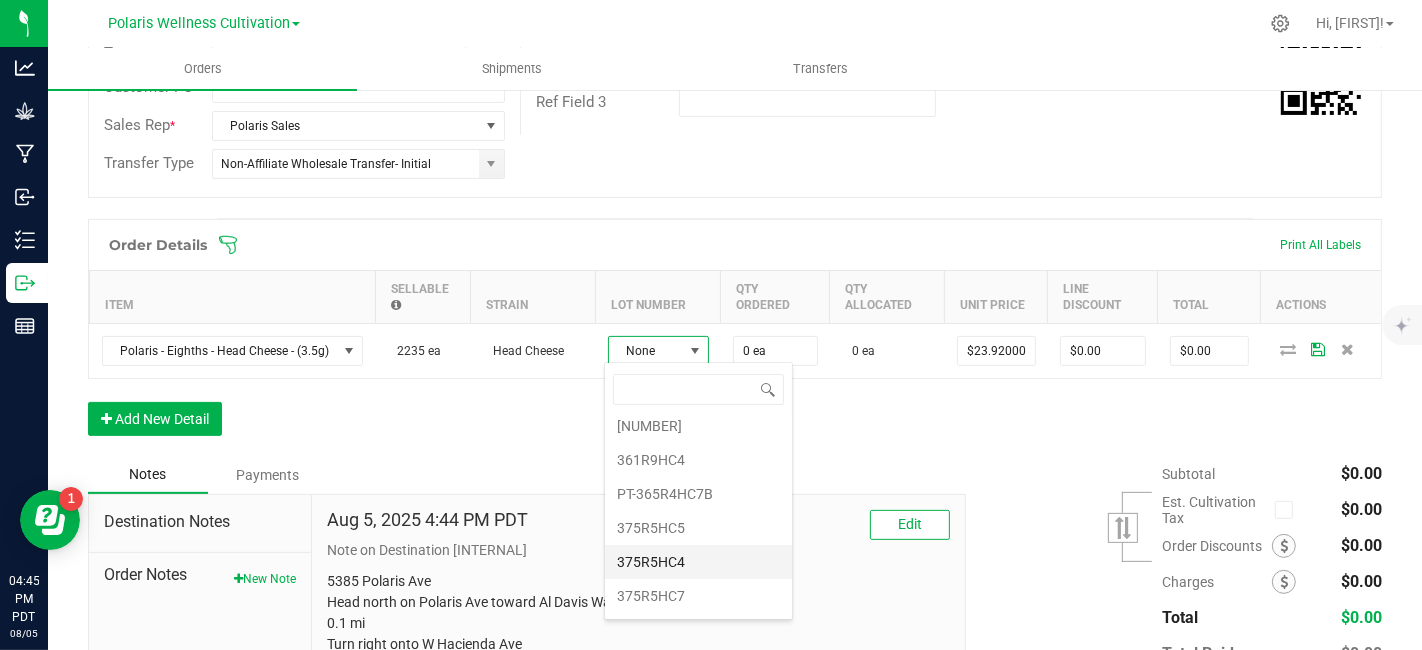 click on "375R5HC4" at bounding box center [698, 562] 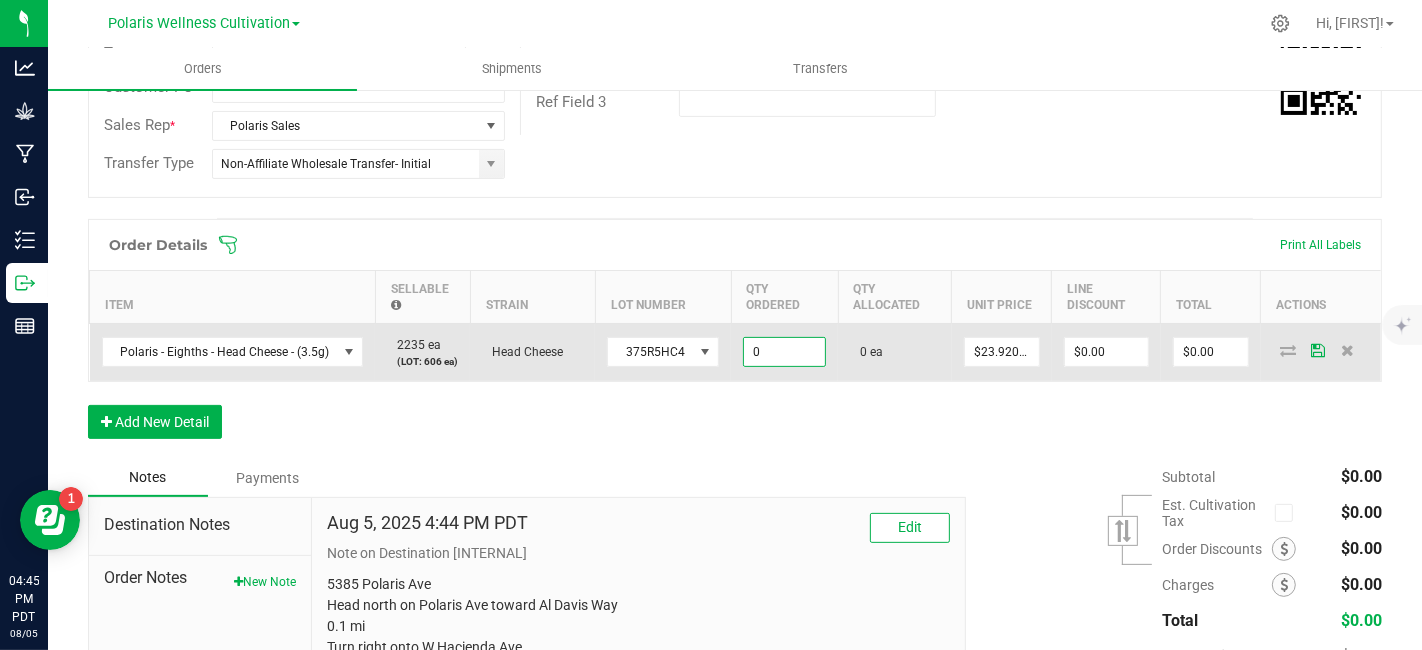 click on "0" at bounding box center [784, 352] 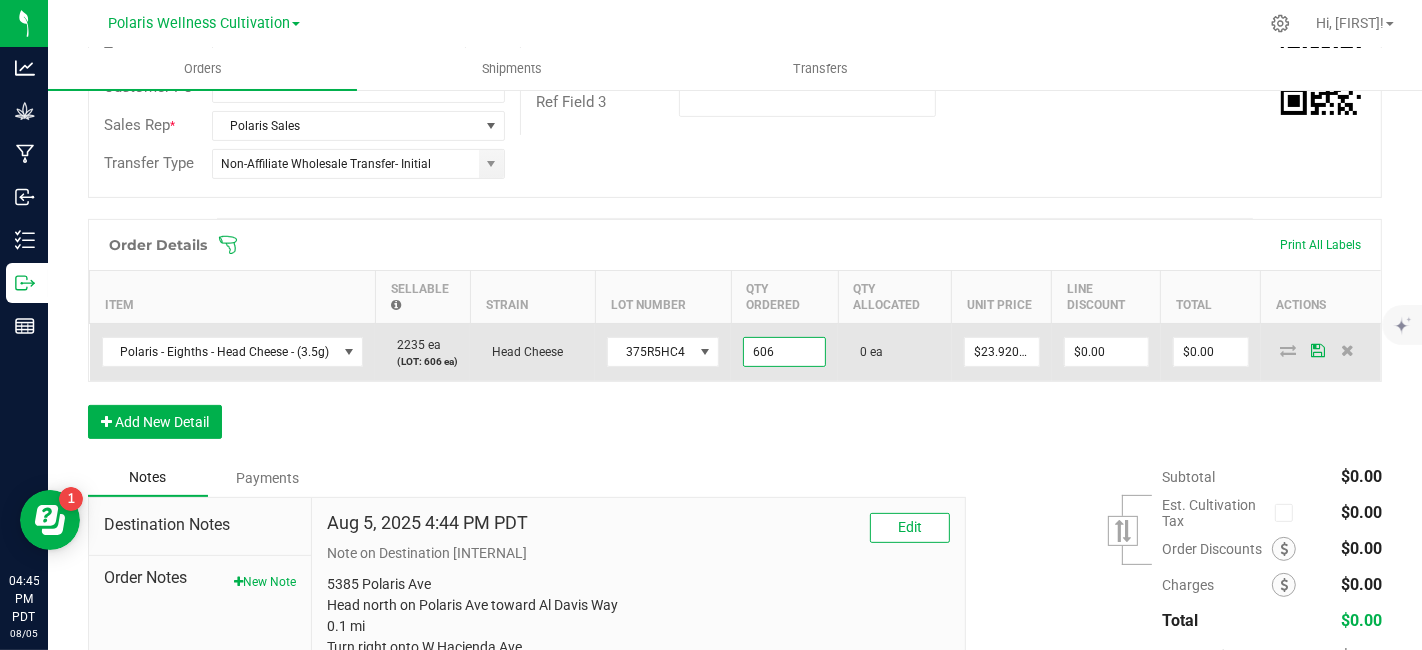 type on "606 ea" 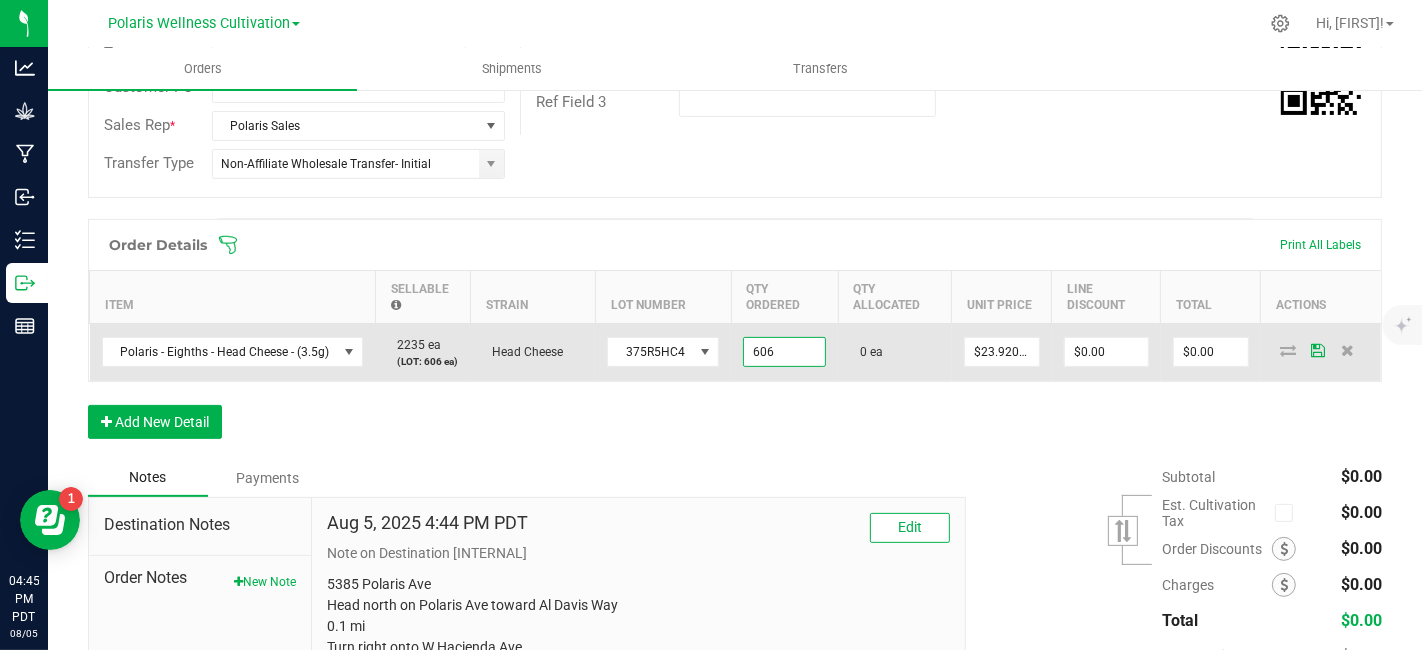 type on "23.92" 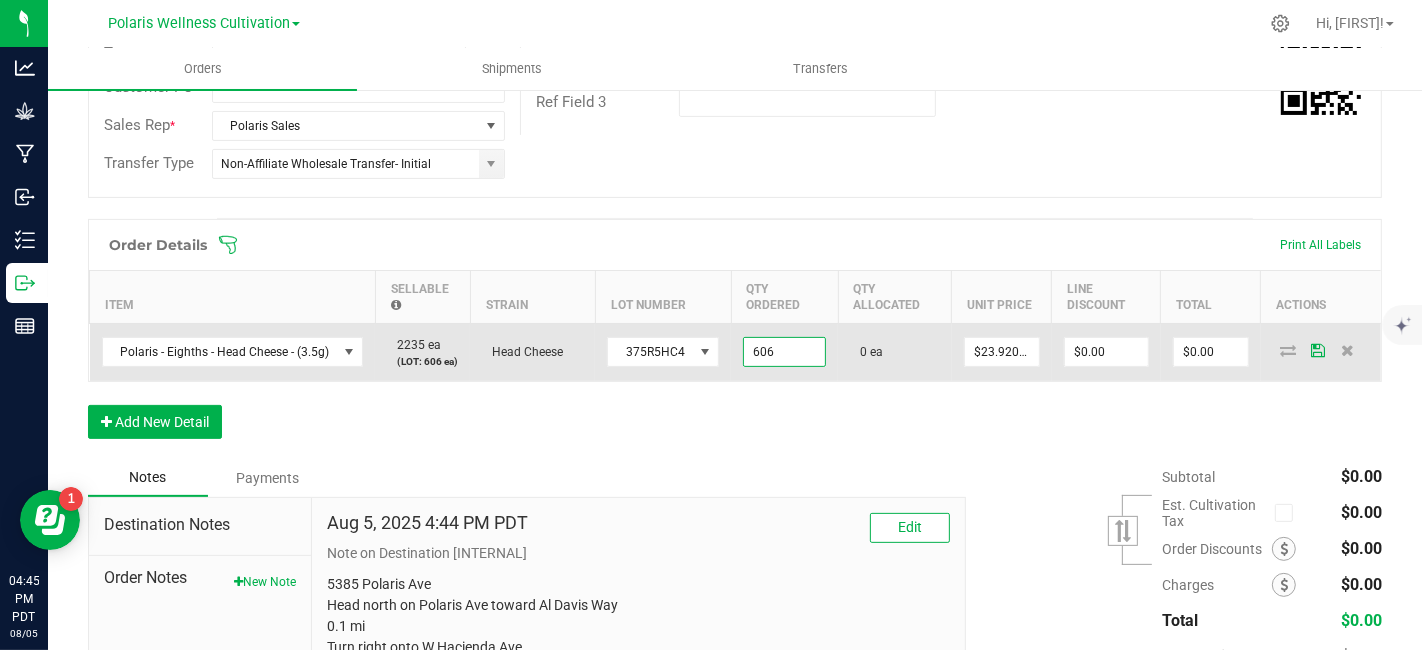 type on "[PRICE]" 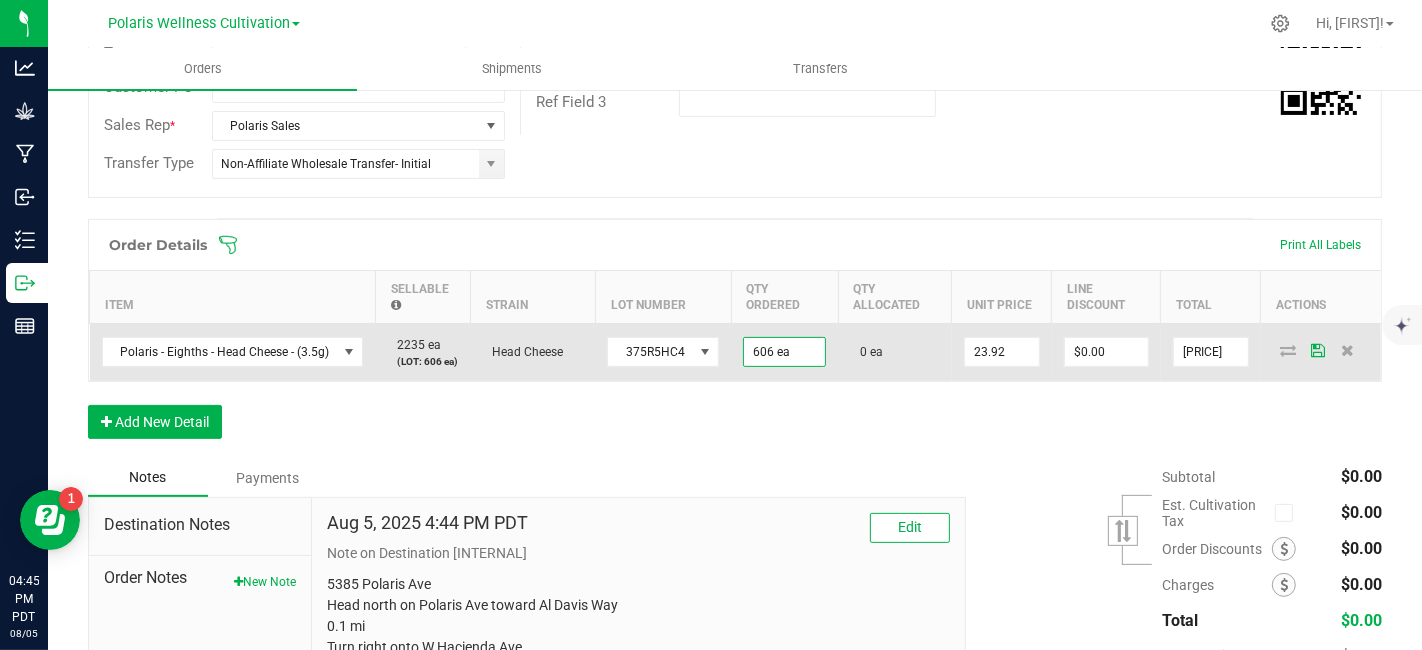 scroll, scrollTop: 0, scrollLeft: 0, axis: both 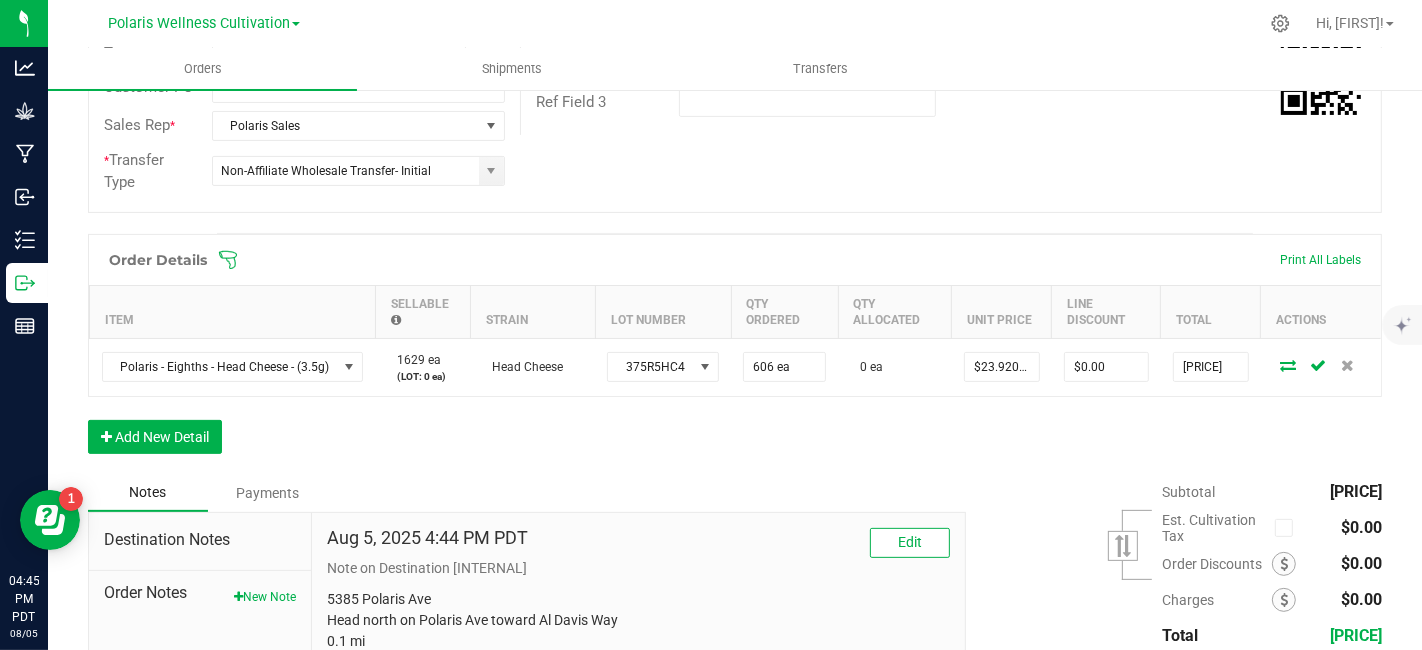 type on "[PRICE]" 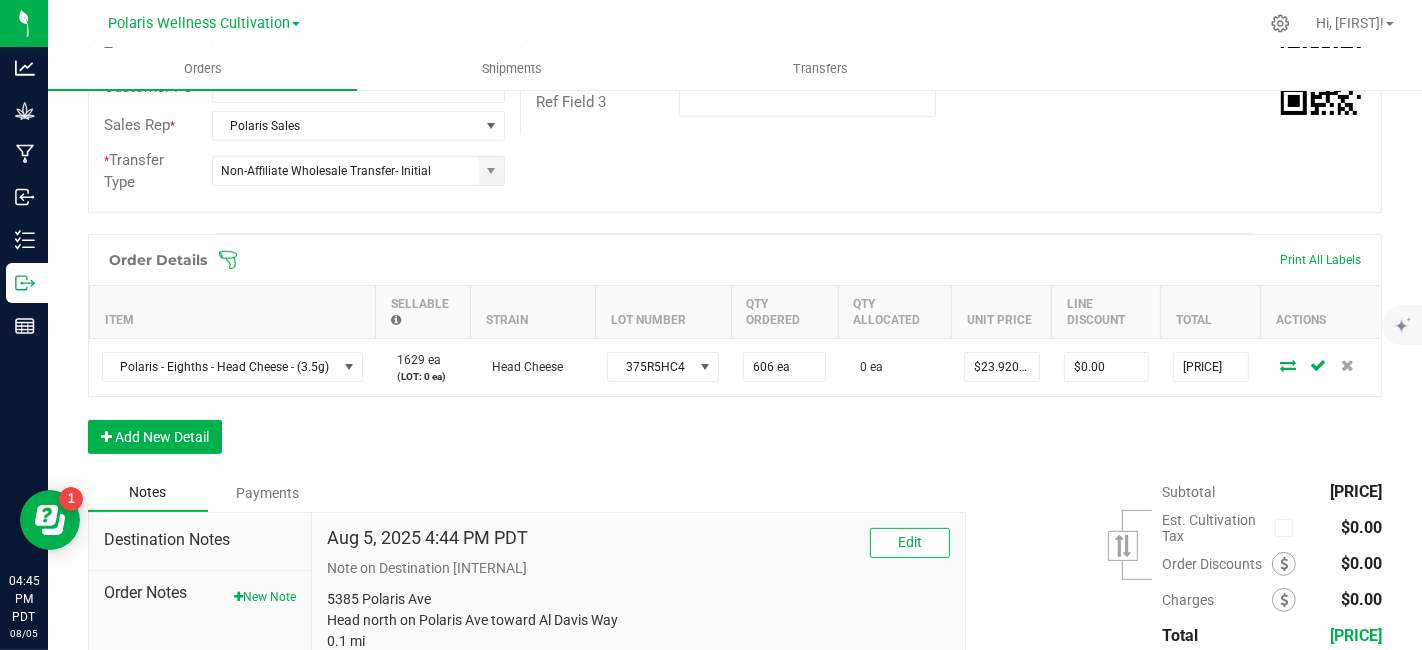 scroll, scrollTop: 0, scrollLeft: 0, axis: both 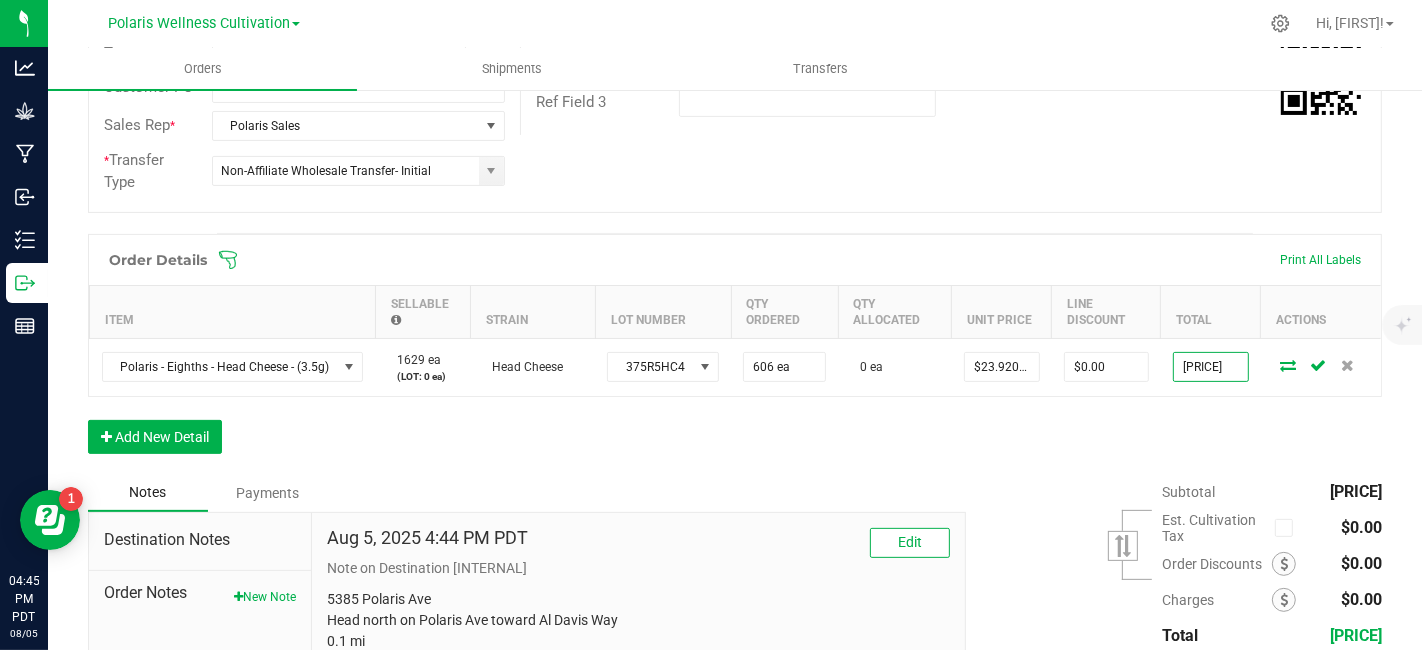 type on "0" 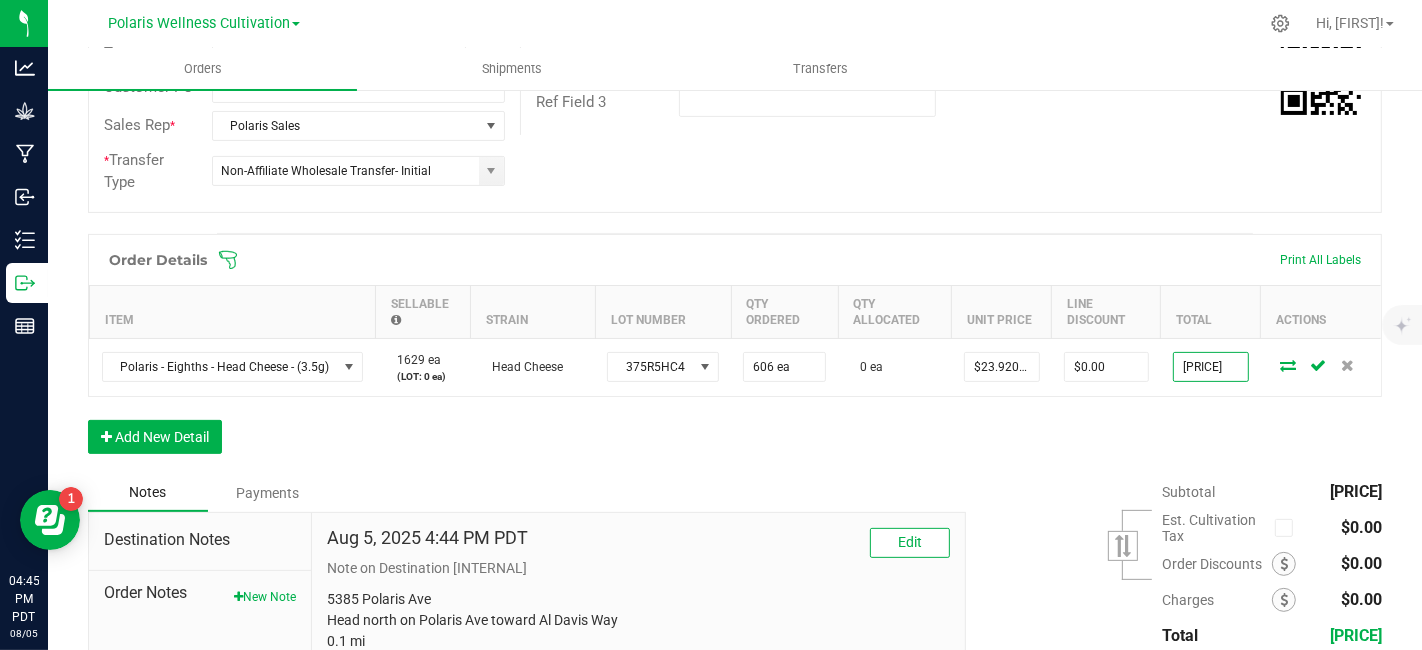 type on "[PRICE]" 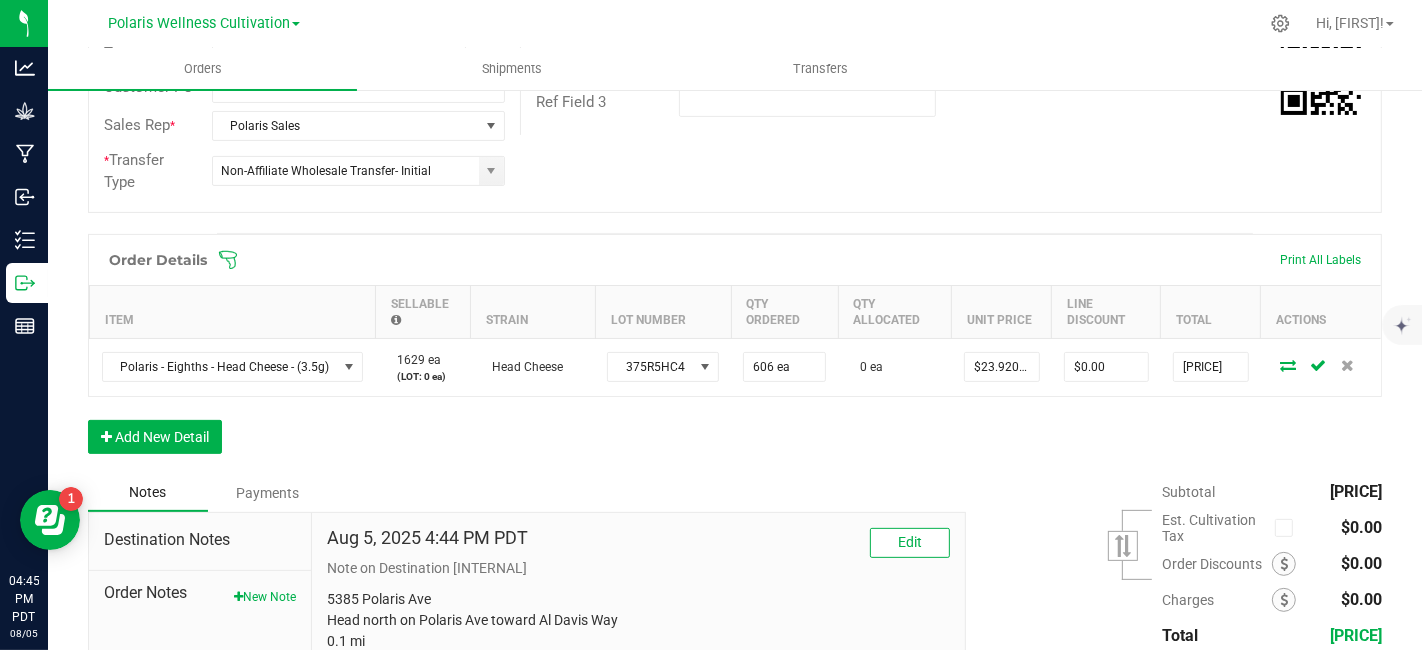 type on "[PRICE]" 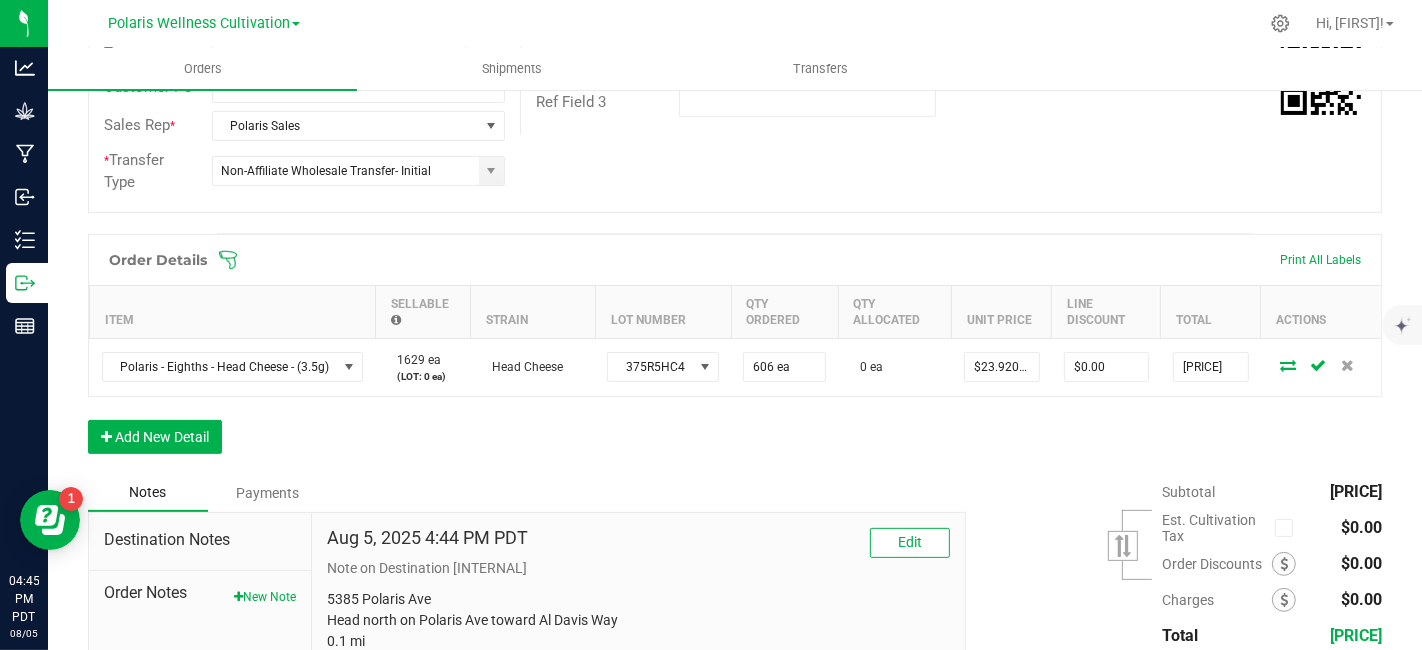 scroll, scrollTop: 0, scrollLeft: 0, axis: both 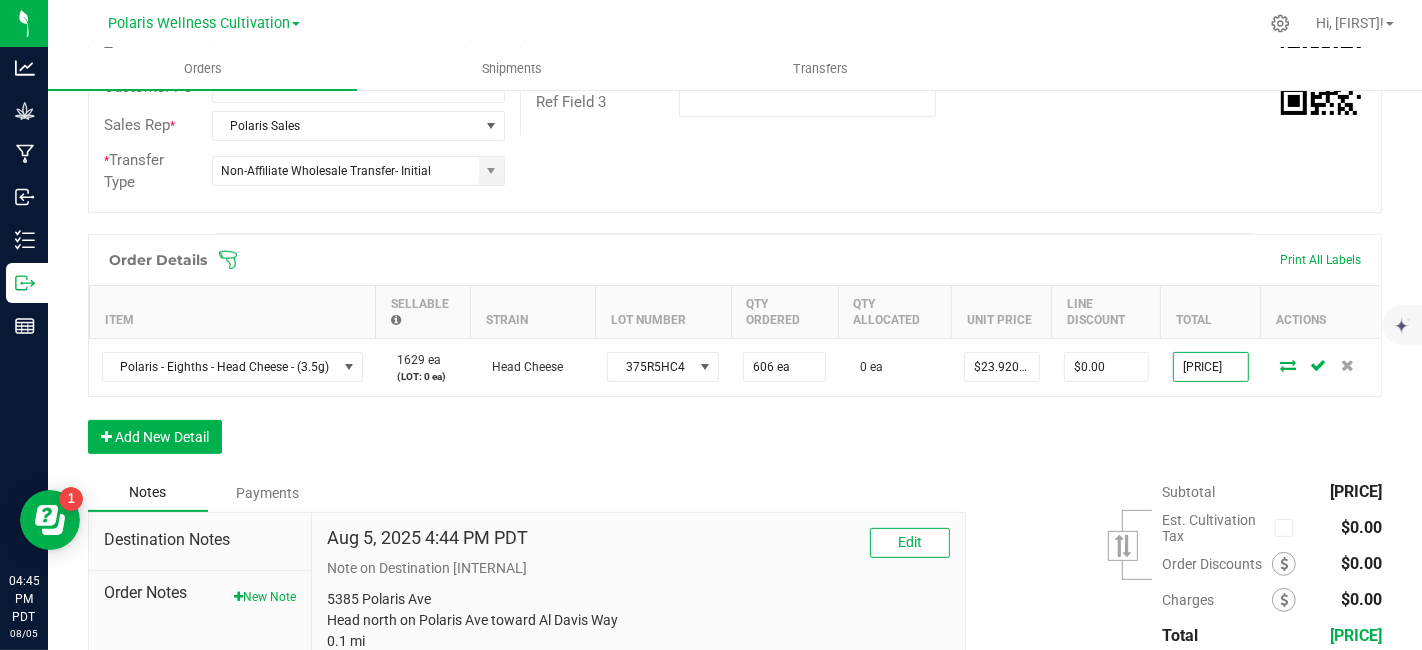 type on "0" 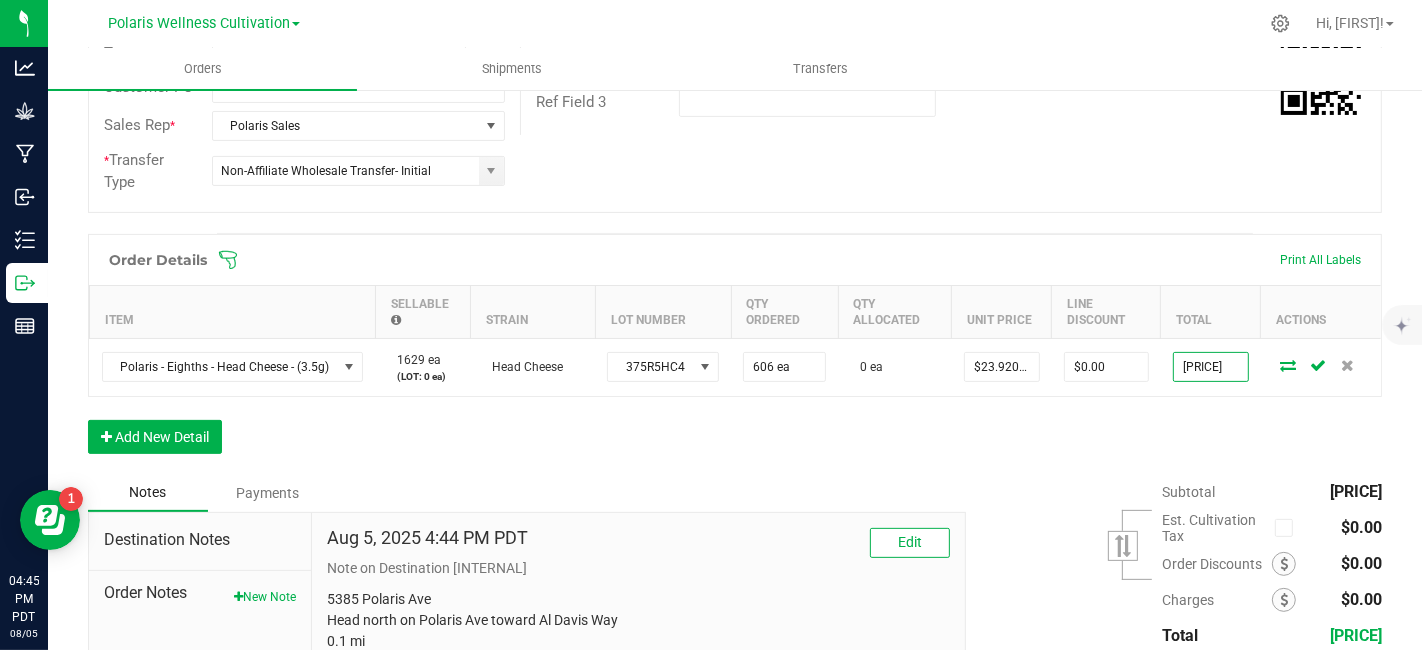 type on "[PRICE]" 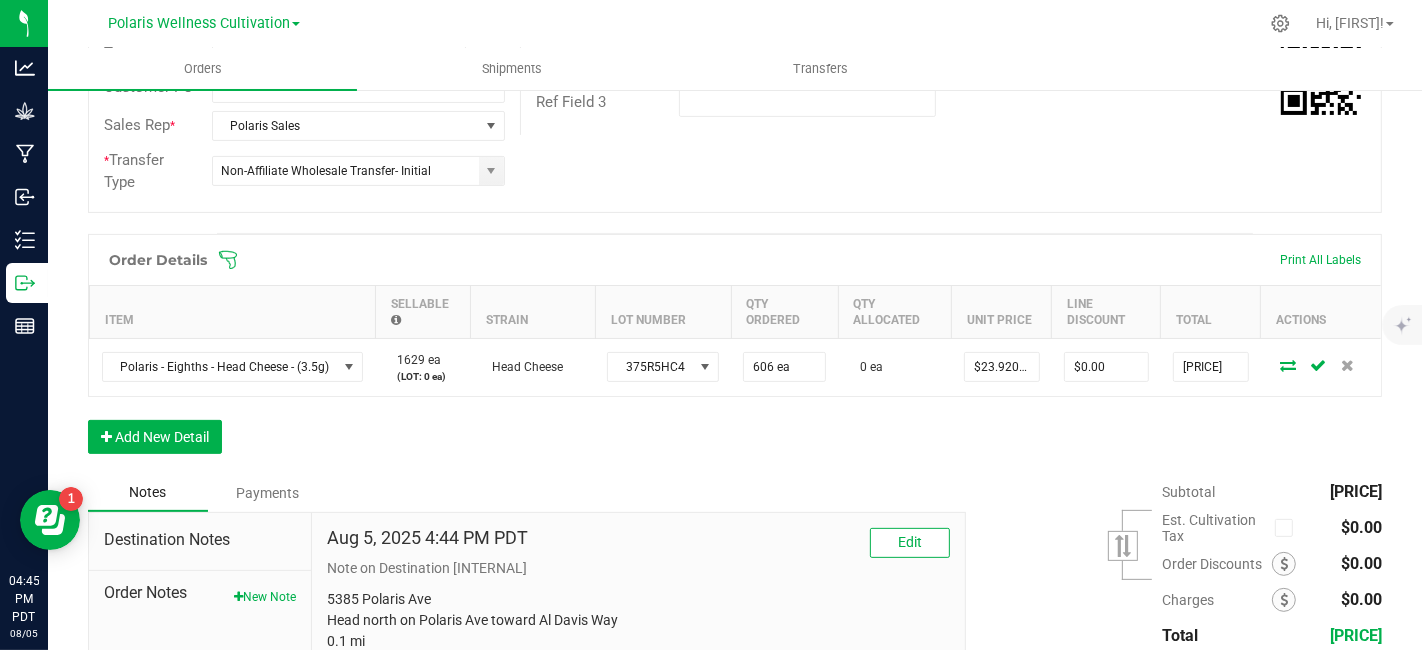 type on "[PRICE]" 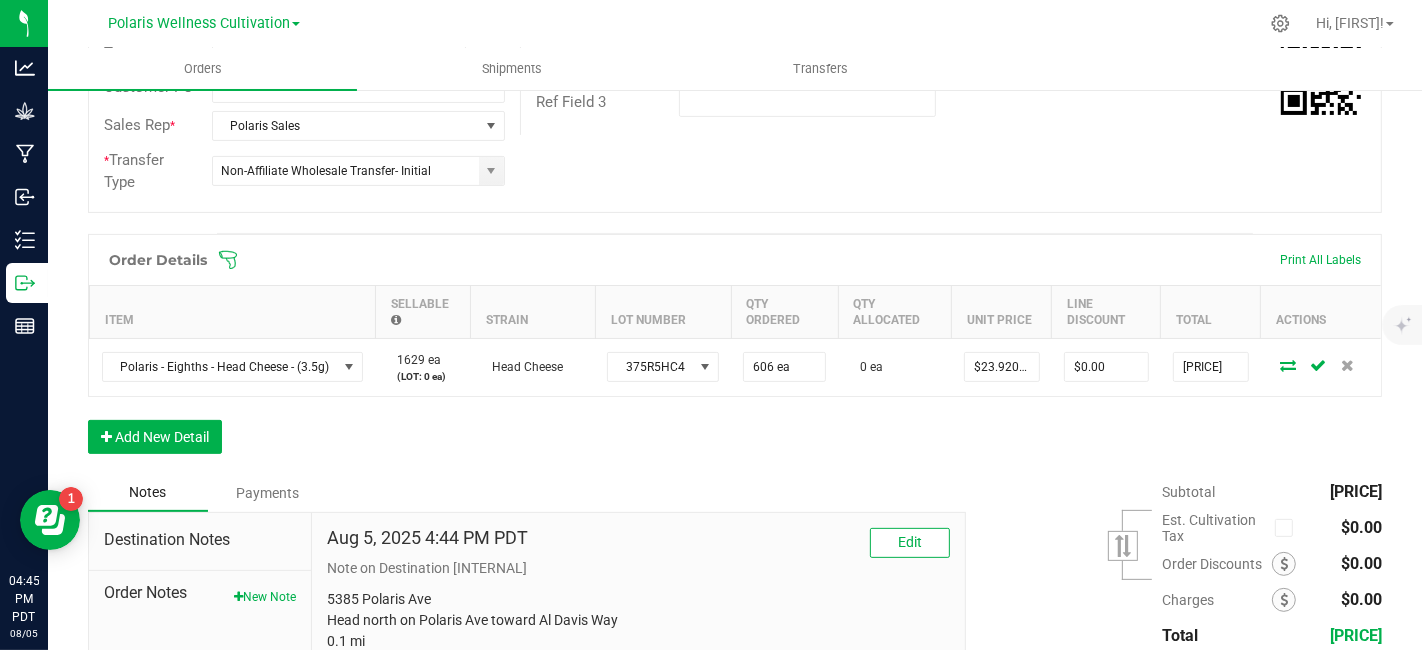 scroll, scrollTop: 0, scrollLeft: 0, axis: both 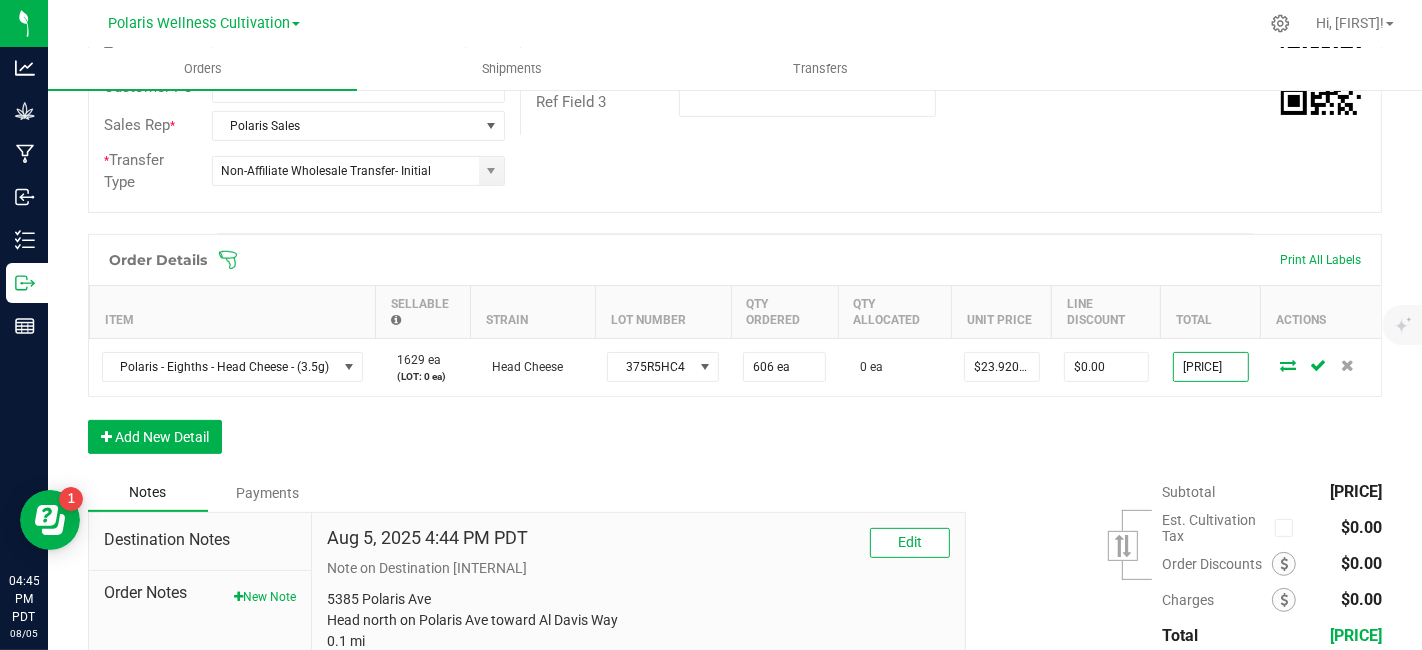 type on "0" 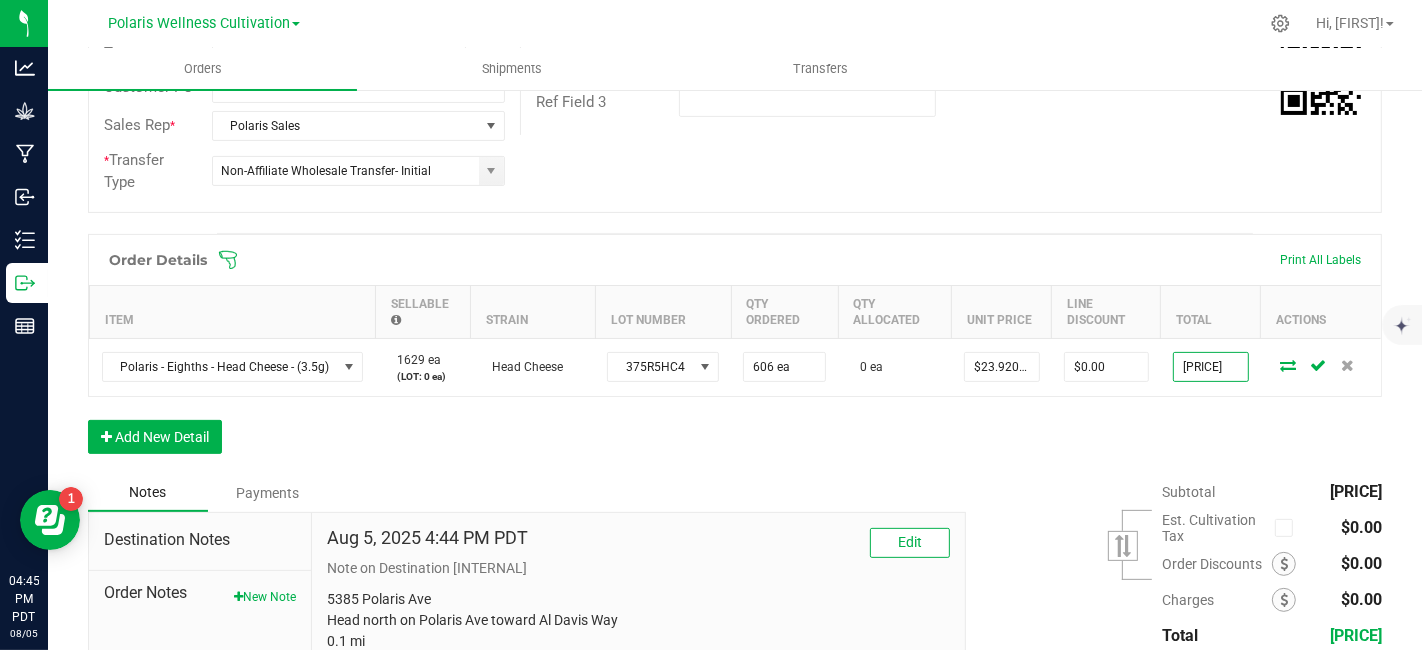 type on "[PRICE]" 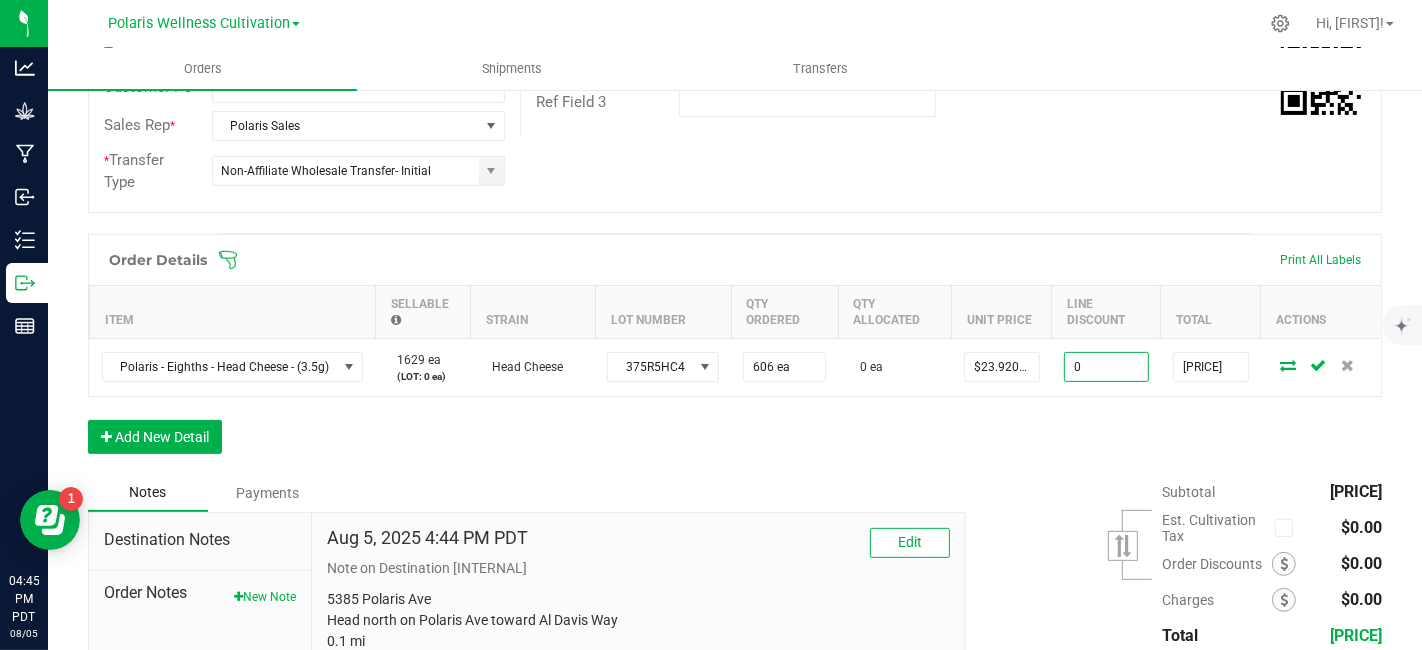 type on "23.92" 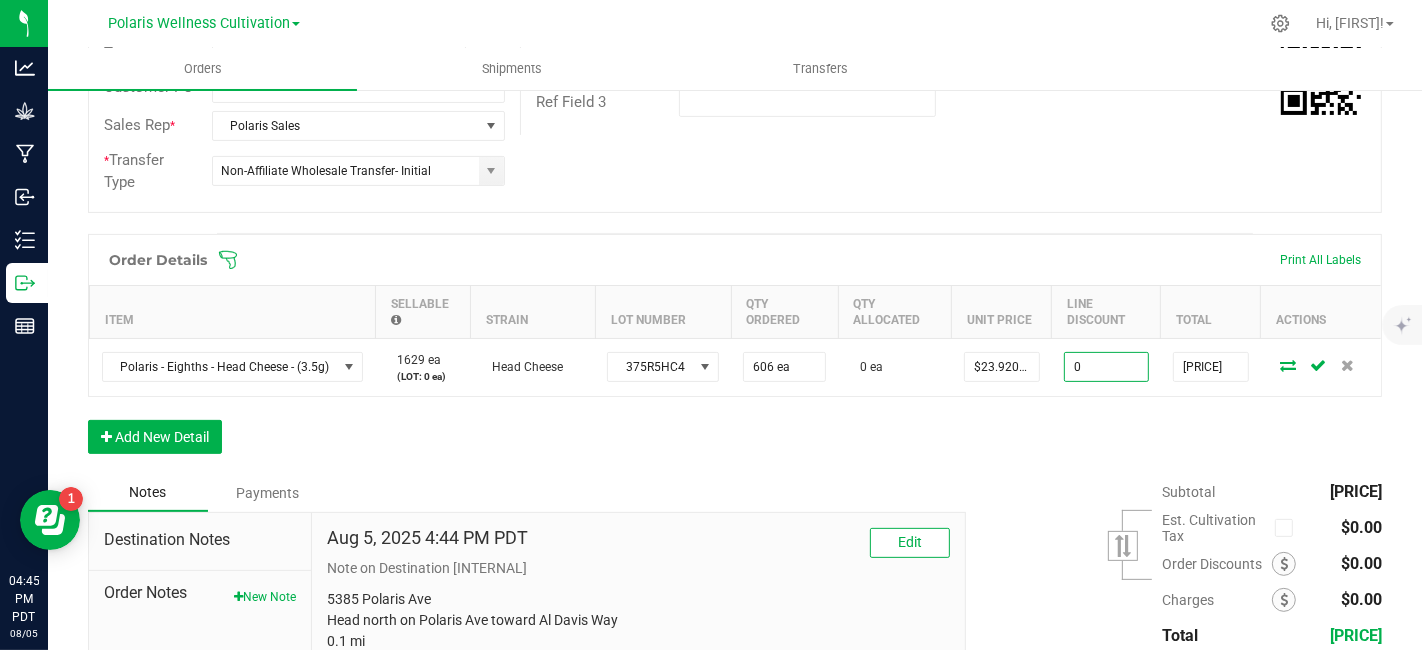 type on "$0.00" 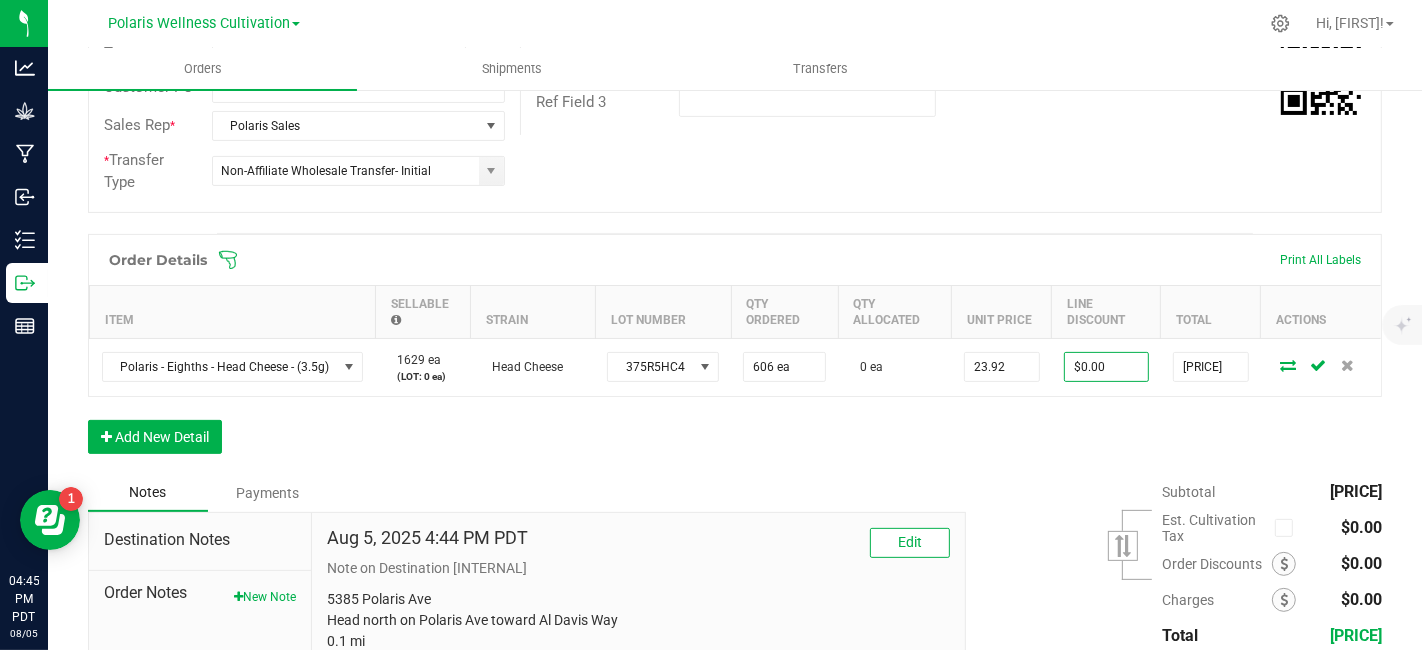 scroll, scrollTop: 0, scrollLeft: 0, axis: both 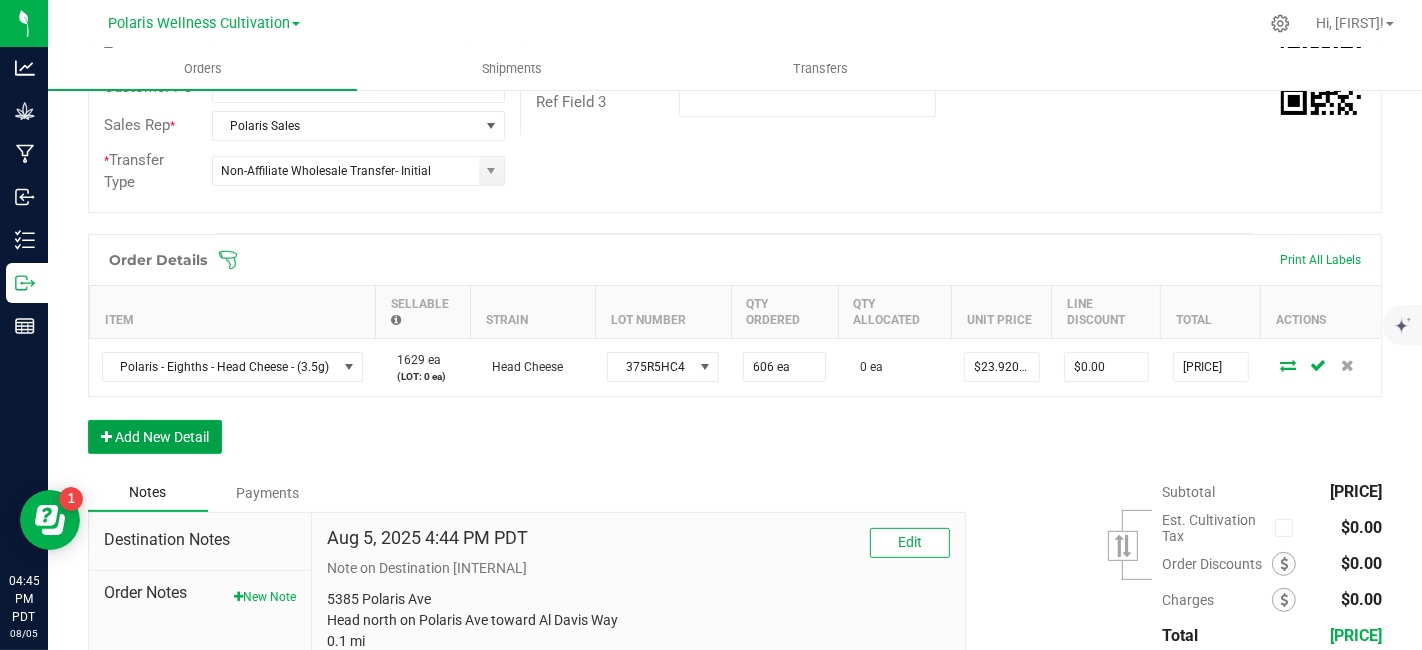 type 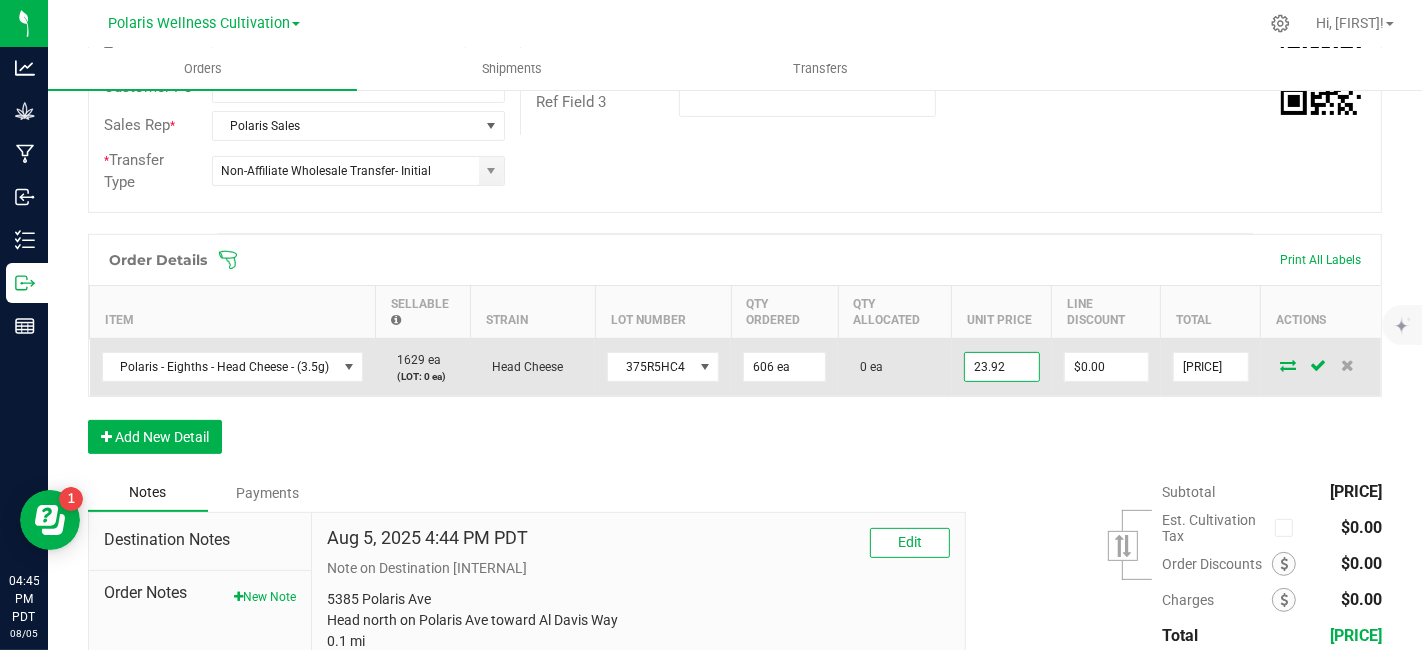 click on "23.92" at bounding box center (1002, 367) 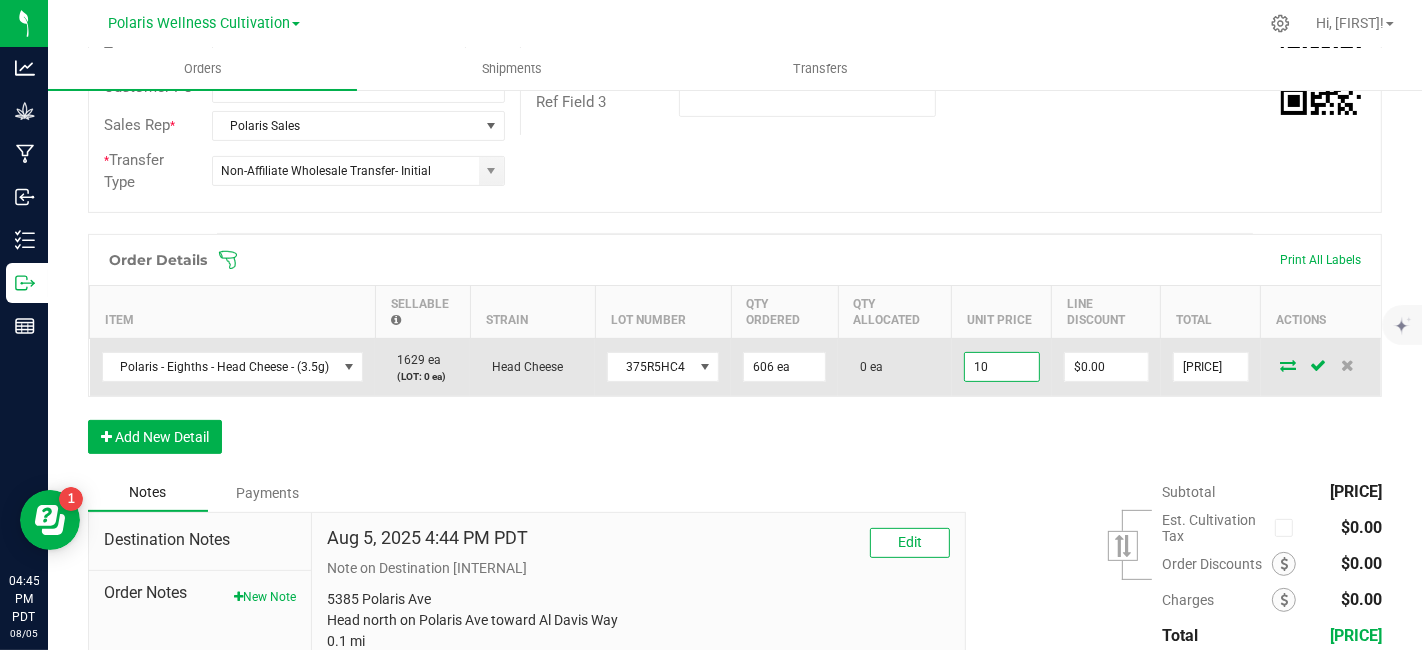type on "$10.00000" 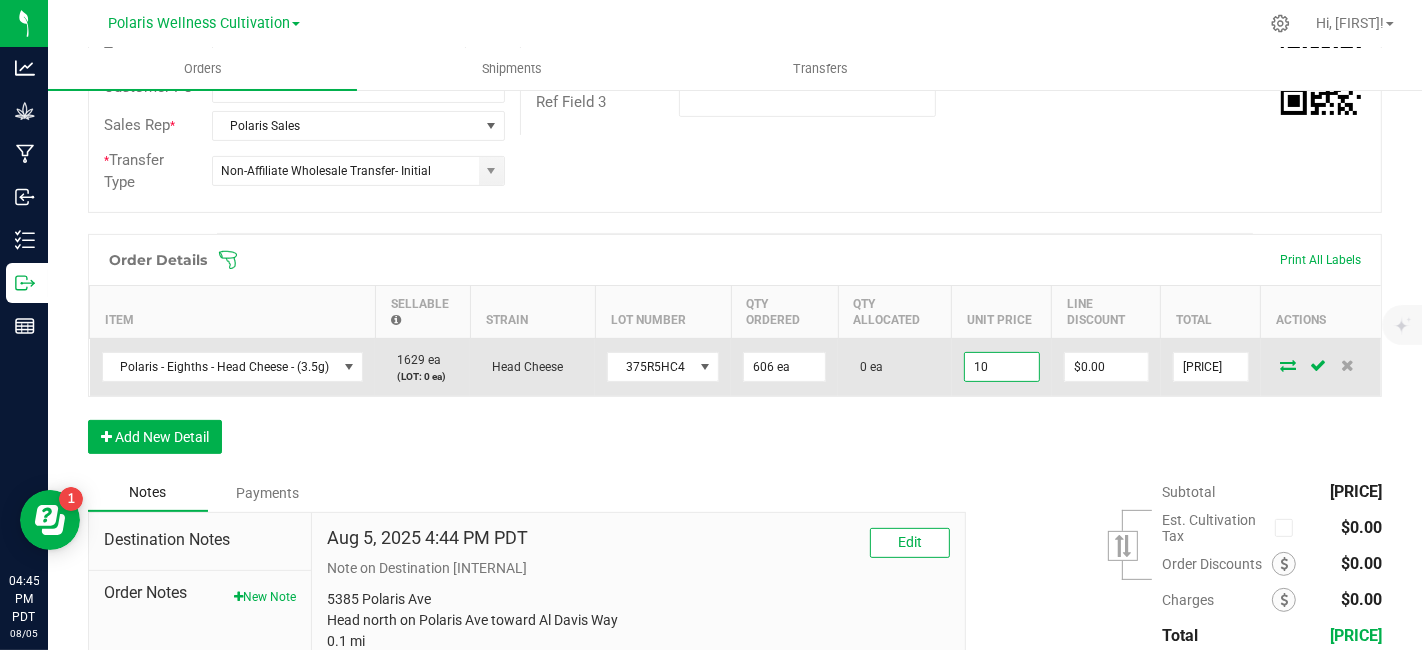 type on "0" 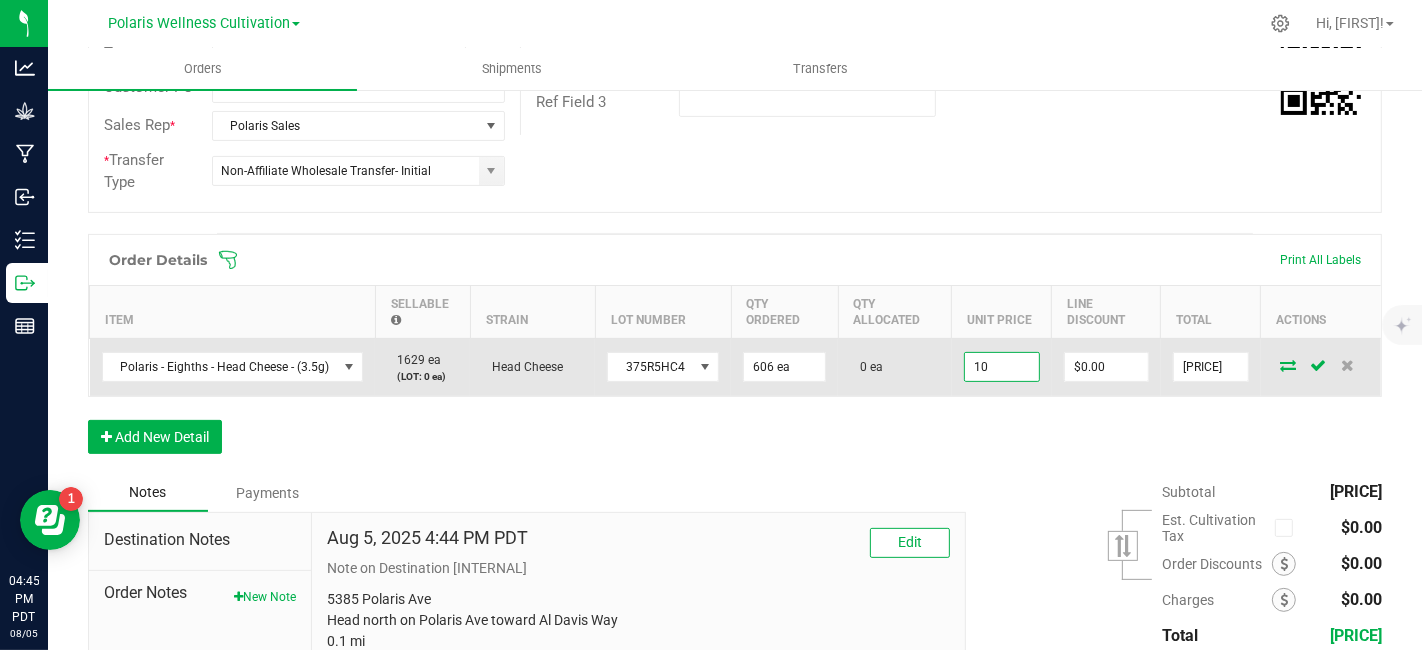 type on "$6,060.00" 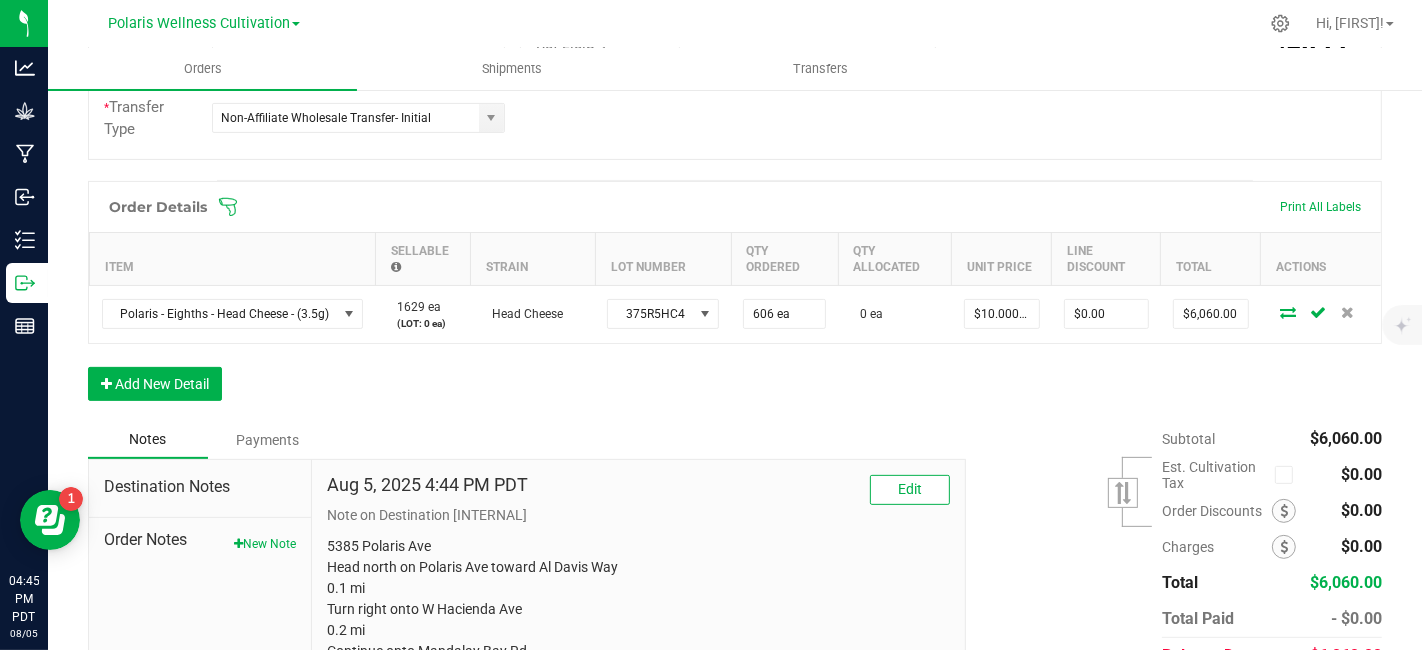 scroll, scrollTop: 0, scrollLeft: 0, axis: both 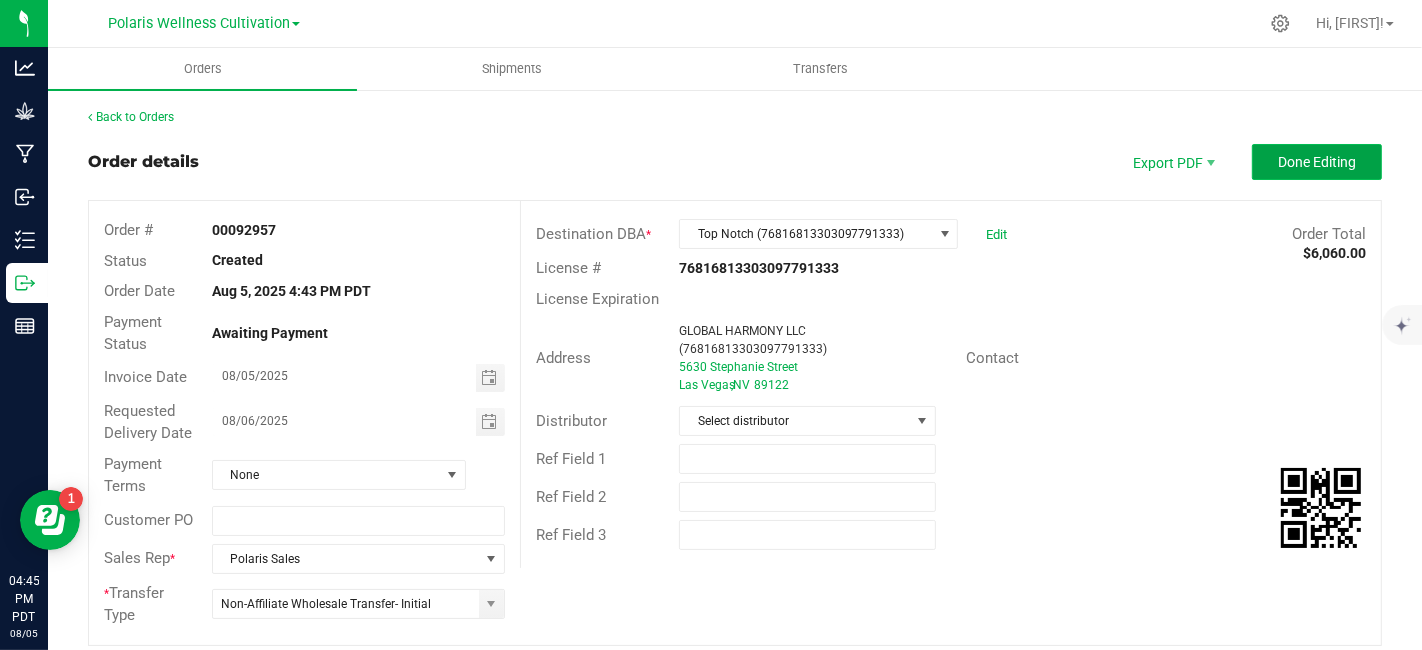 click on "Done Editing" at bounding box center [1317, 162] 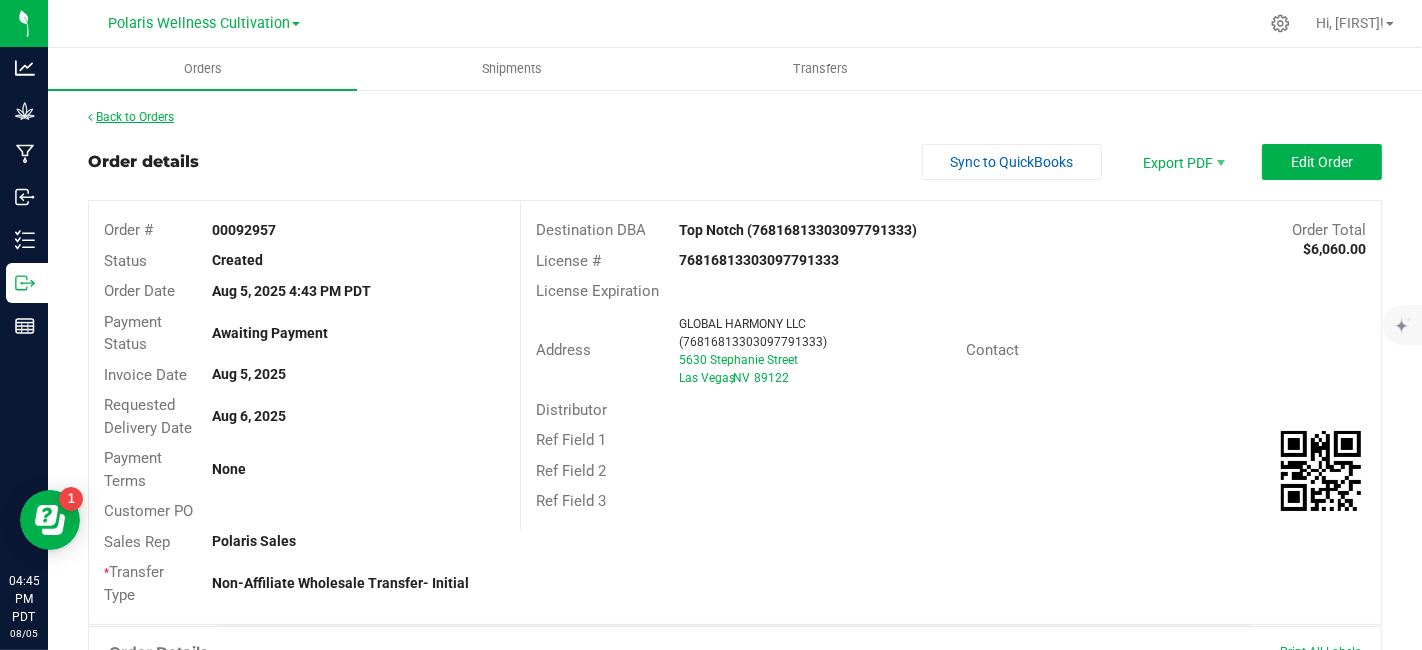 click on "Back to Orders" at bounding box center [131, 117] 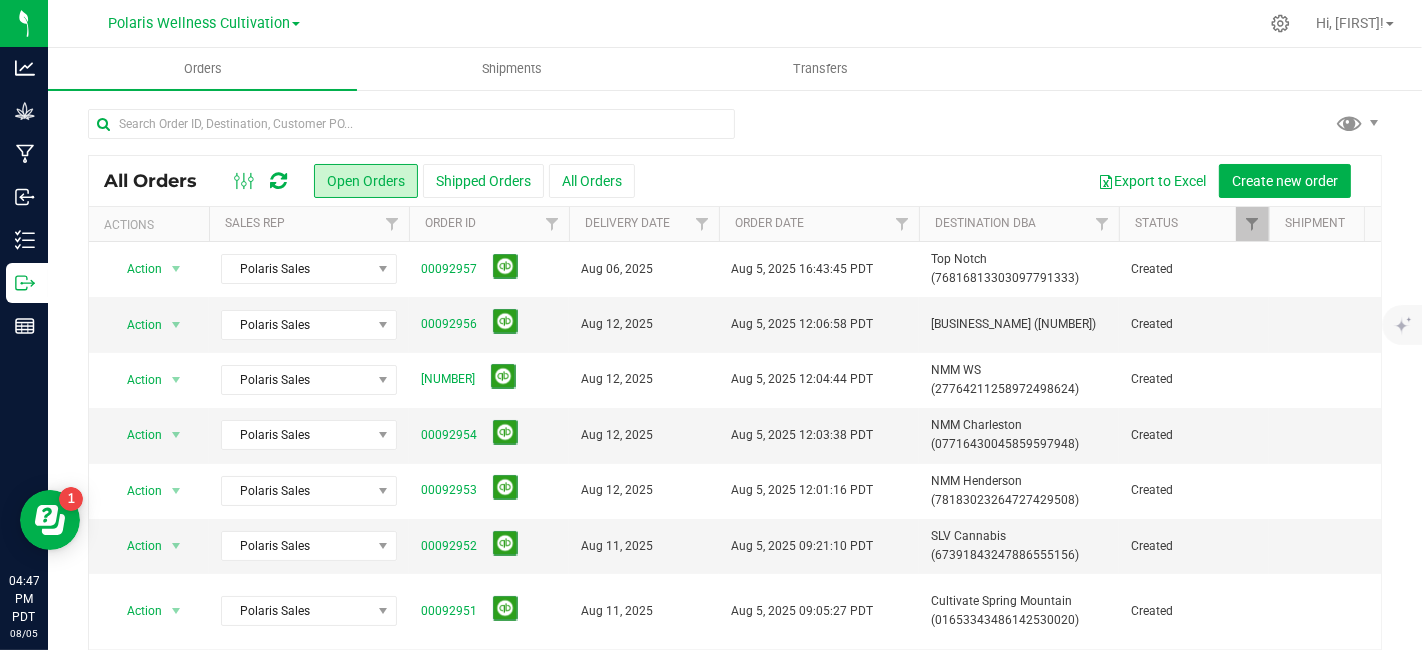 scroll, scrollTop: 0, scrollLeft: 327, axis: horizontal 